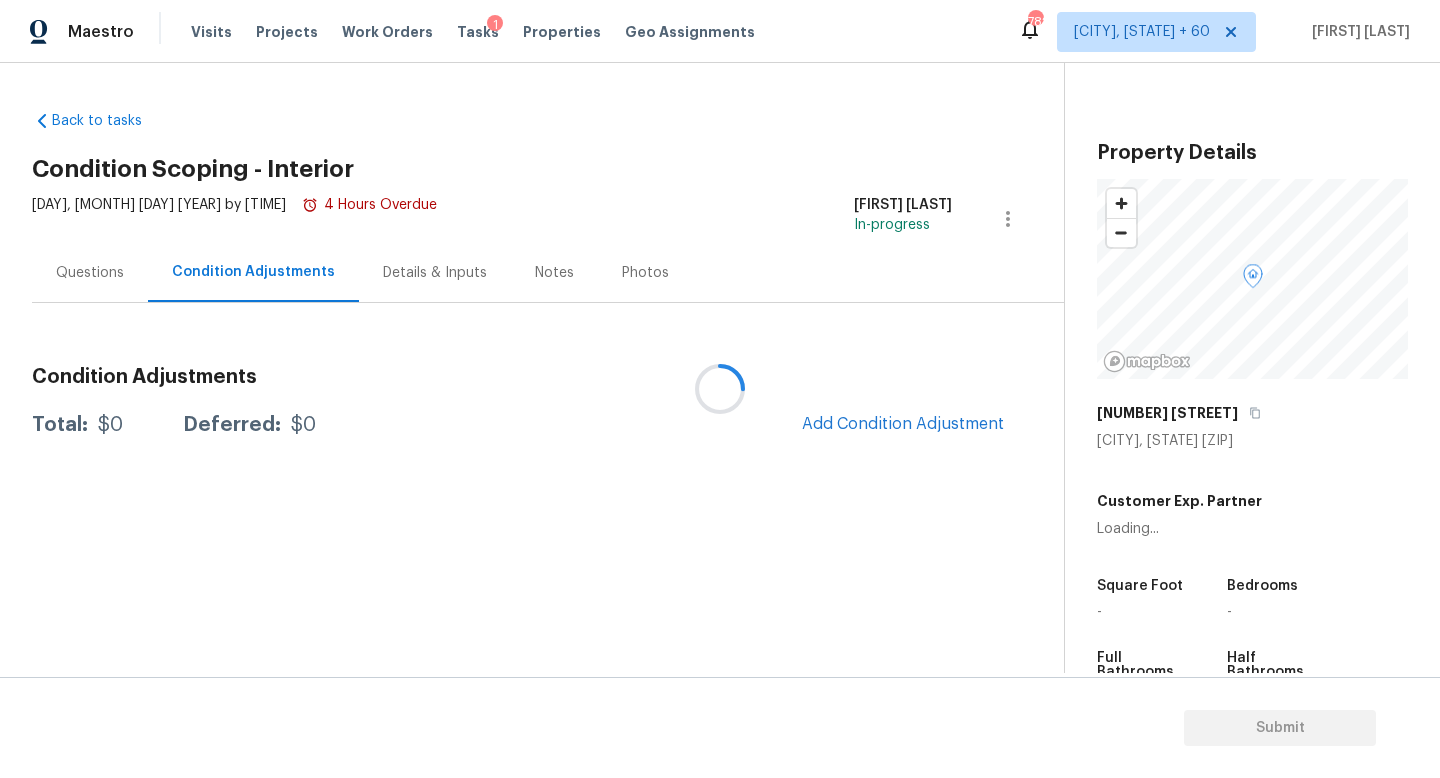 scroll, scrollTop: 0, scrollLeft: 0, axis: both 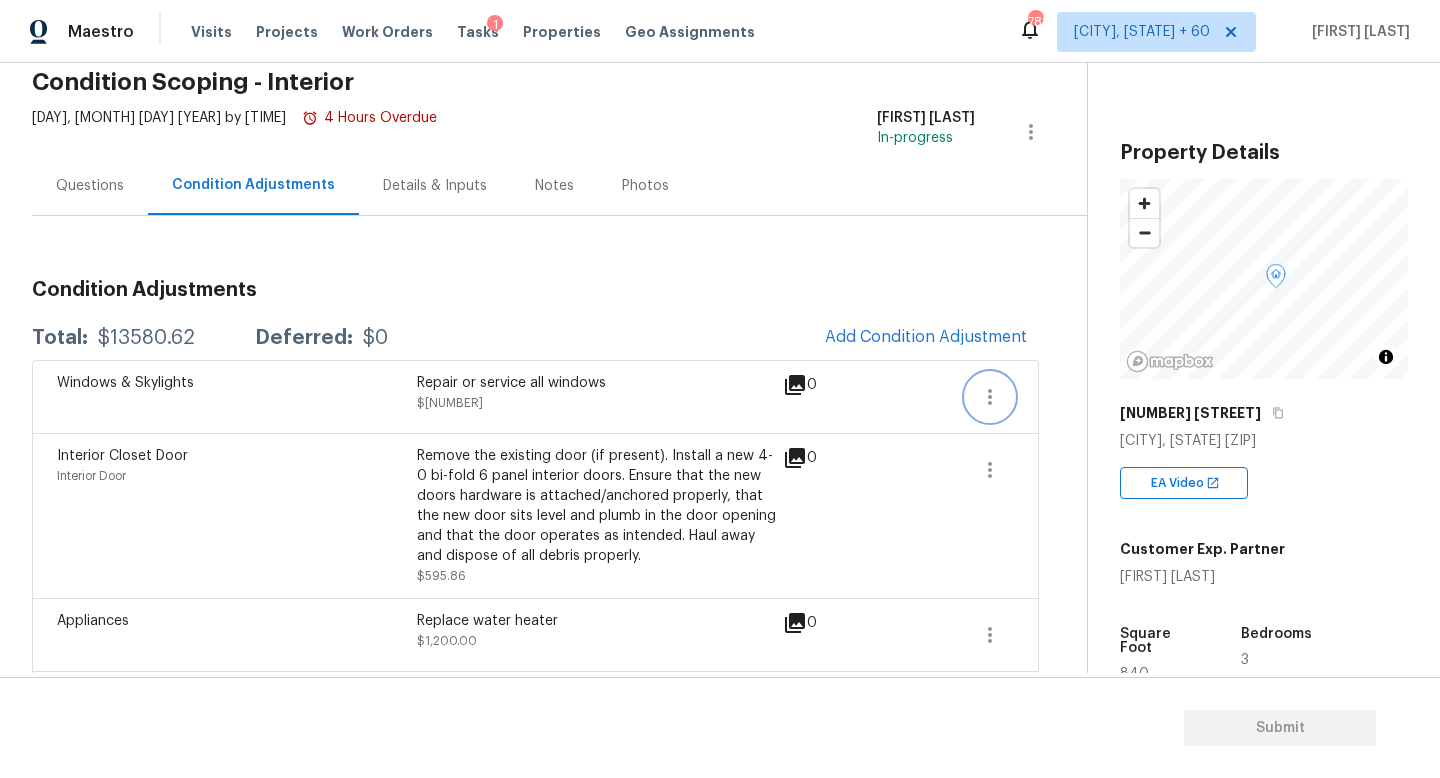 click at bounding box center [990, 397] 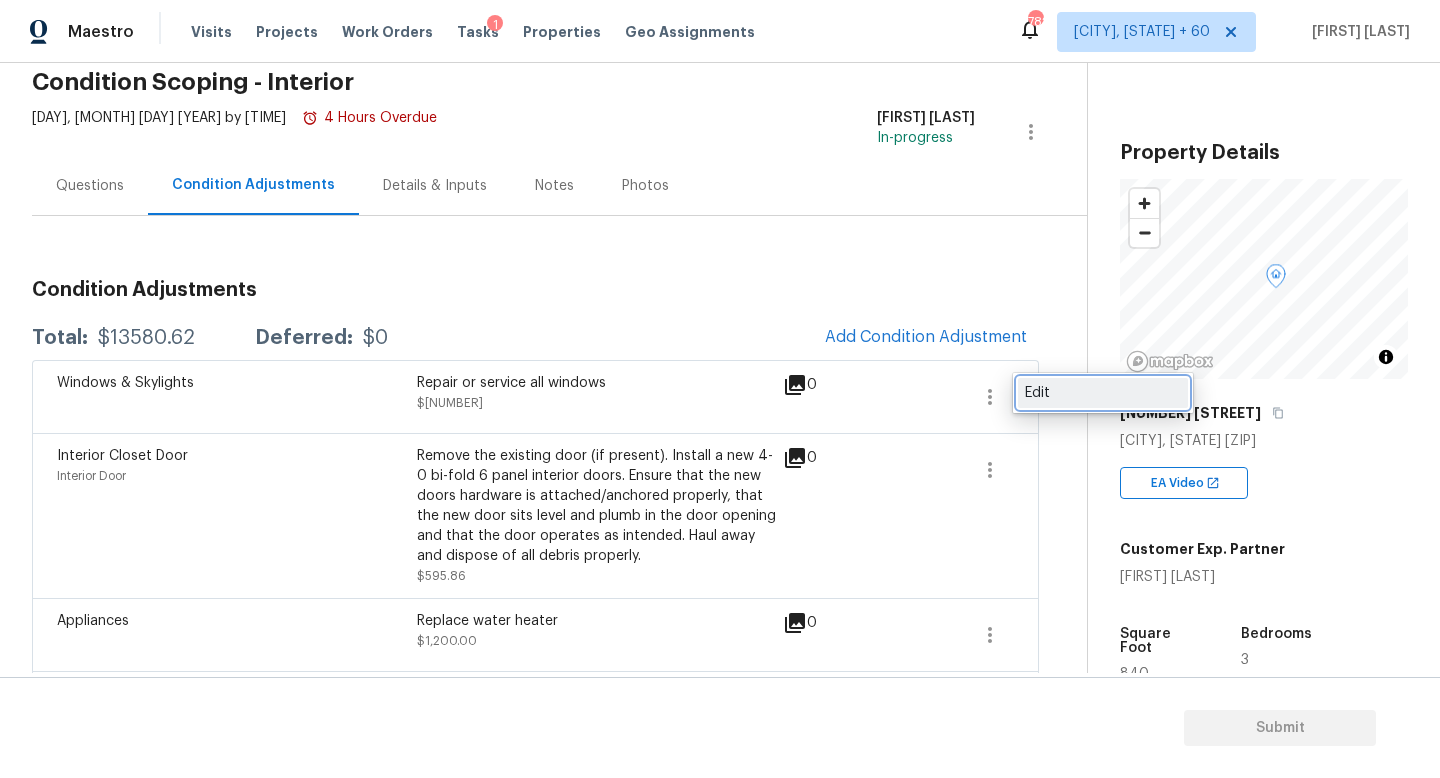 click on "Edit" at bounding box center [1103, 393] 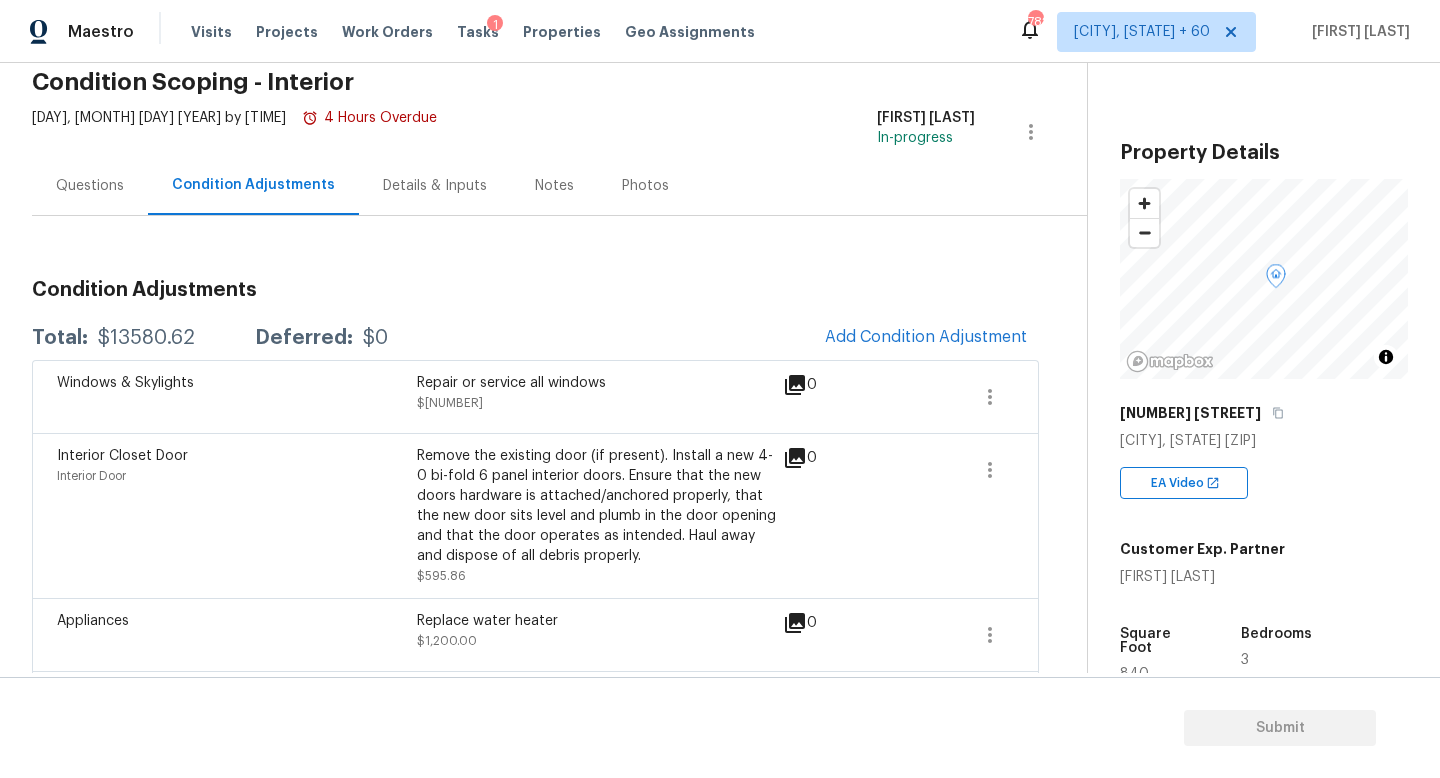 click on "Maestro Visits Projects Work Orders Tasks 1 Properties Geo Assignments 782 [CITY], [STATE] + 60 Jishnu Manoj Back to tasks Condition Scoping - Interior Fri, Aug 01 2025 by 9:00 am   4 Hours Overdue Jishnu Manoj In-progress Questions Condition Adjustments Details & Inputs Notes Photos Condition Adjustments Total:  $[NUMBER] Deferred:  $0 Add Condition Adjustment Windows & Skylights Repair or service all windows $[NUMBER]   0 Interior Closet Door Interior Door Remove the existing door (if present). Install a new 4-0 bi-fold 6 panel interior doors. Ensure that the new doors hardware is attached/anchored properly, that the new door sits level and plumb in the door opening and that the door operates as intended. Haul away and dispose of all debris properly. $[NUMBER]   0 Appliances Replace water heater
$[NUMBER]   0 Bathroom Plumbing Plumbing $[NUMBER]   0 Appliances Appliances Remove the existing refrigerator from the dwelling and donate or dispose of it properly. $[NUMBER]   0 Appliances Appliances $[NUMBER]   0 Countertops" at bounding box center (720, 389) 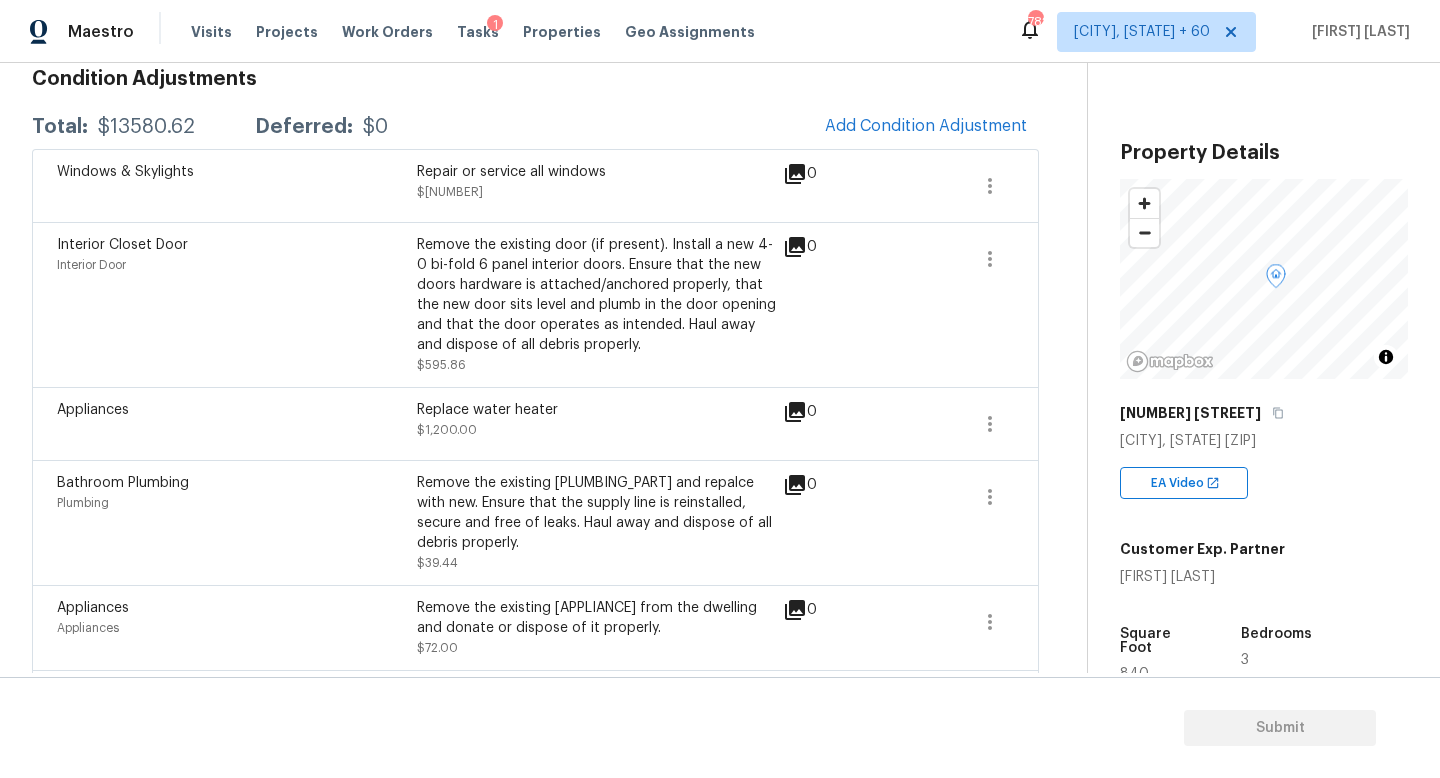 scroll, scrollTop: 149, scrollLeft: 0, axis: vertical 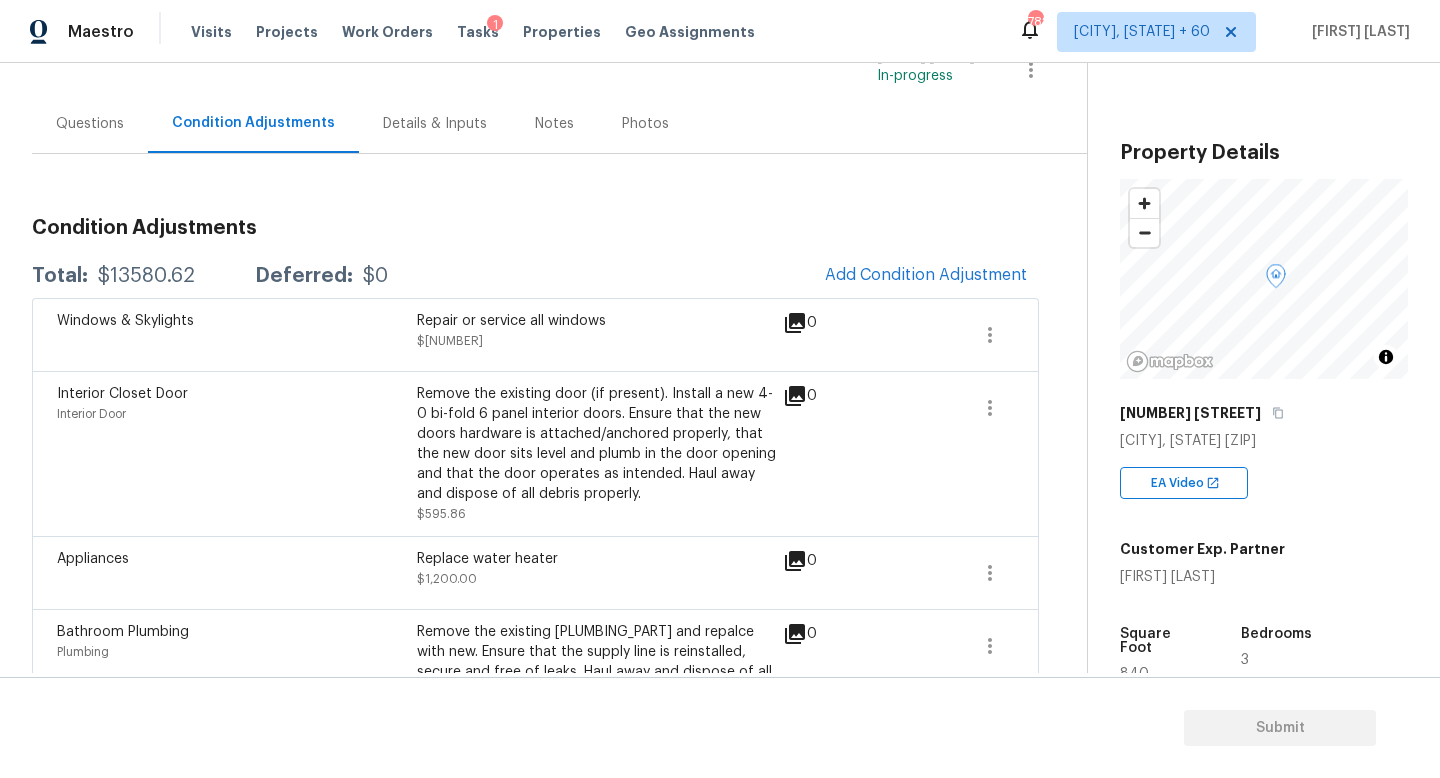 click on "Windows & Skylights Repair or service all windows $[PRICE]   0" at bounding box center (535, 335) 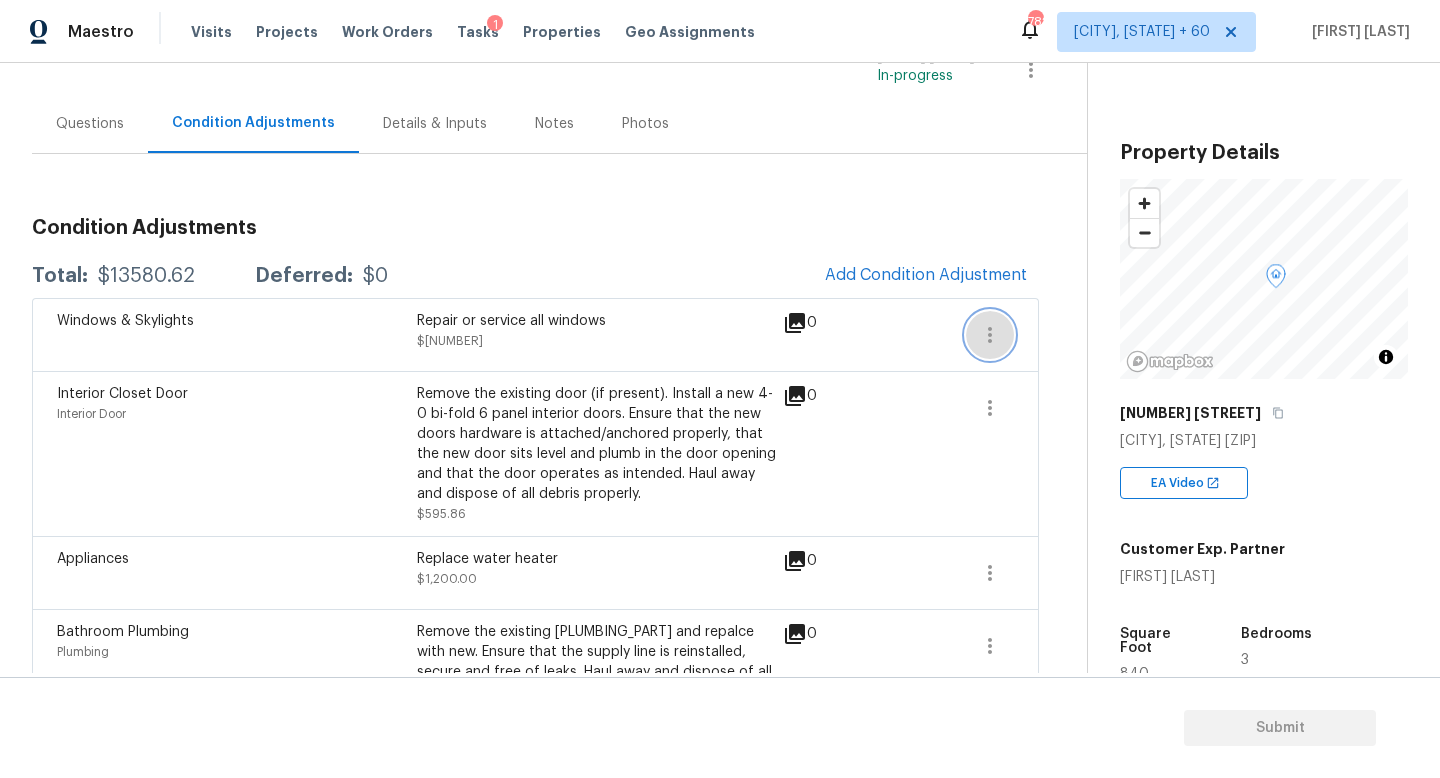 click 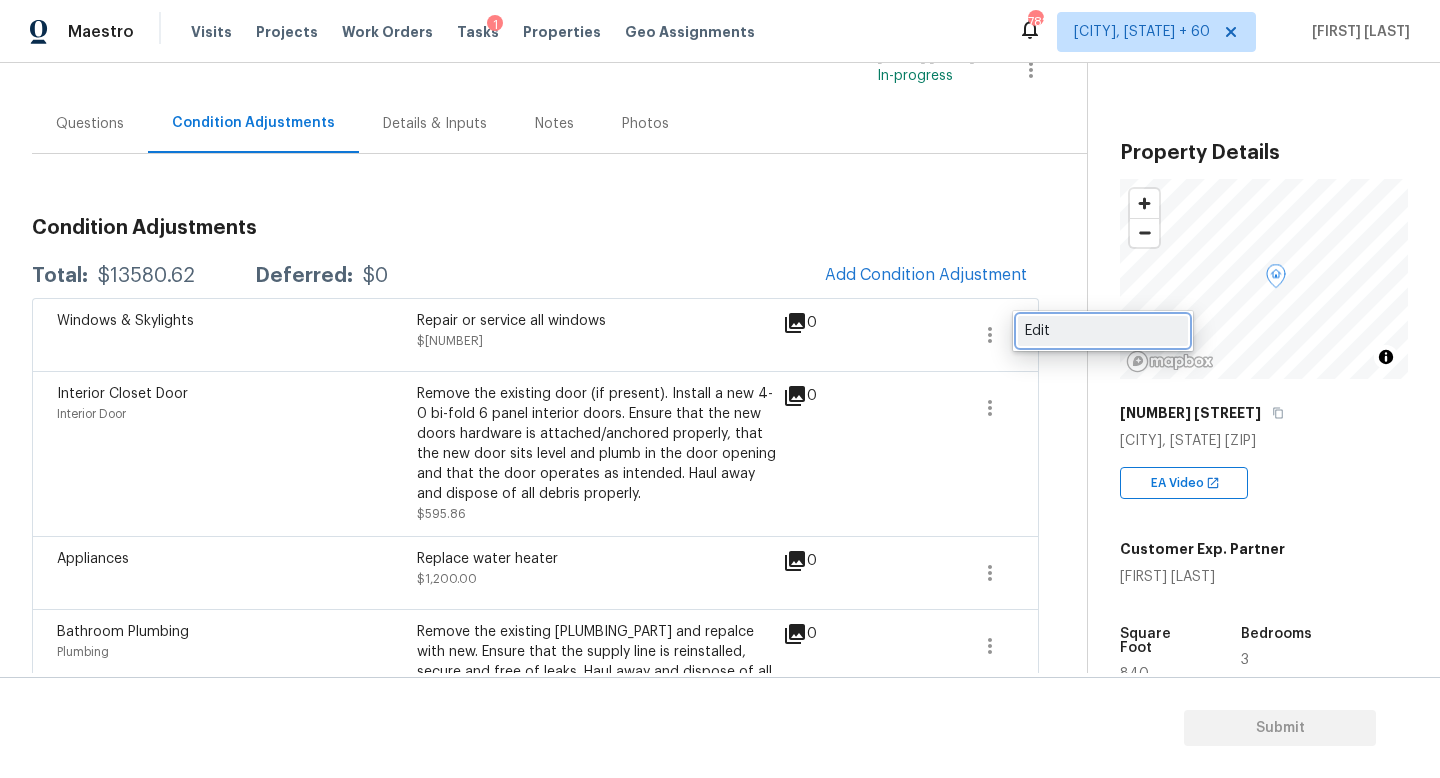 click on "Edit" at bounding box center (1103, 331) 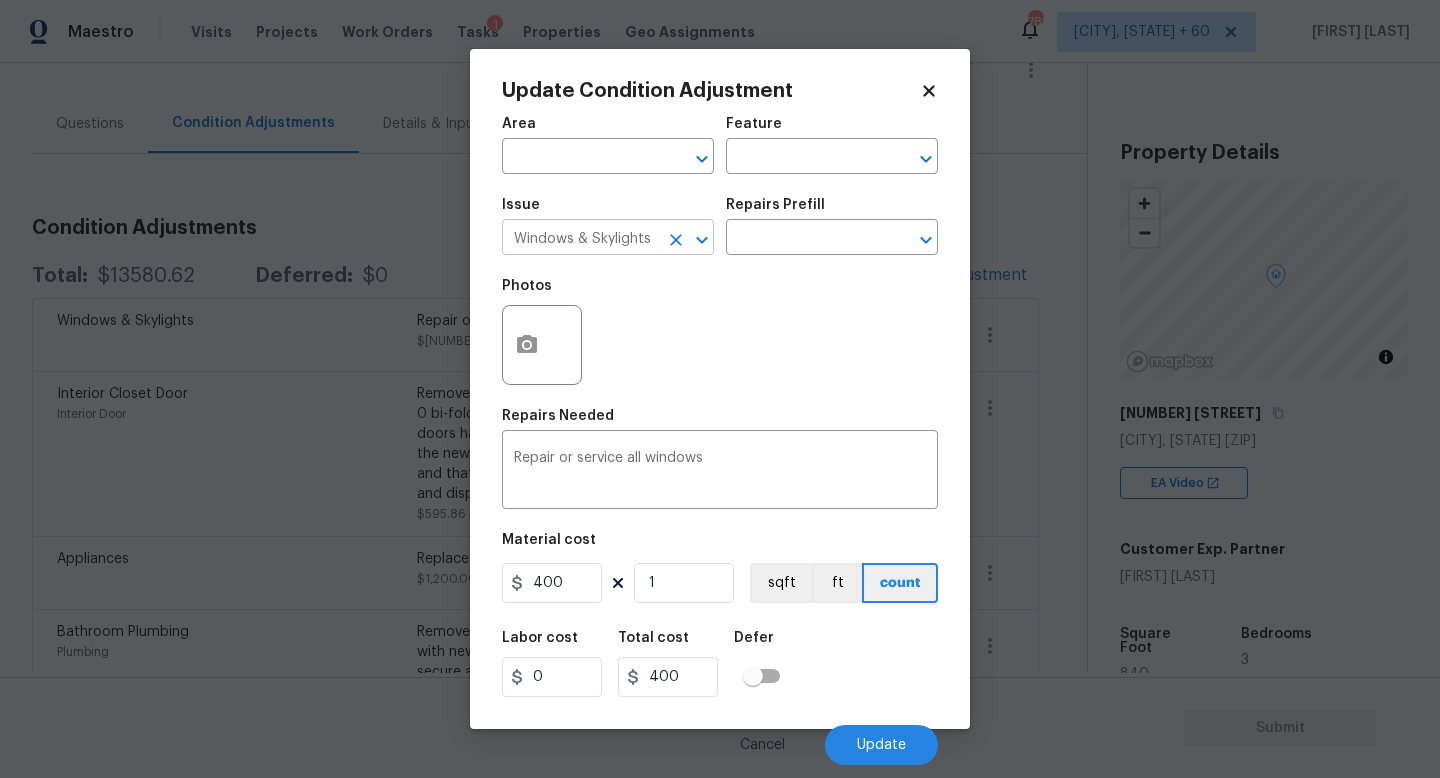 click on "Windows & Skylights" at bounding box center [580, 239] 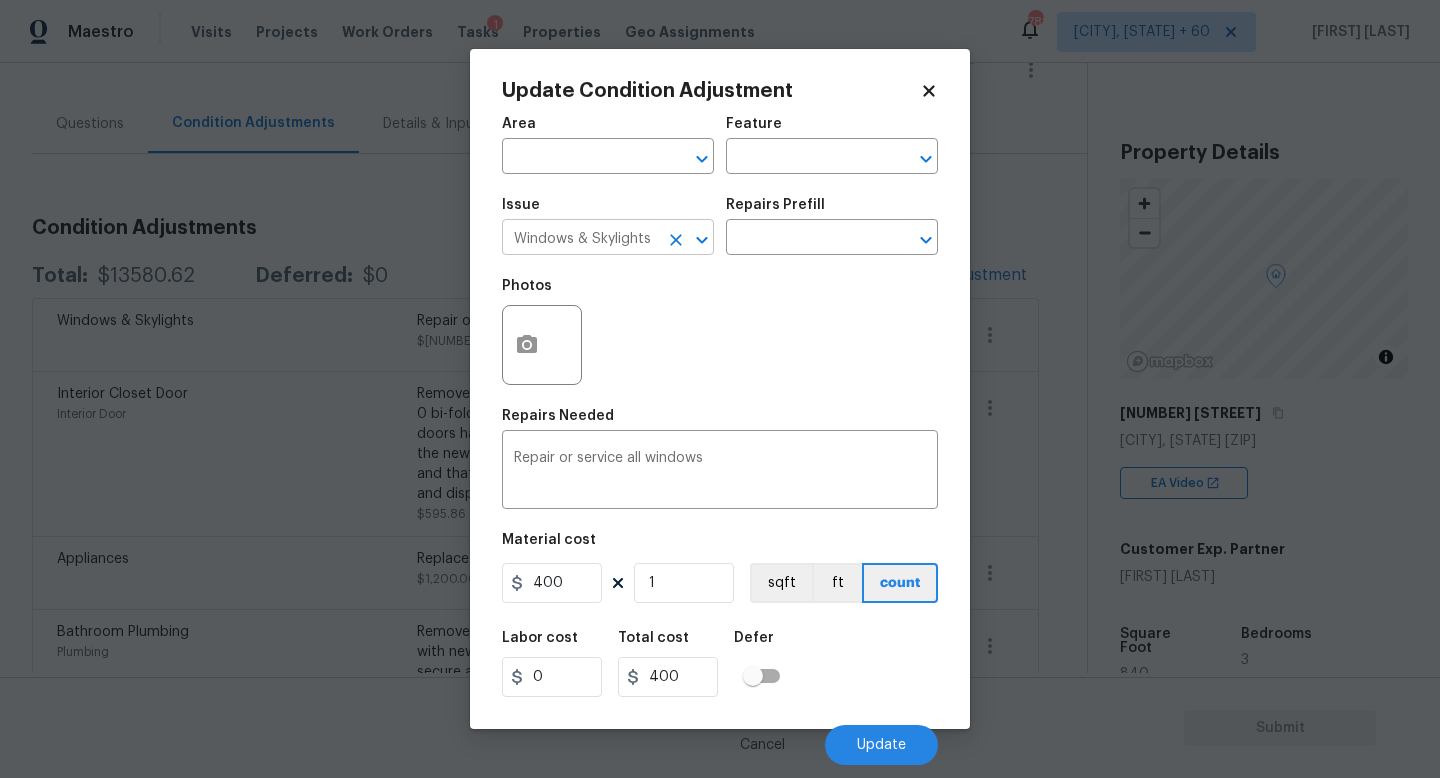 click on "Windows & Skylights" at bounding box center [580, 239] 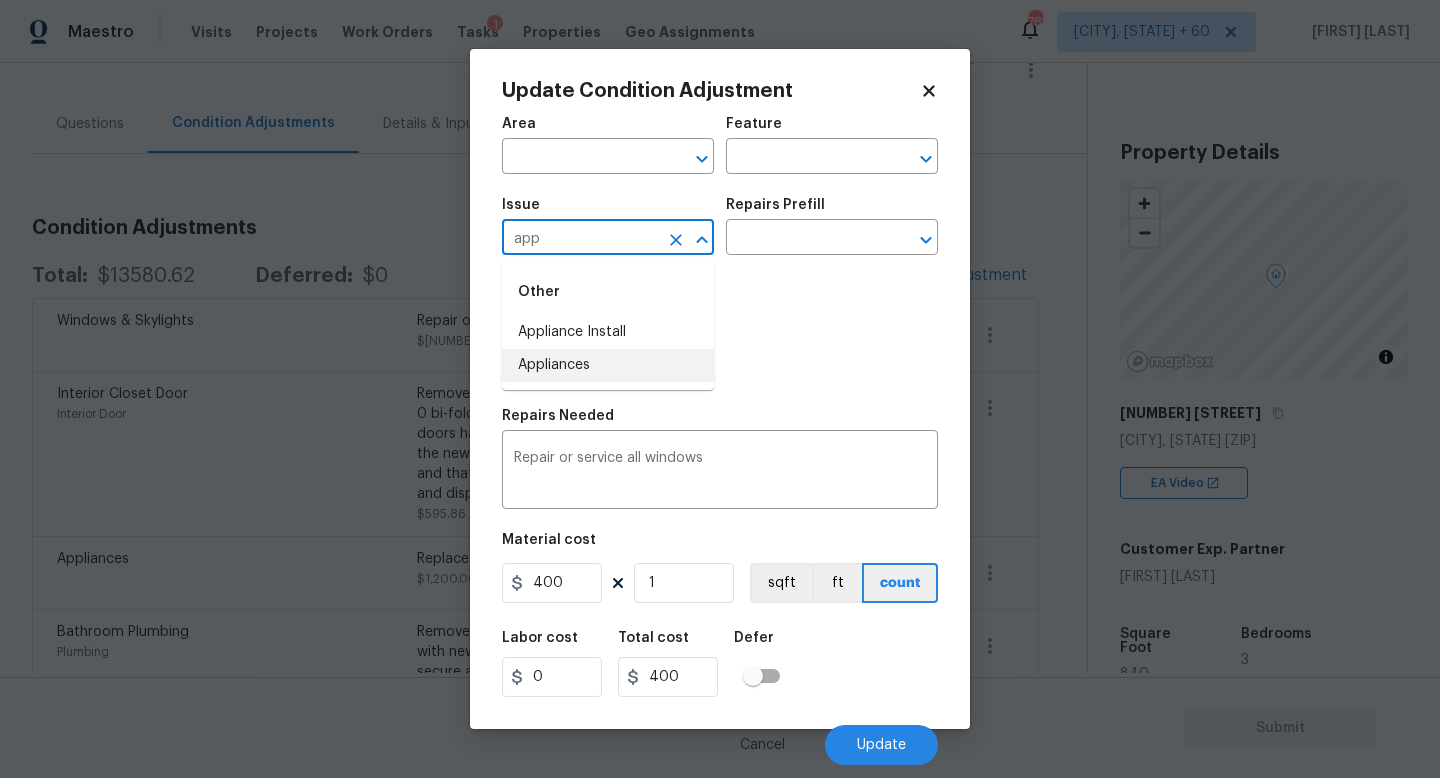 click on "Appliances" at bounding box center (608, 365) 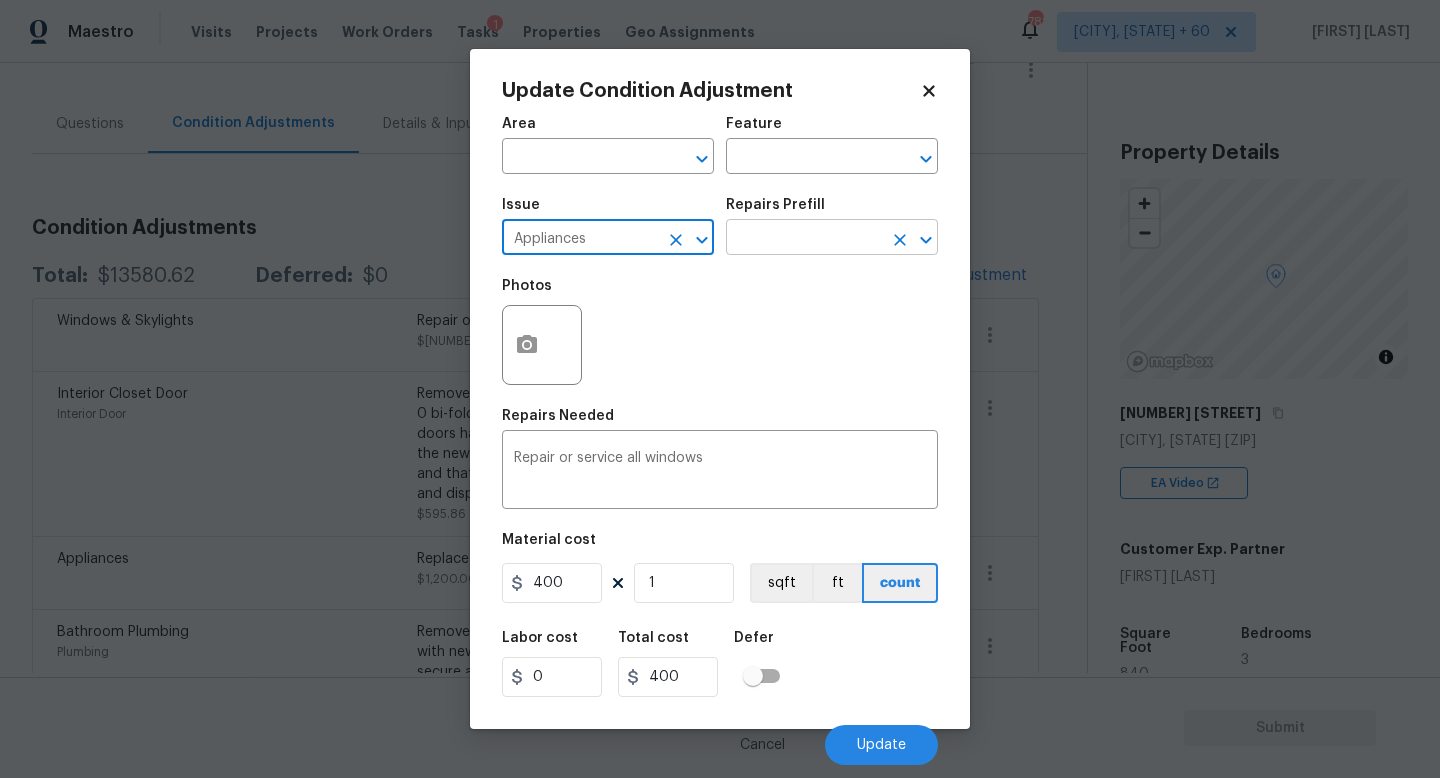 type on "Appliances" 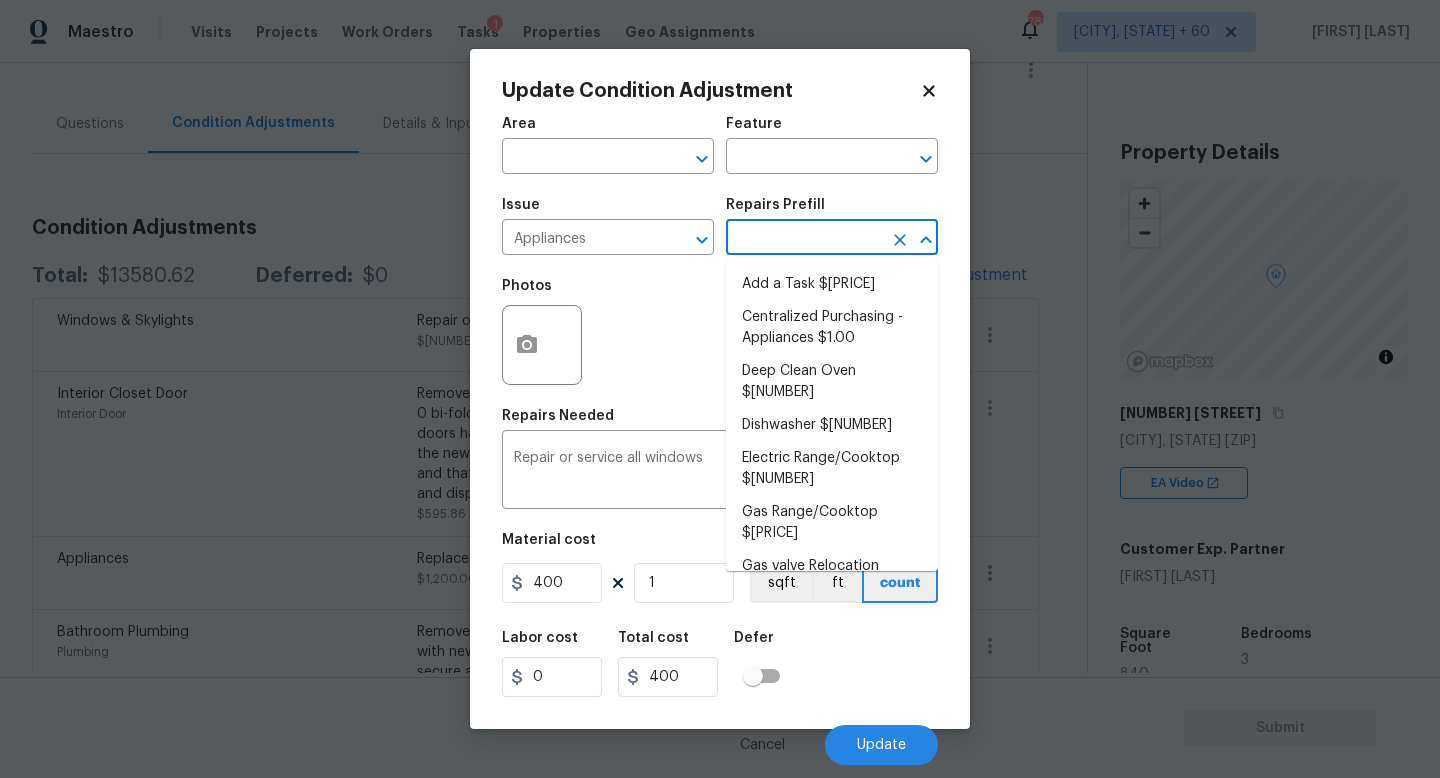 click at bounding box center [804, 239] 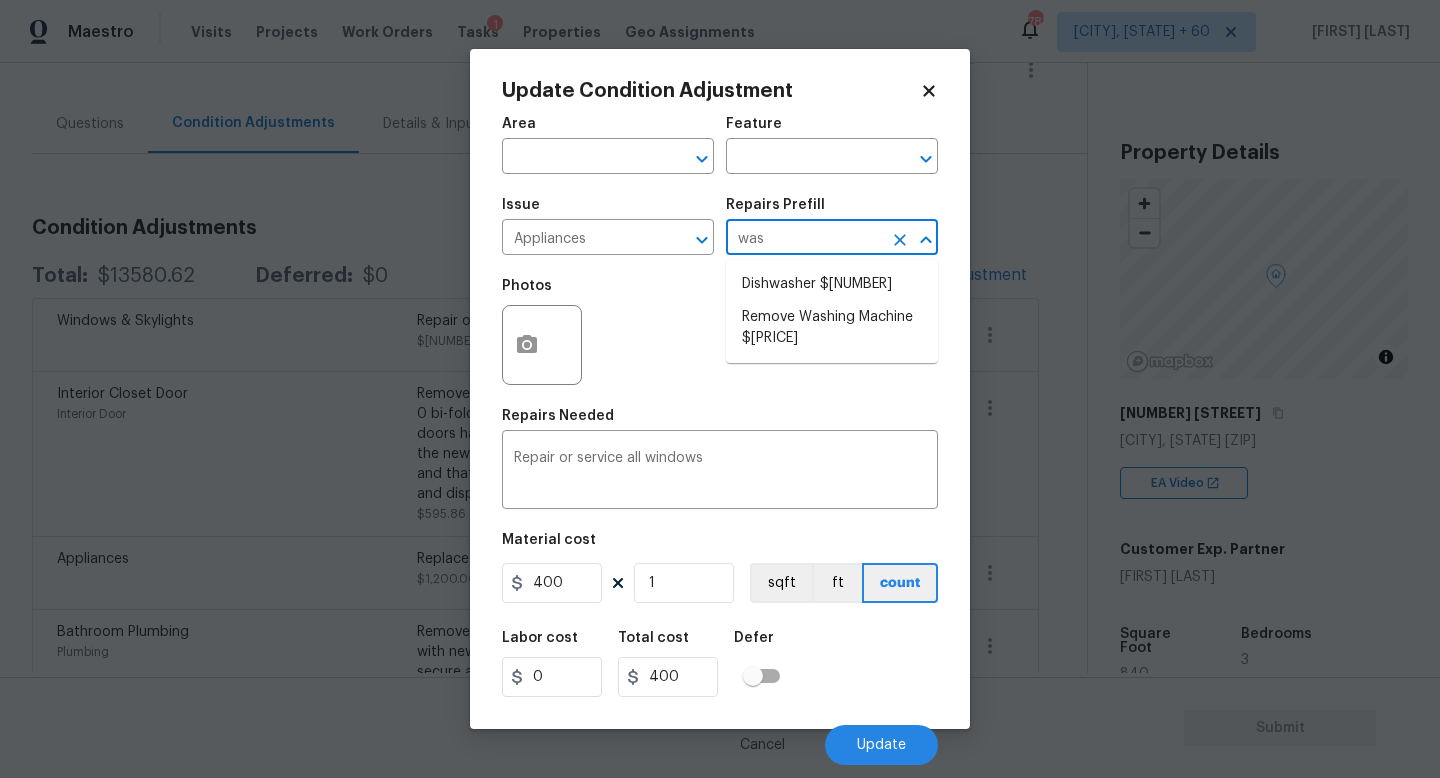 type on "wash" 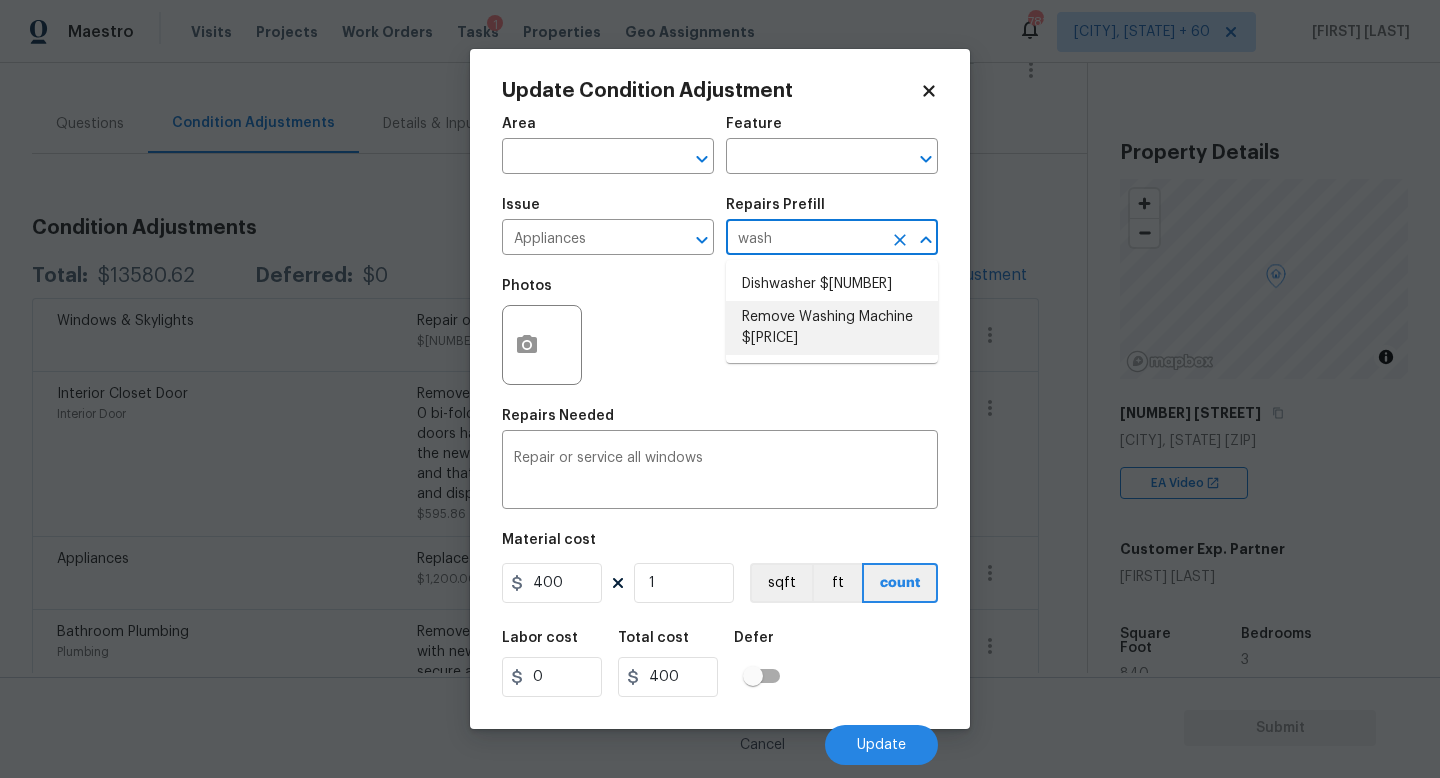click on "Remove Washing Machine $[PRICE]" at bounding box center (832, 328) 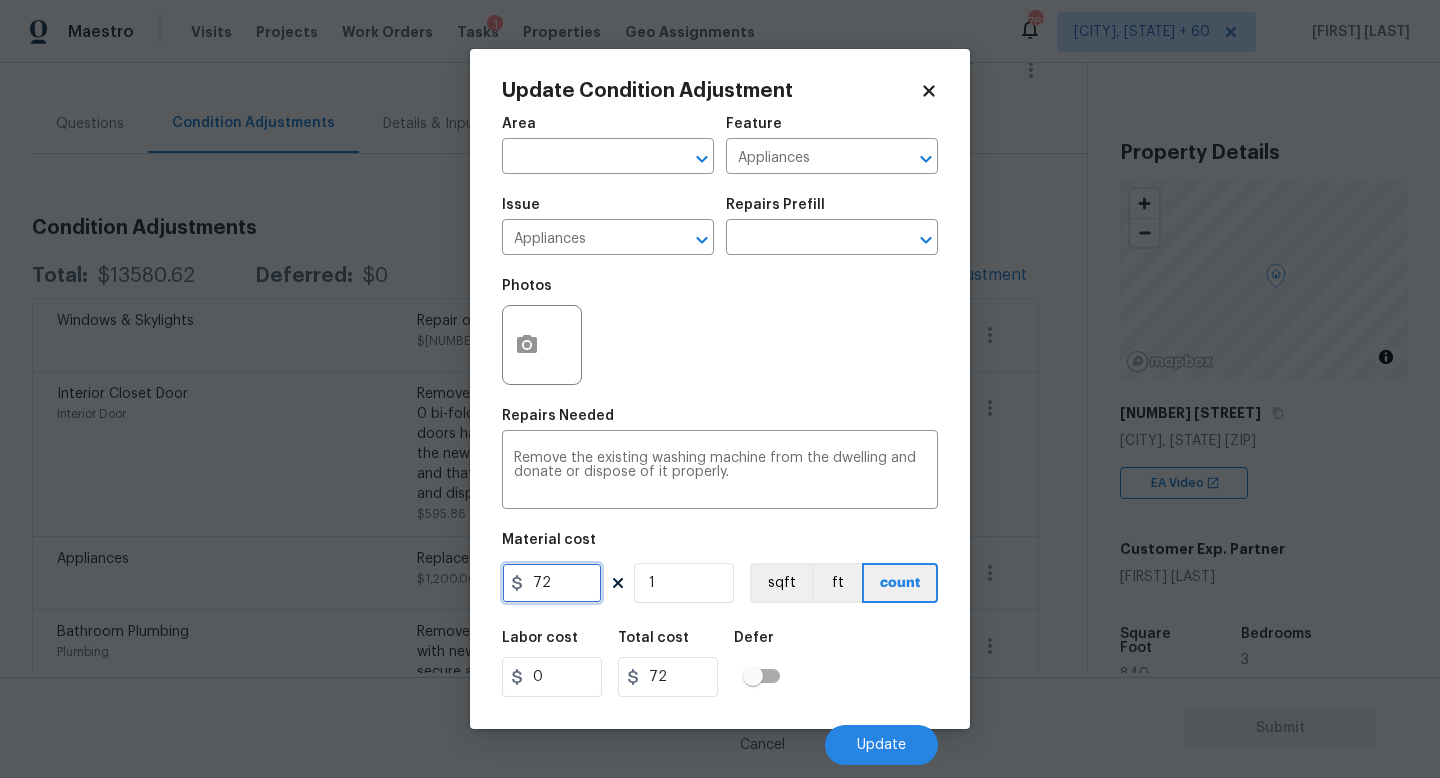 drag, startPoint x: 559, startPoint y: 581, endPoint x: 422, endPoint y: 567, distance: 137.71347 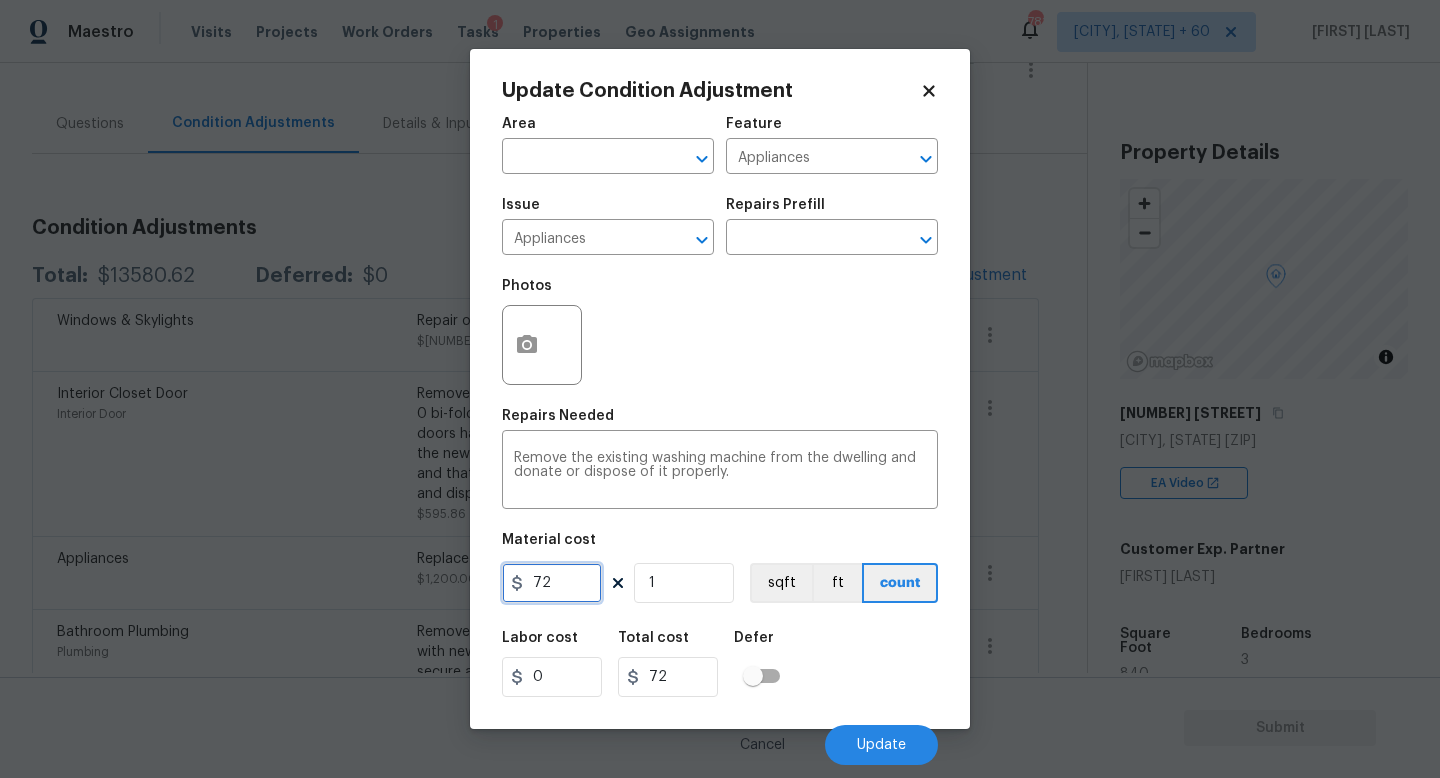 click on "Update Condition Adjustment Area ​ Feature Appliances ​ Issue Appliances ​ Repairs Prefill ​ Photos Repairs Needed Remove the existing washing machine from the dwelling and donate or dispose of it properly. x ​ Material cost 72 1 sqft ft count Labor cost 0 Total cost 72 Defer Cancel Update" at bounding box center (720, 389) 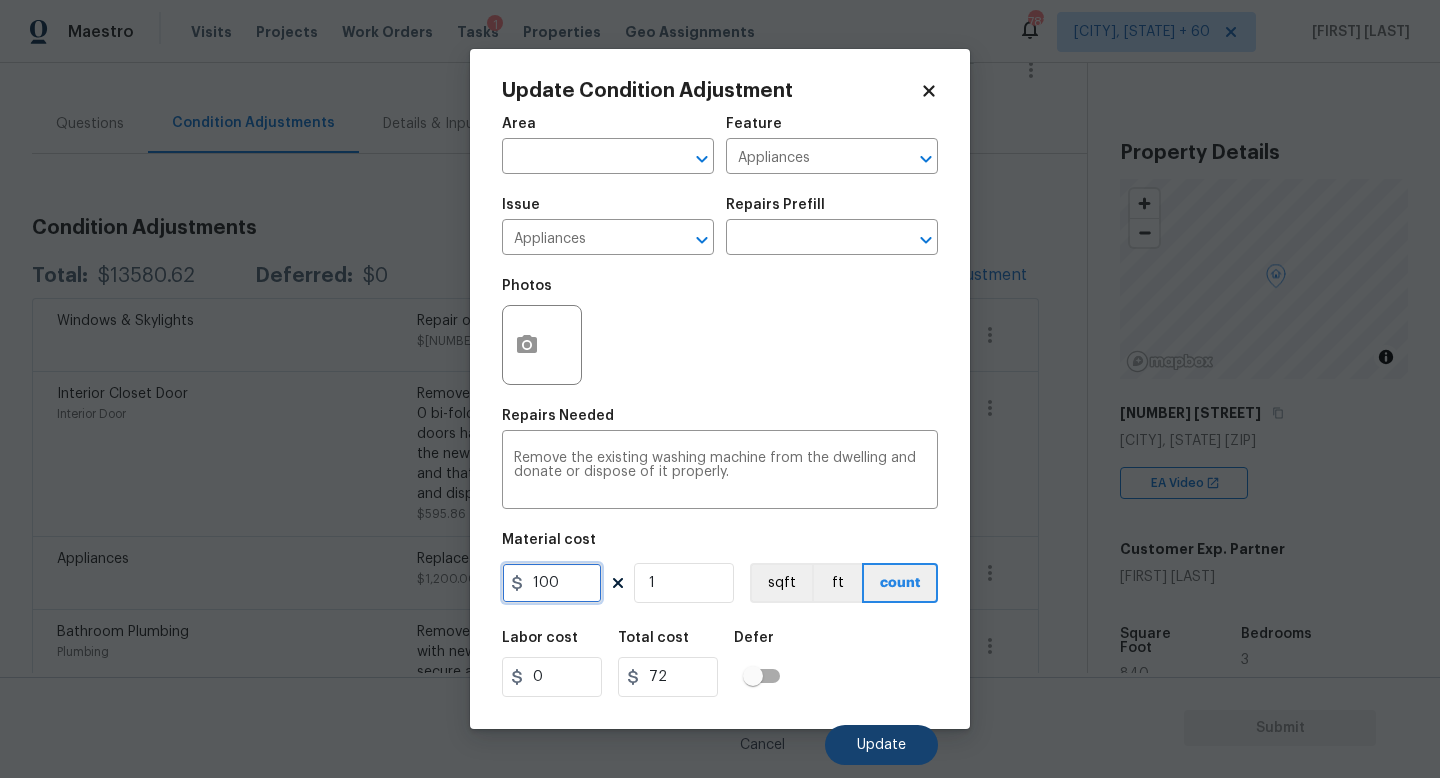 type on "100" 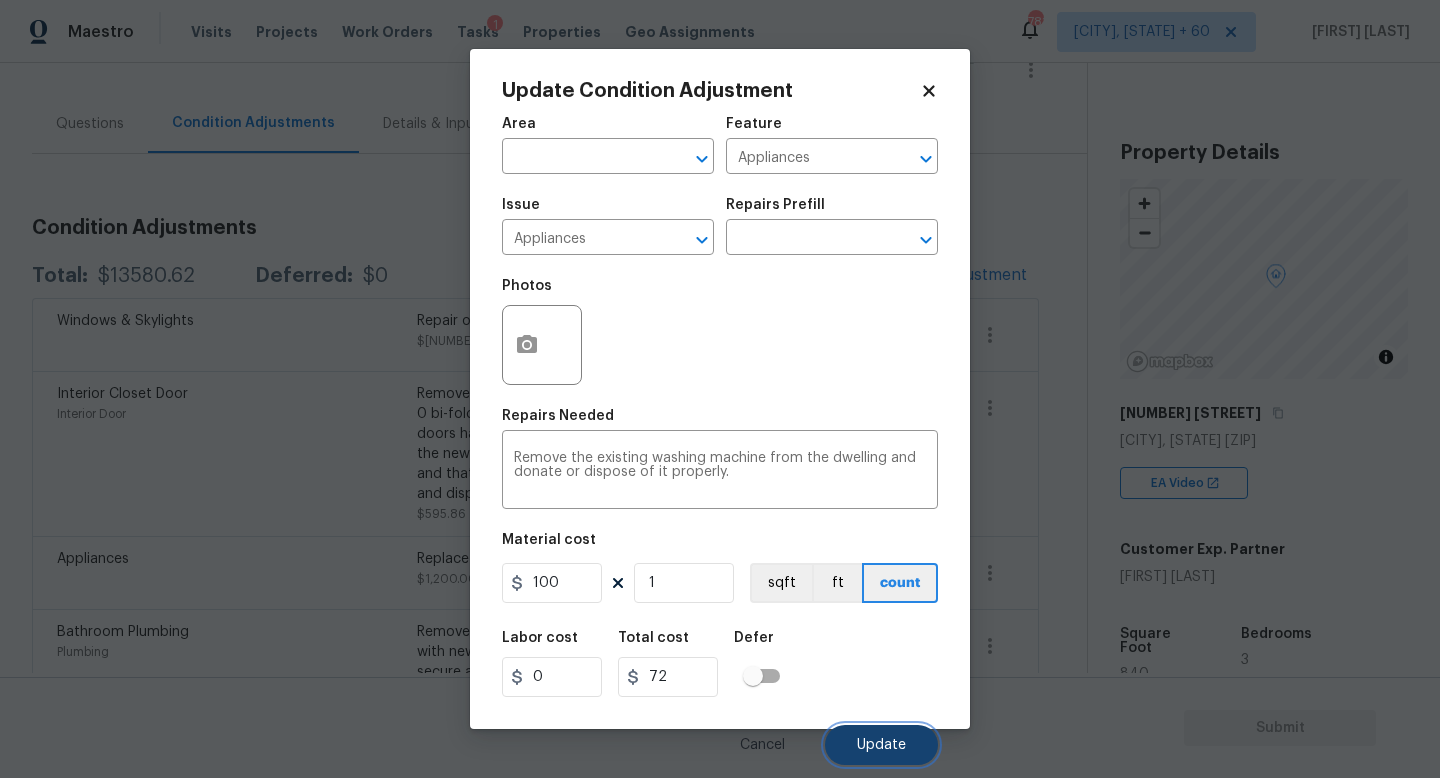 type on "100" 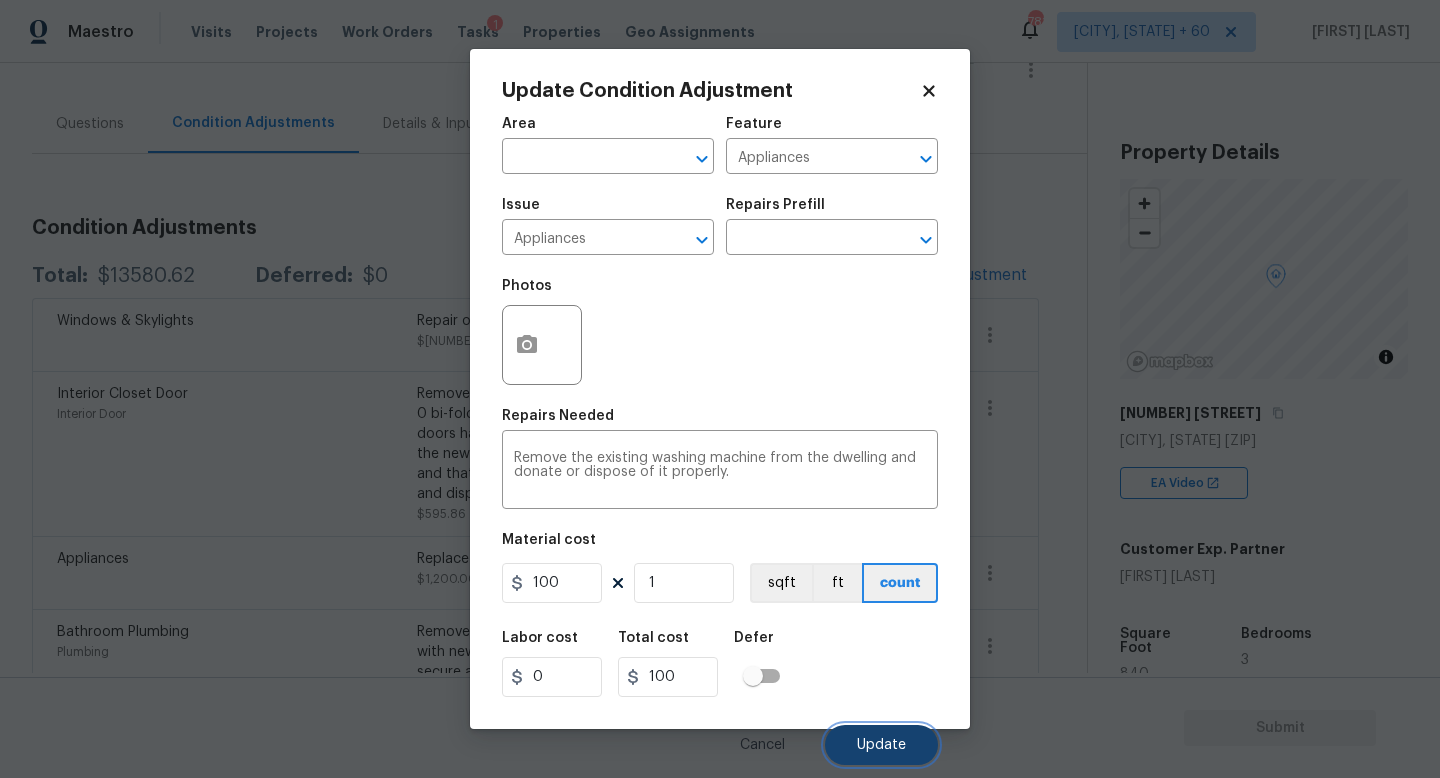click on "Update" at bounding box center [881, 745] 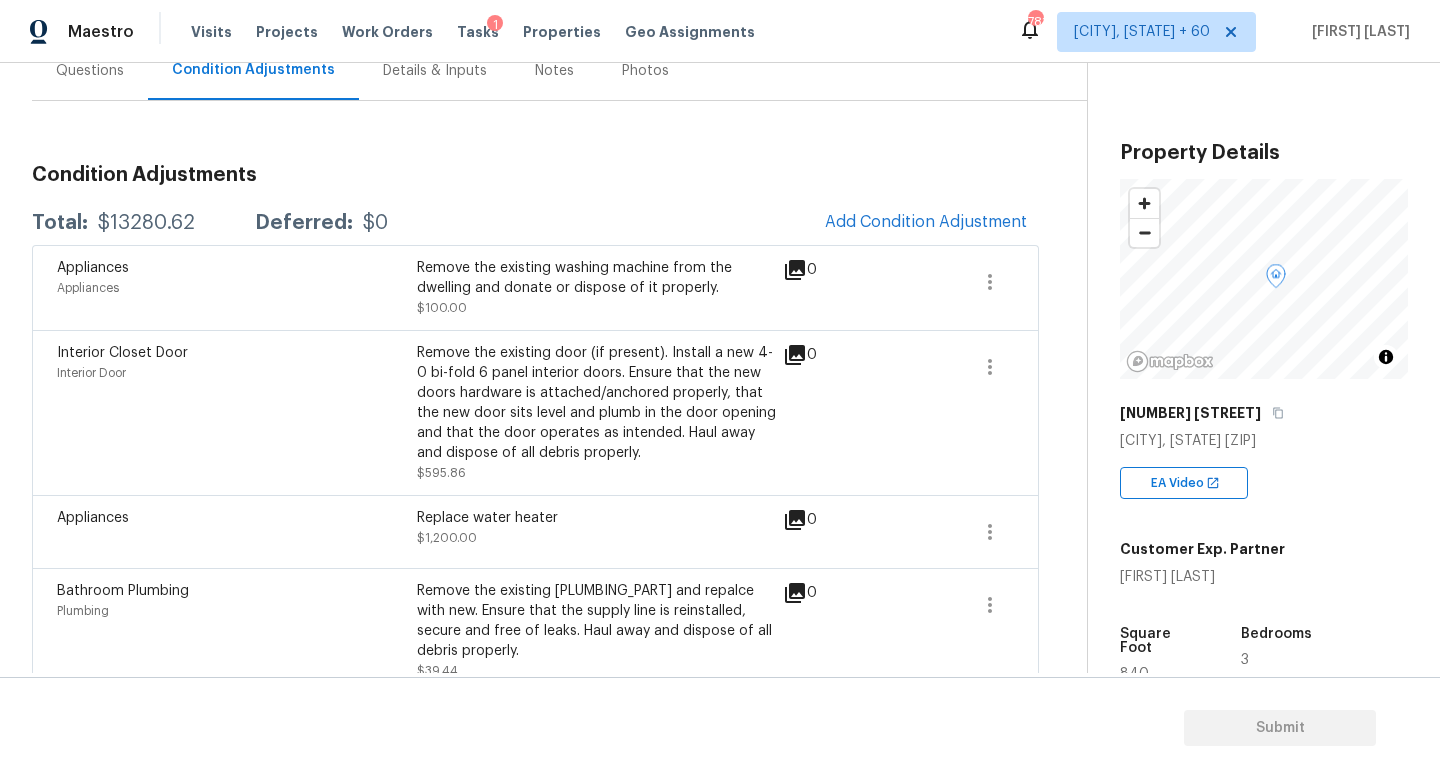 scroll, scrollTop: 204, scrollLeft: 0, axis: vertical 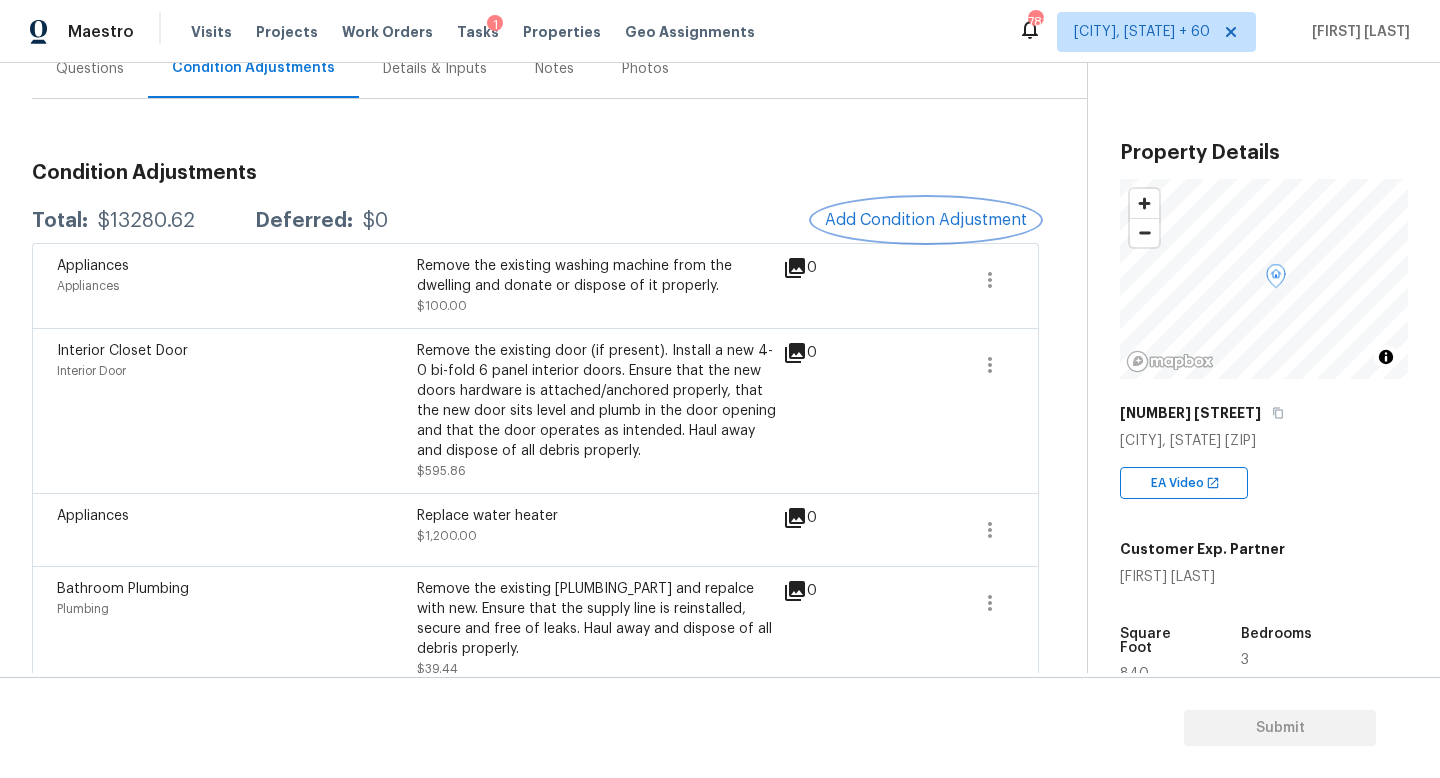 click on "Add Condition Adjustment" at bounding box center [926, 220] 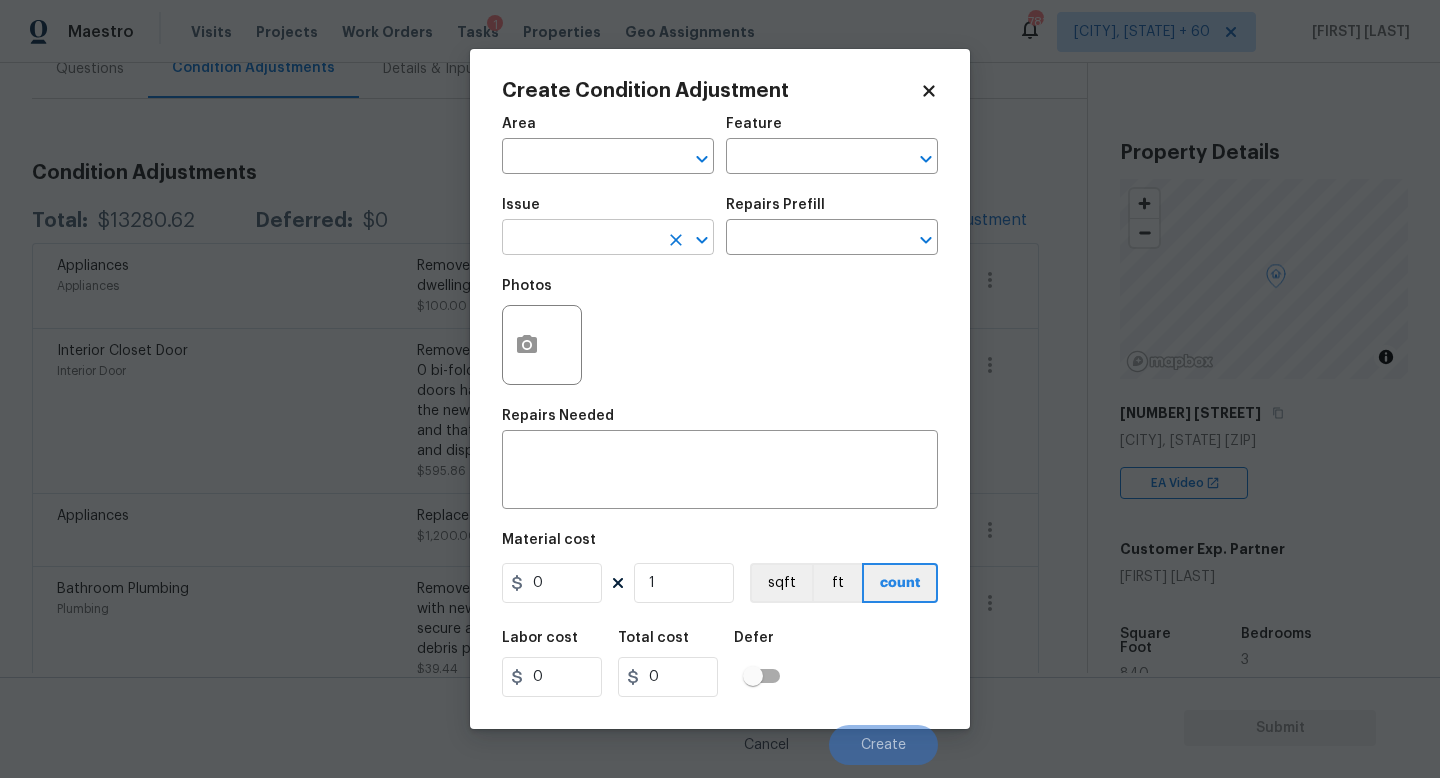 click at bounding box center (580, 239) 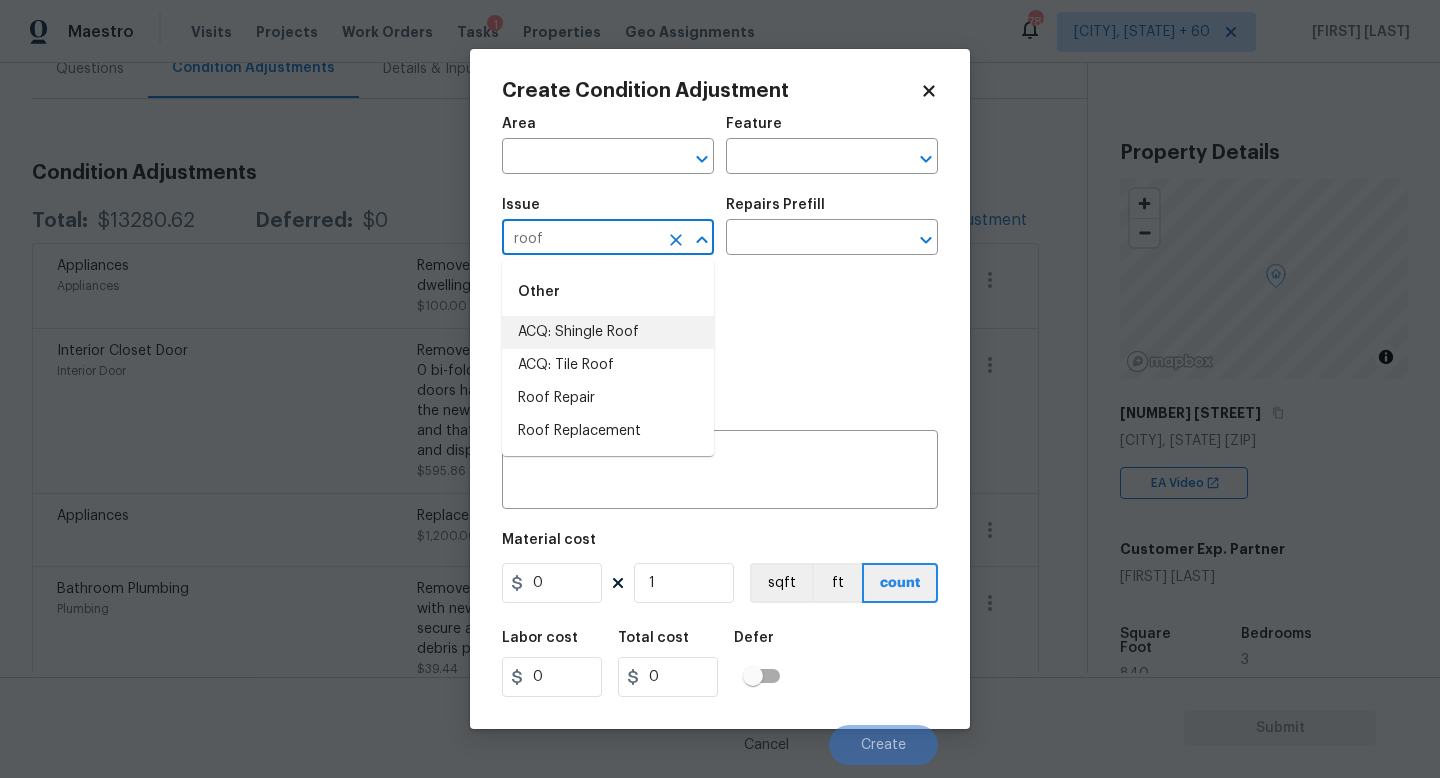click on "ACQ: Shingle Roof" at bounding box center [608, 332] 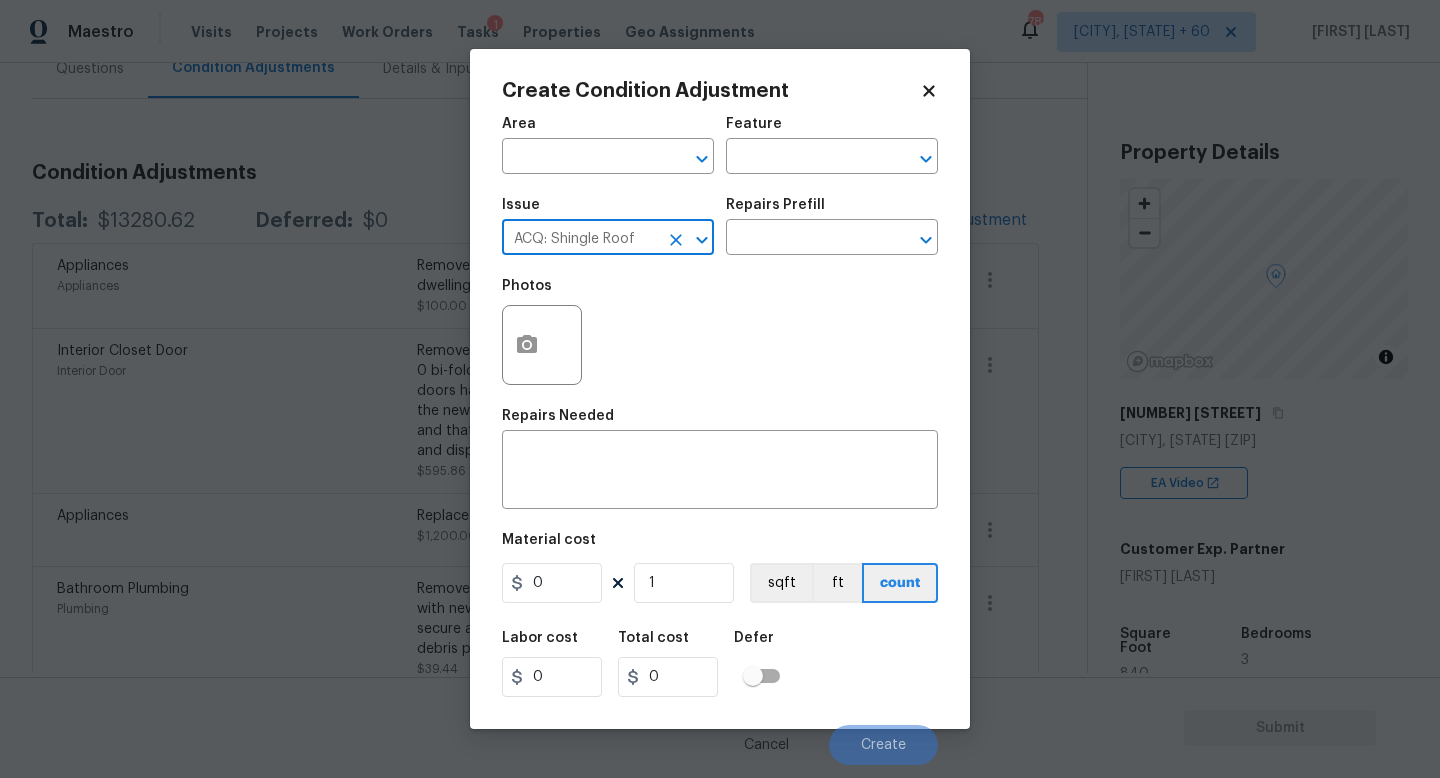 type on "ACQ: Shingle Roof" 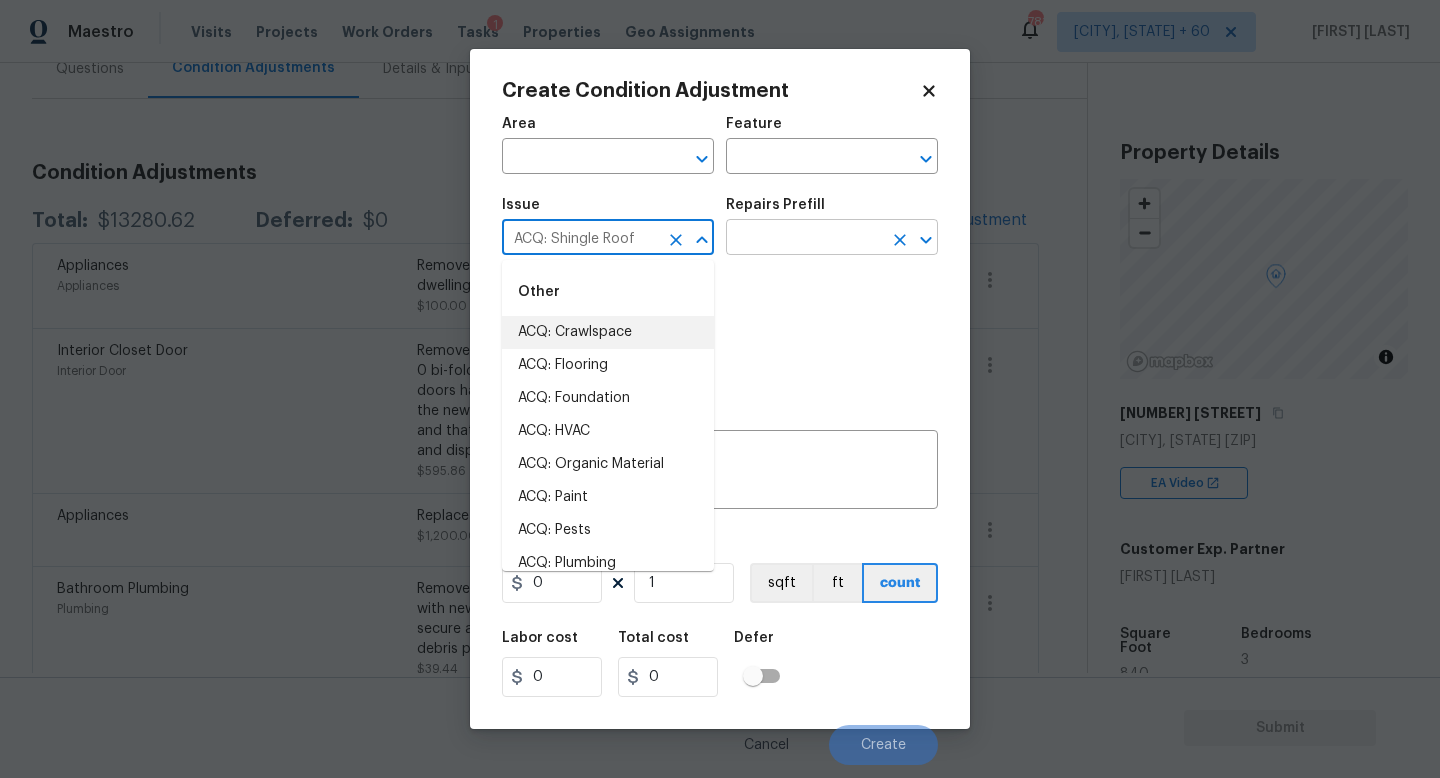 click at bounding box center (804, 239) 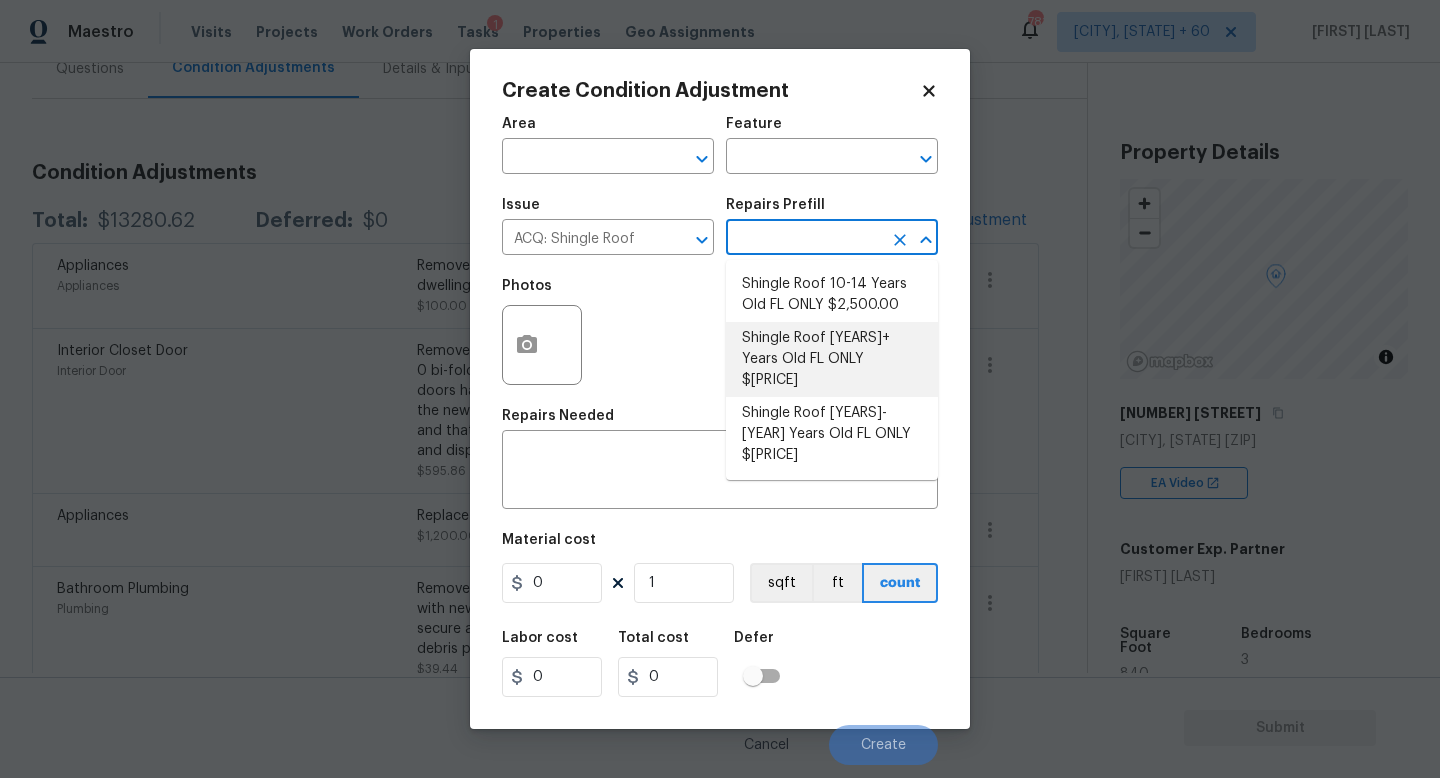click on "Shingle Roof [YEARS]+ Years Old FL ONLY $[PRICE]" at bounding box center (832, 359) 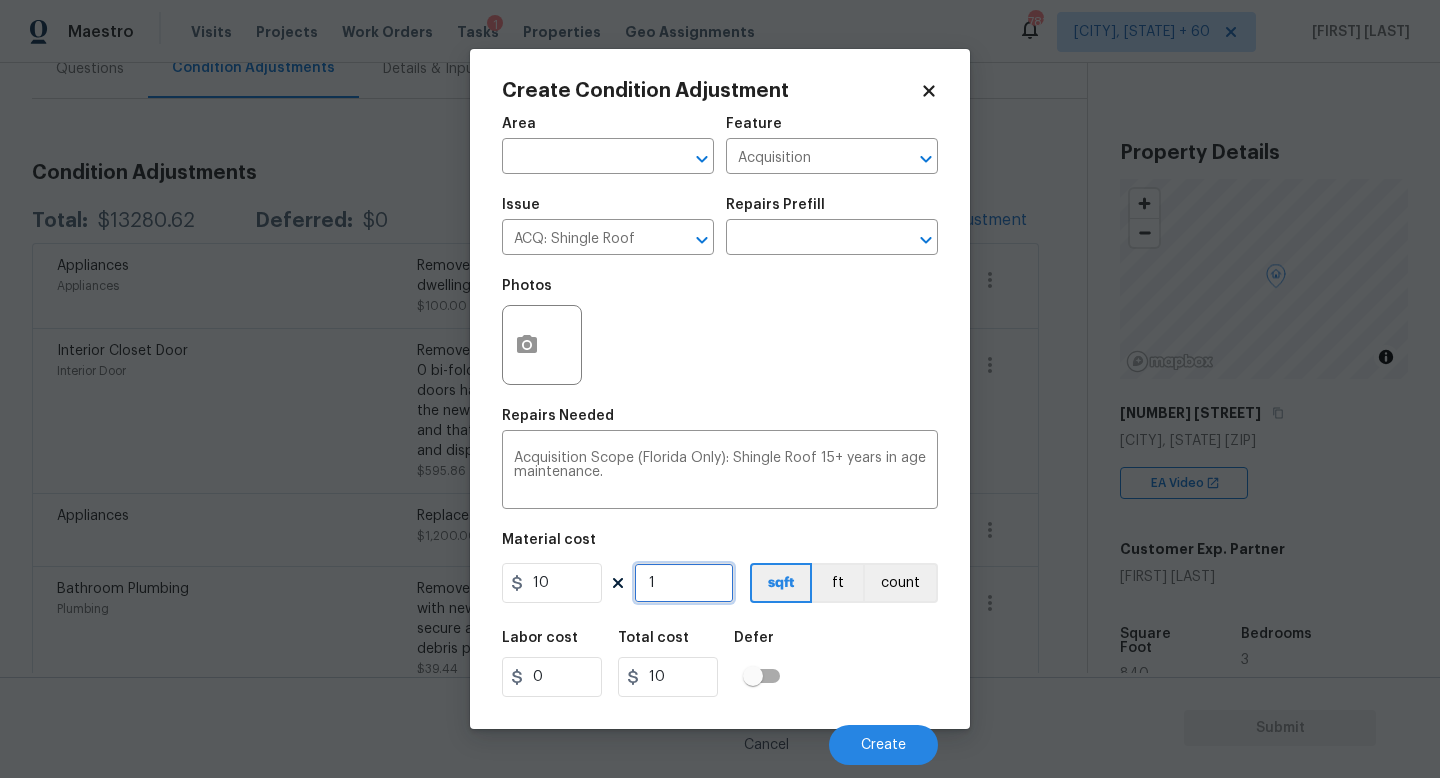 click on "1" at bounding box center (684, 583) 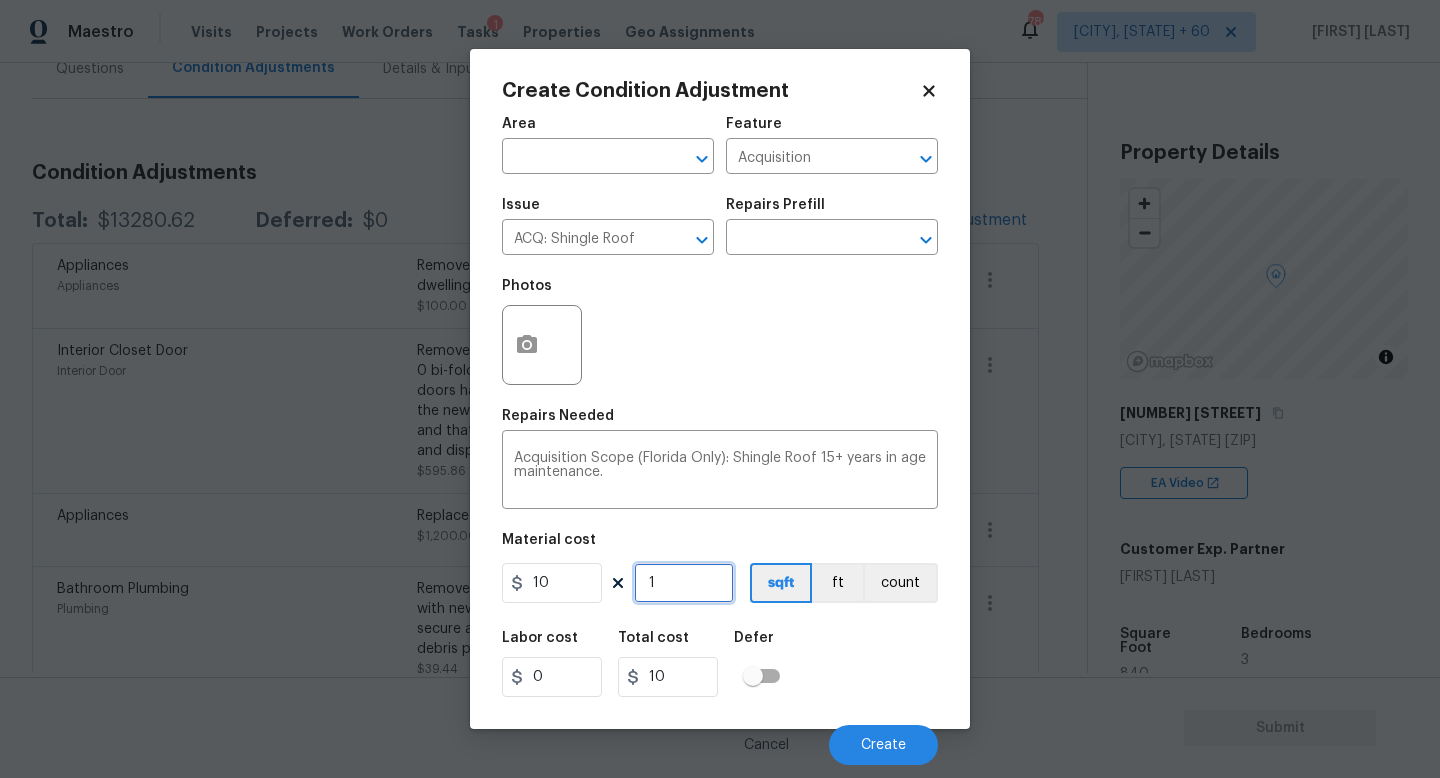 type on "0" 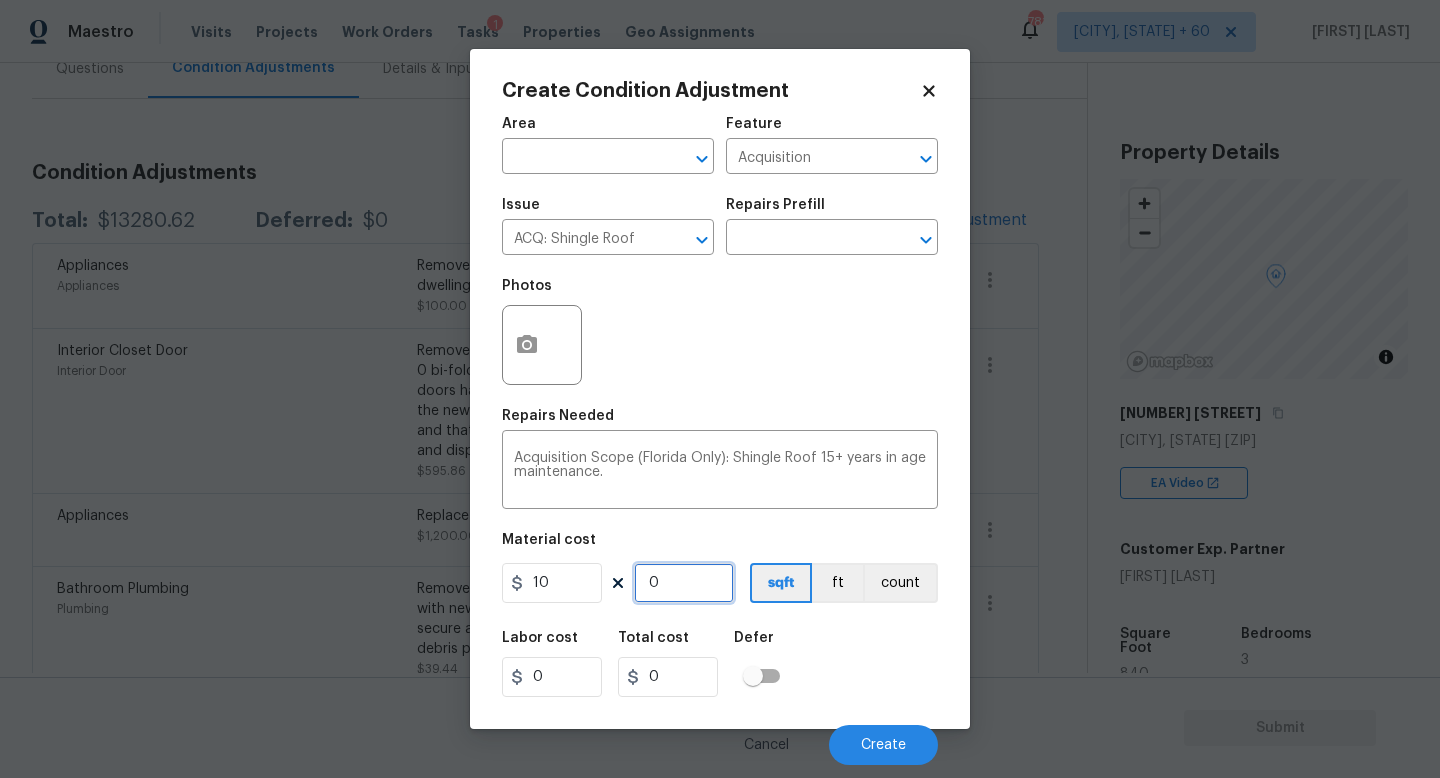 type on "8" 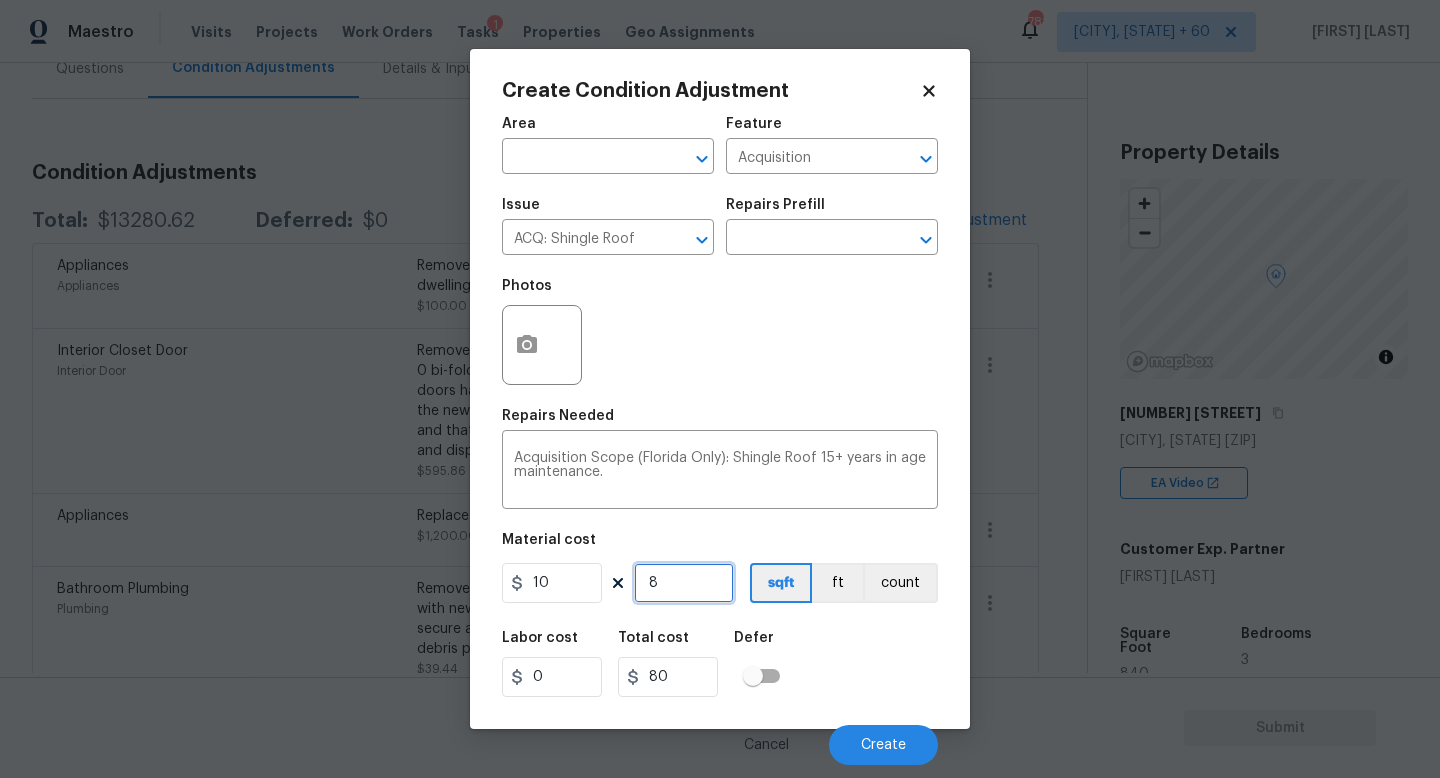 type on "84" 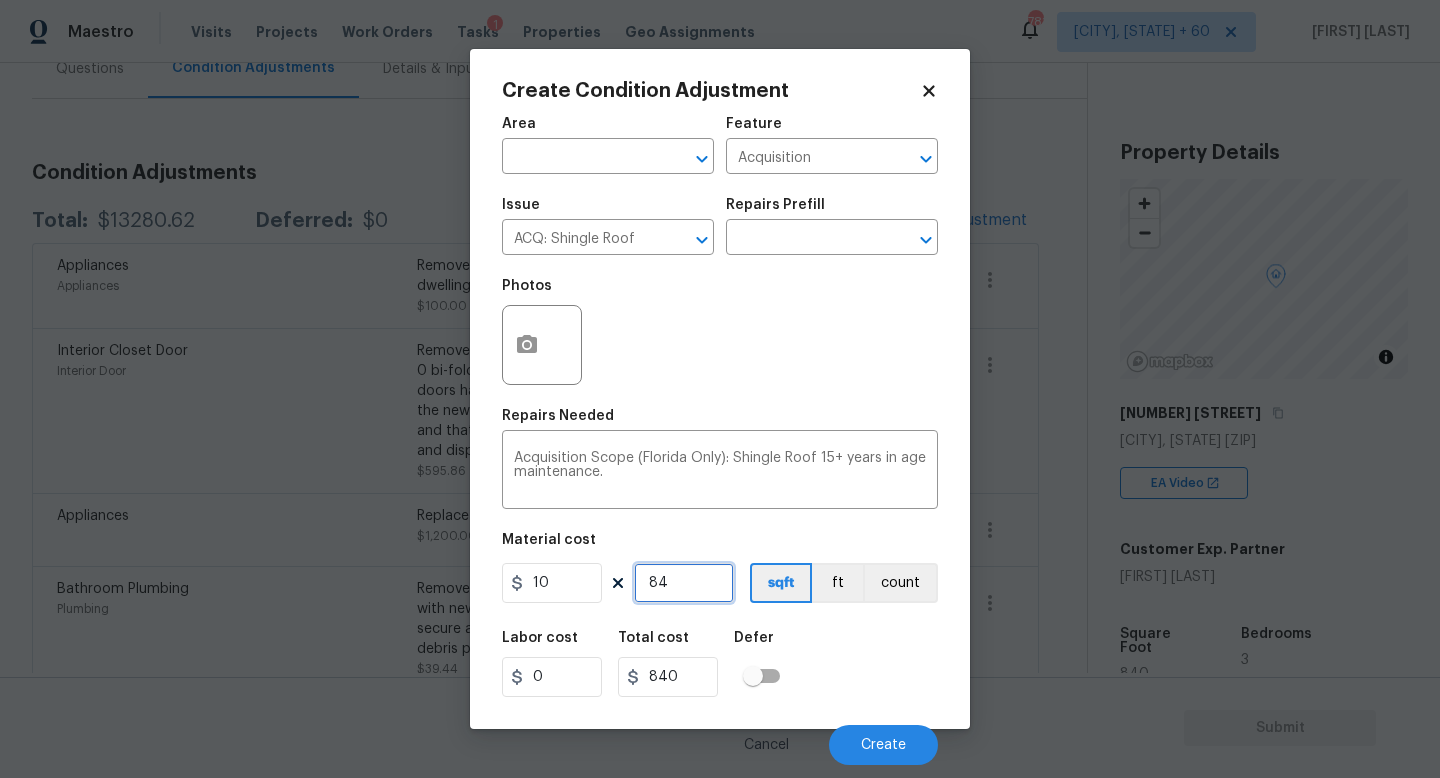 type on "840" 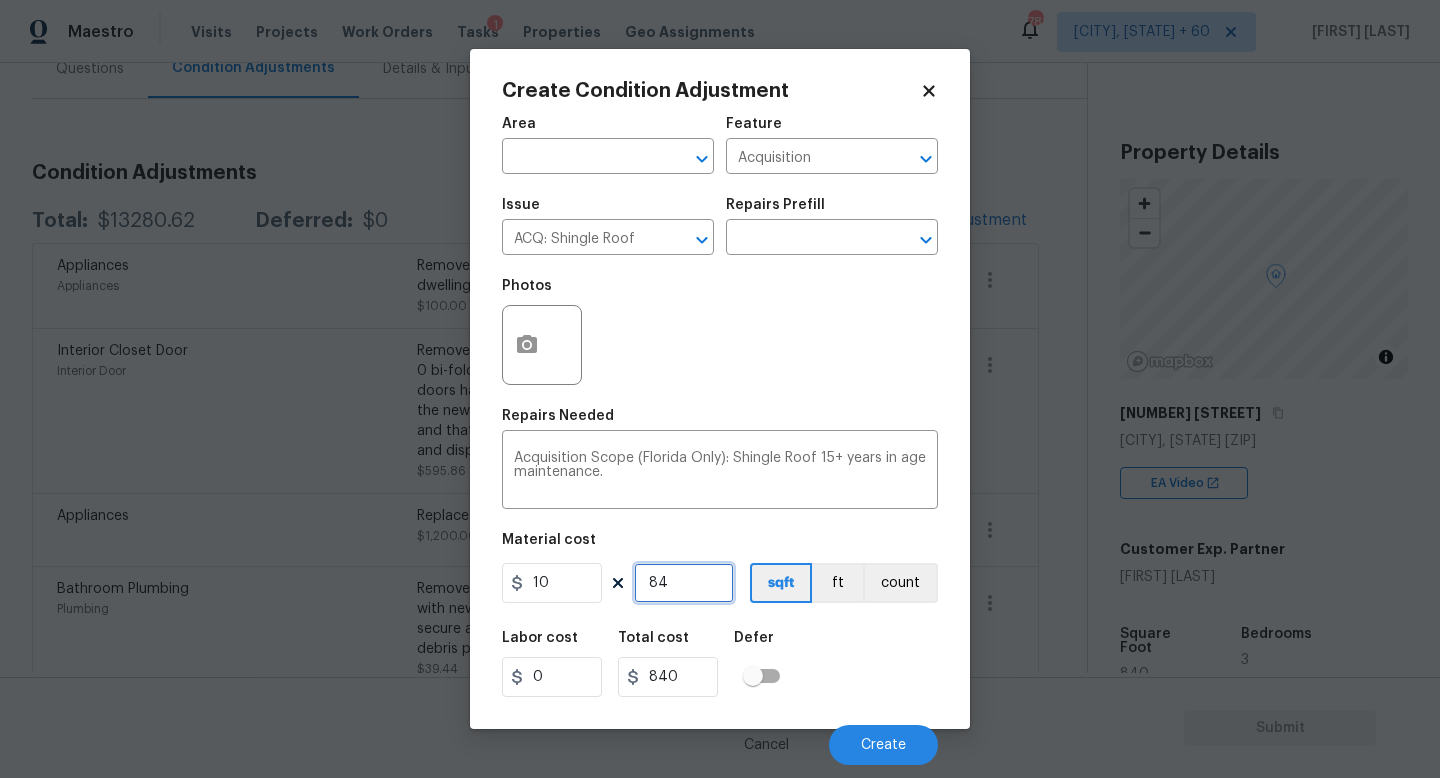 type on "[NUMBER]" 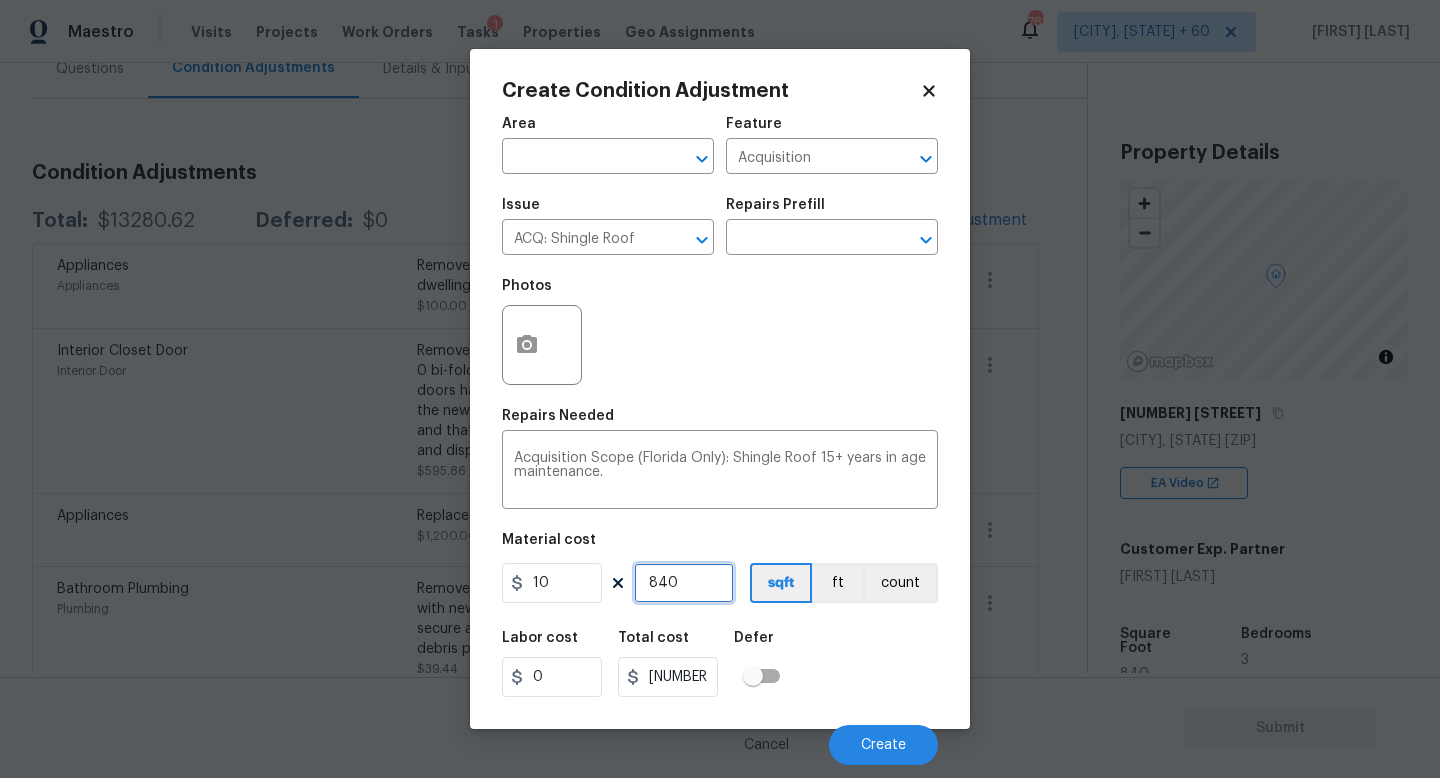 type on "840" 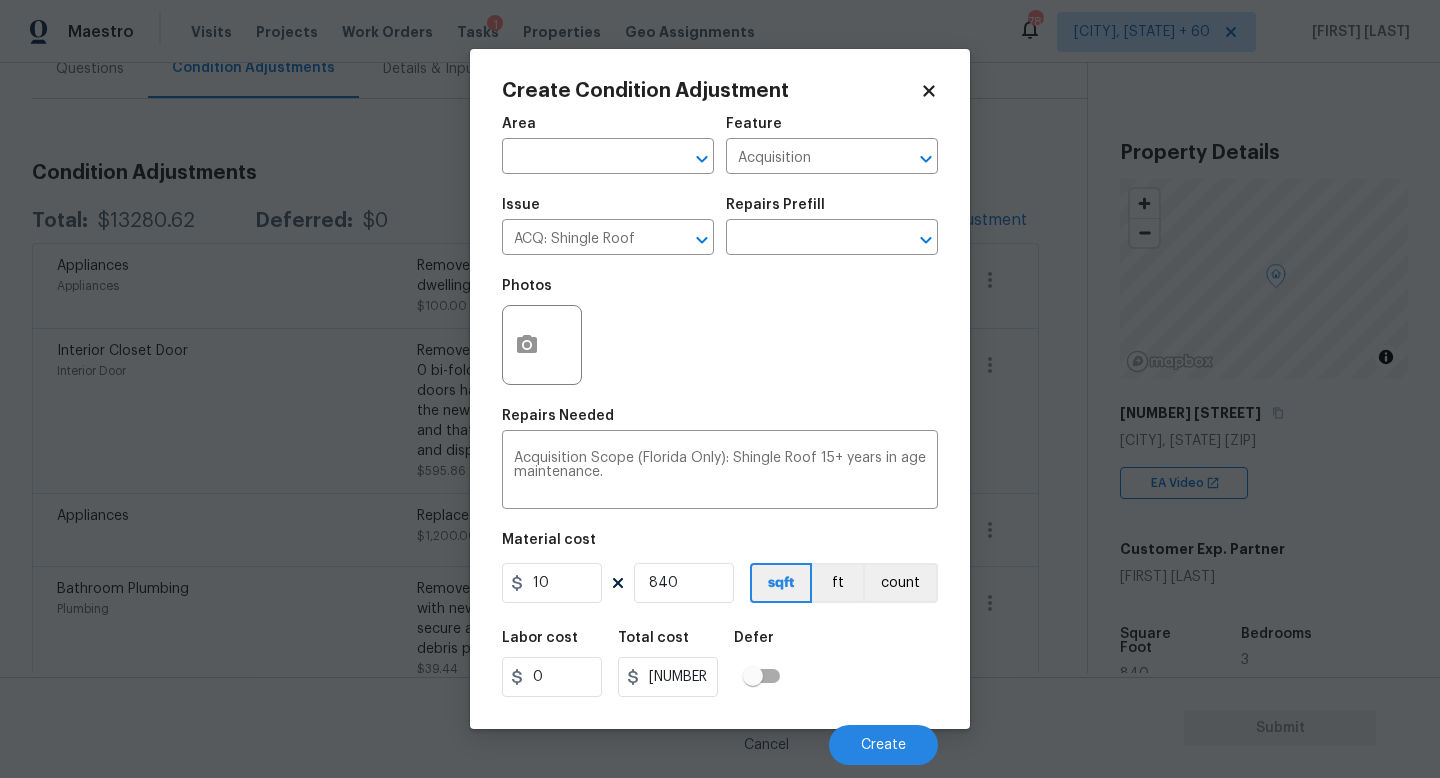 click on "Labor cost 0 Total cost [PRICE] Defer" at bounding box center (720, 664) 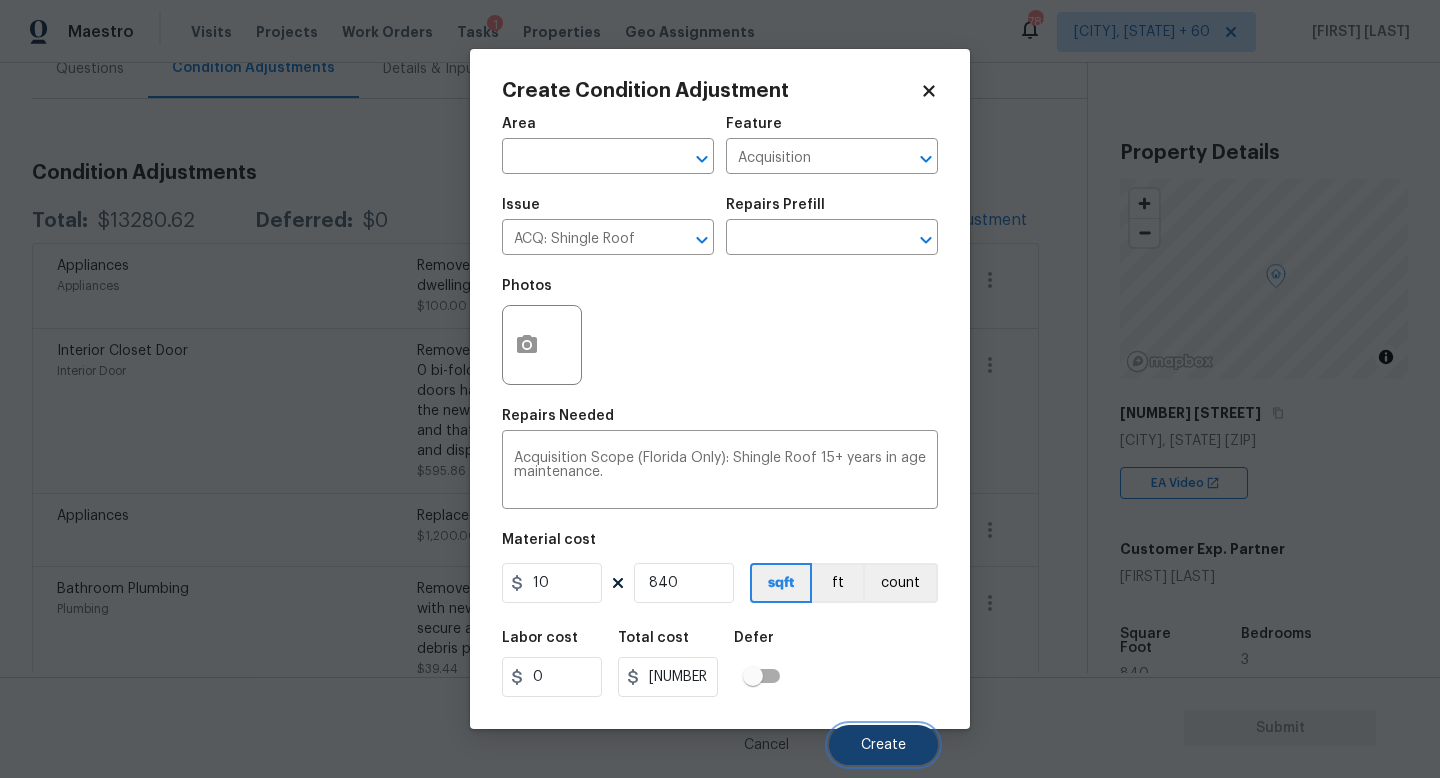 click on "Create" at bounding box center [883, 745] 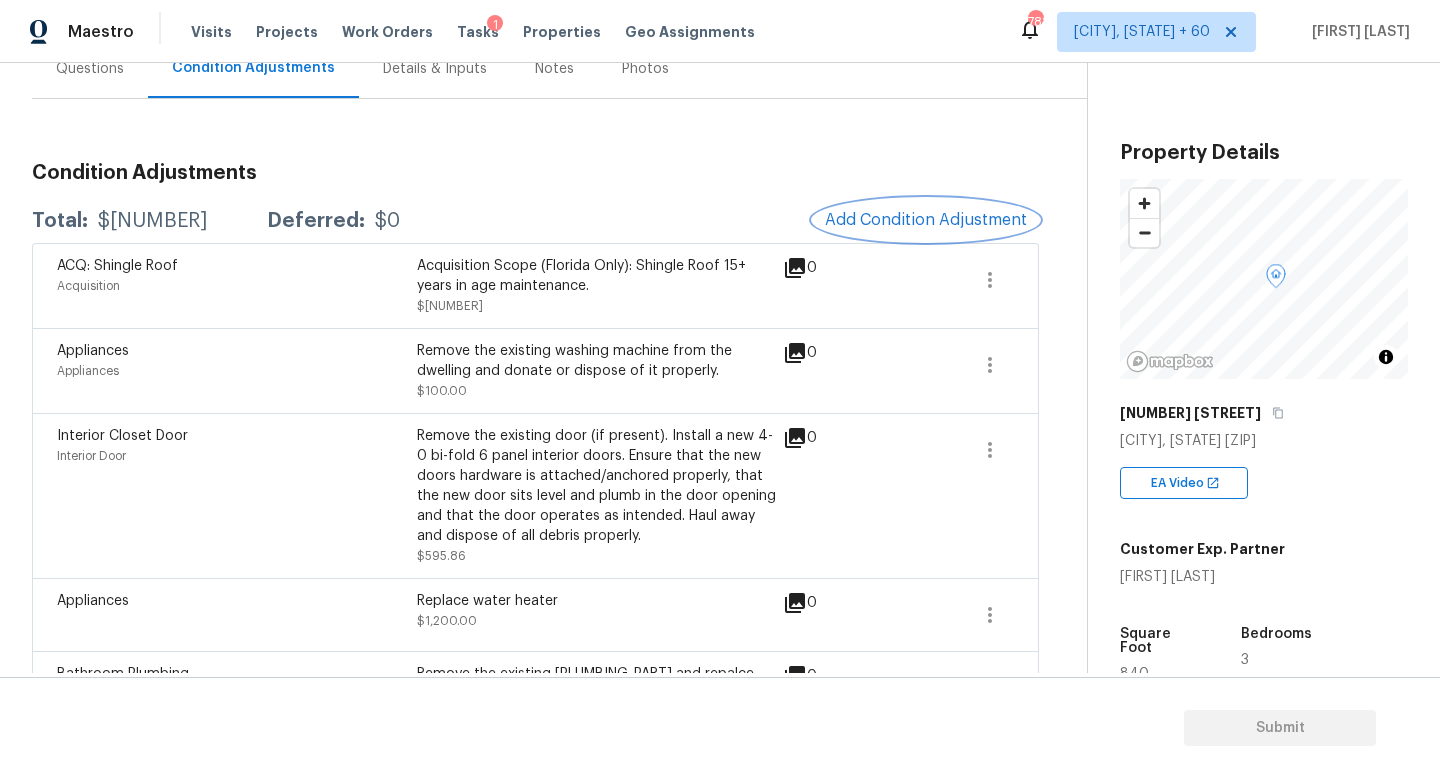 click on "Add Condition Adjustment" at bounding box center [926, 220] 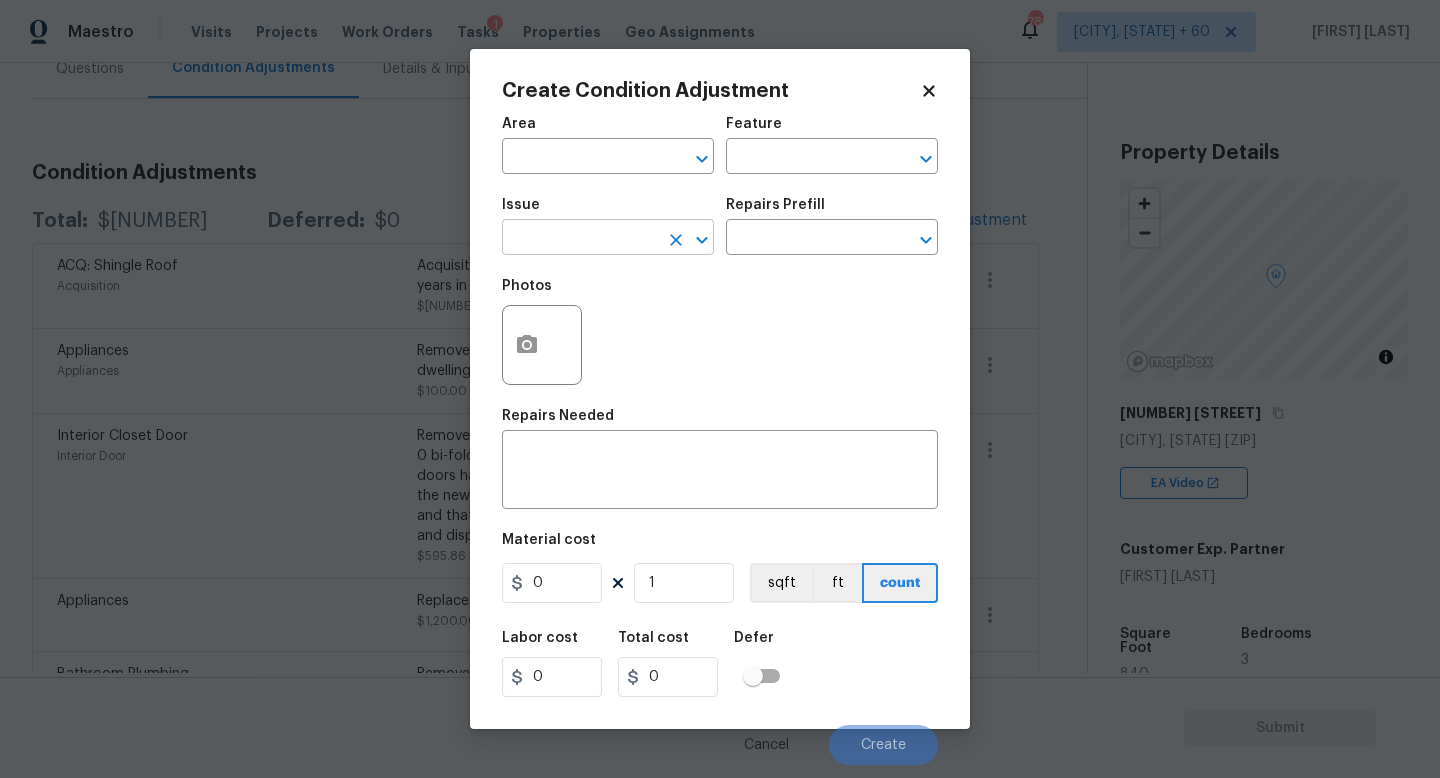 click at bounding box center [580, 239] 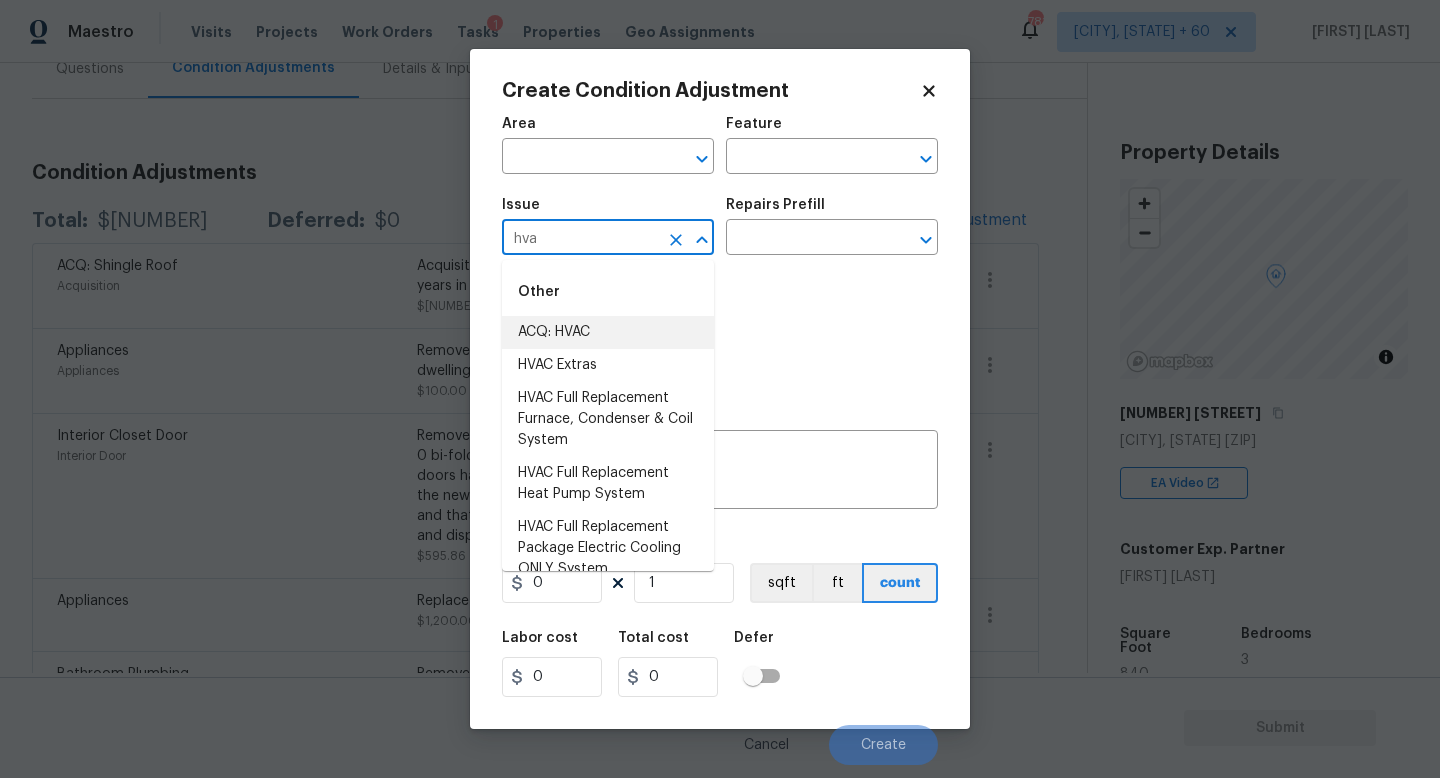 click on "ACQ: HVAC" at bounding box center [608, 332] 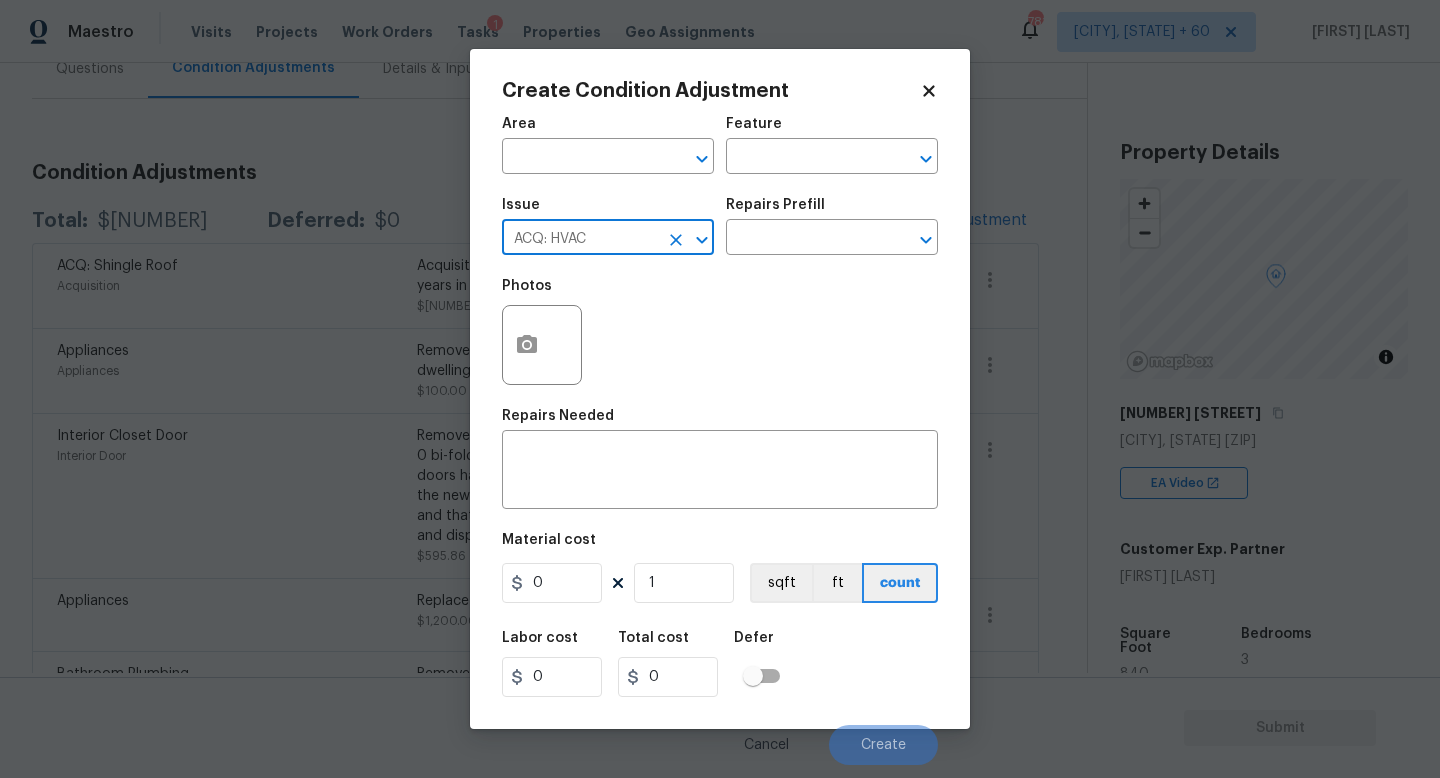 type on "ACQ: HVAC" 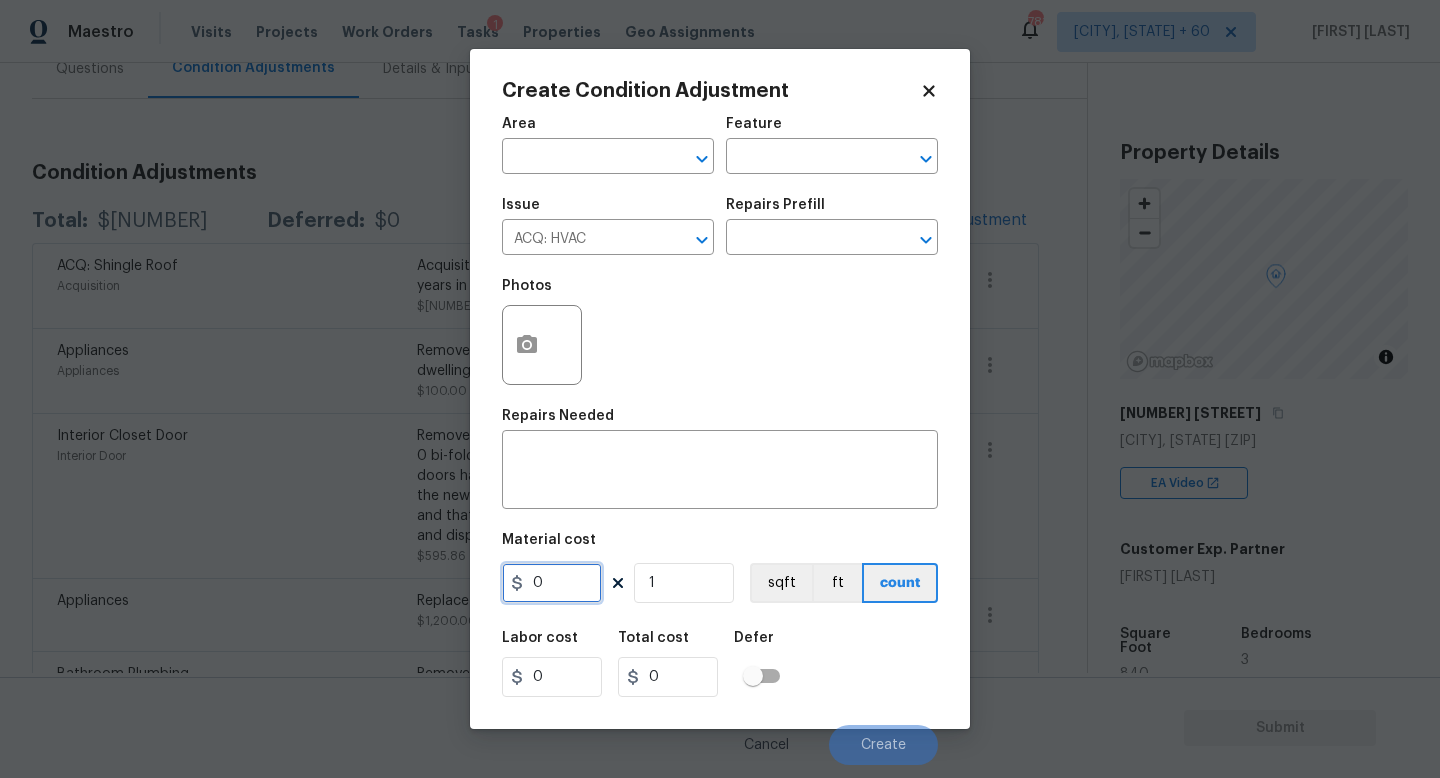 click on "0" at bounding box center [552, 583] 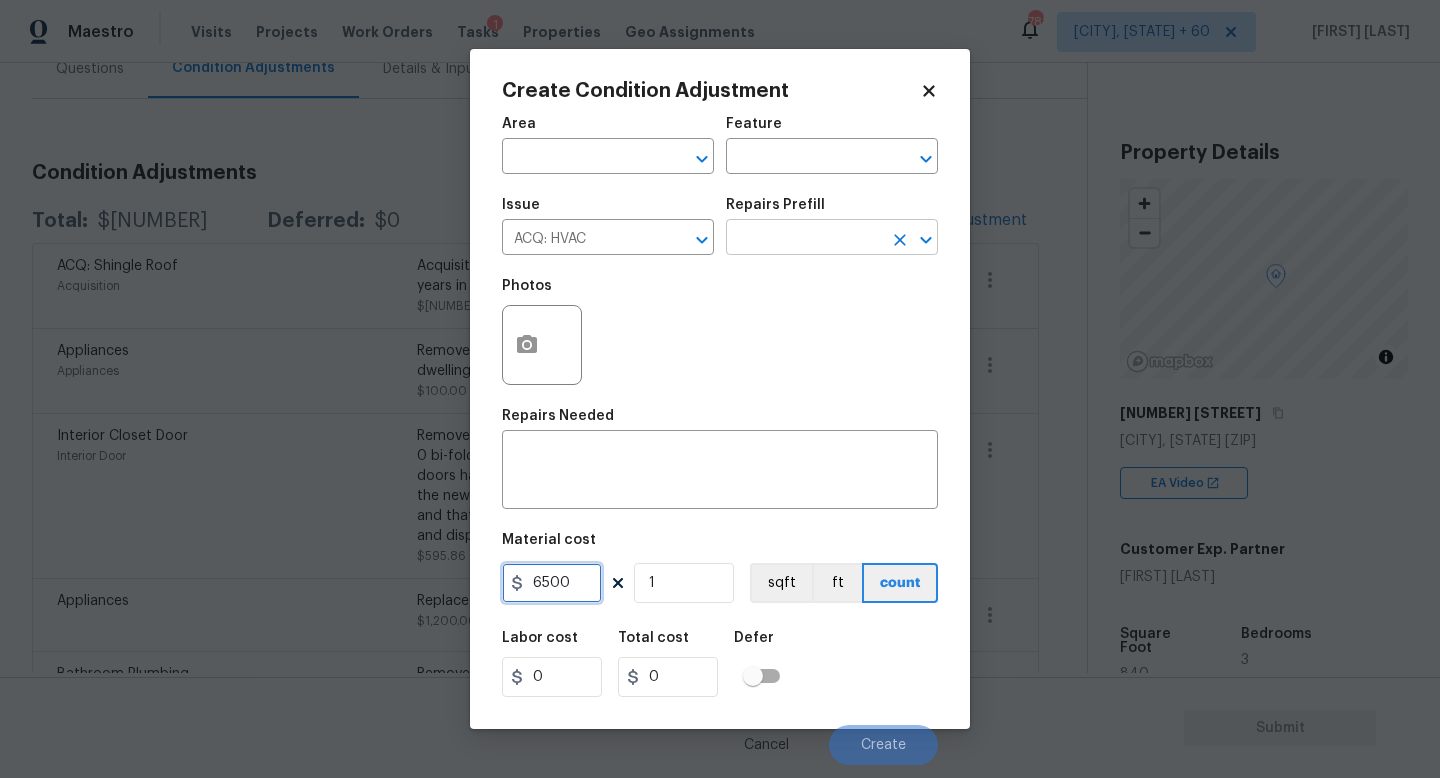 type on "6500" 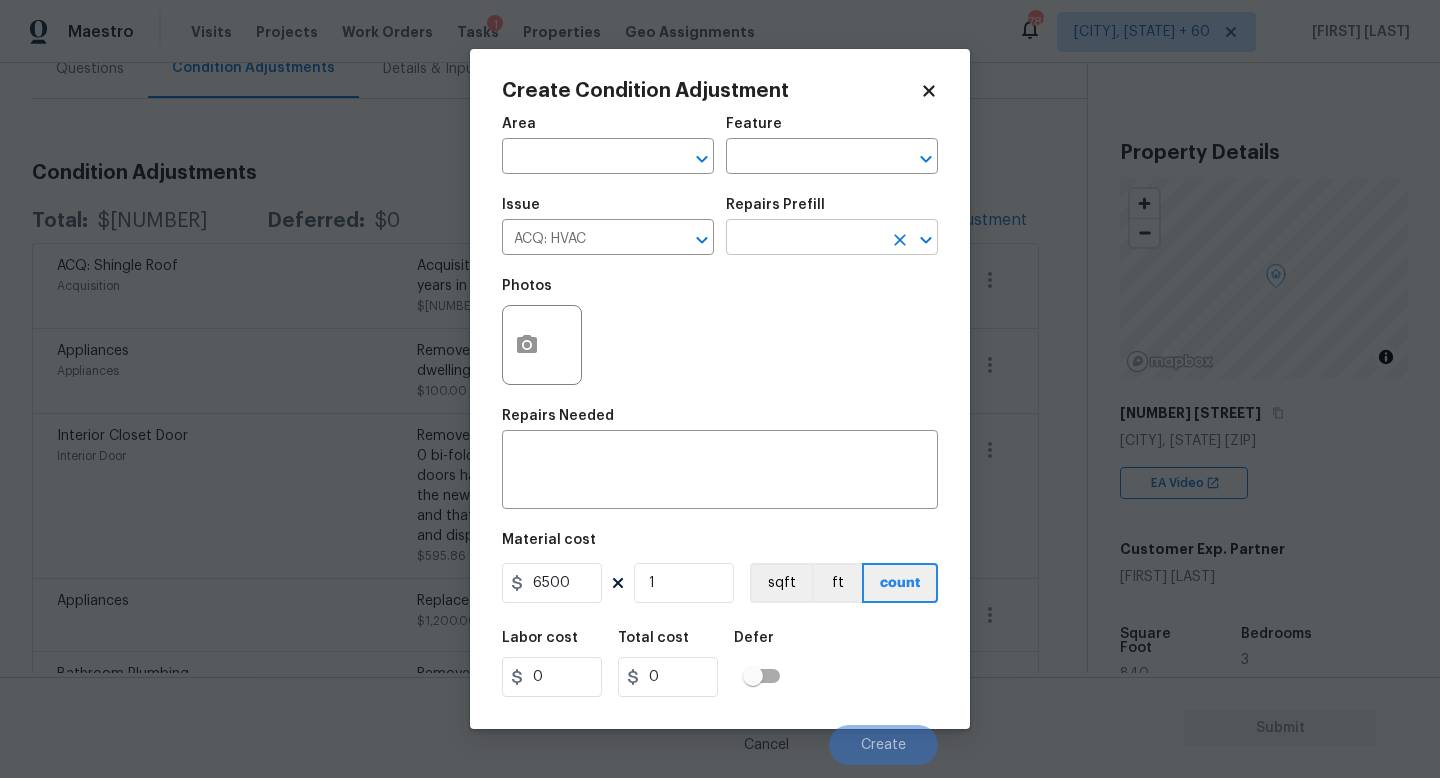 type on "6500" 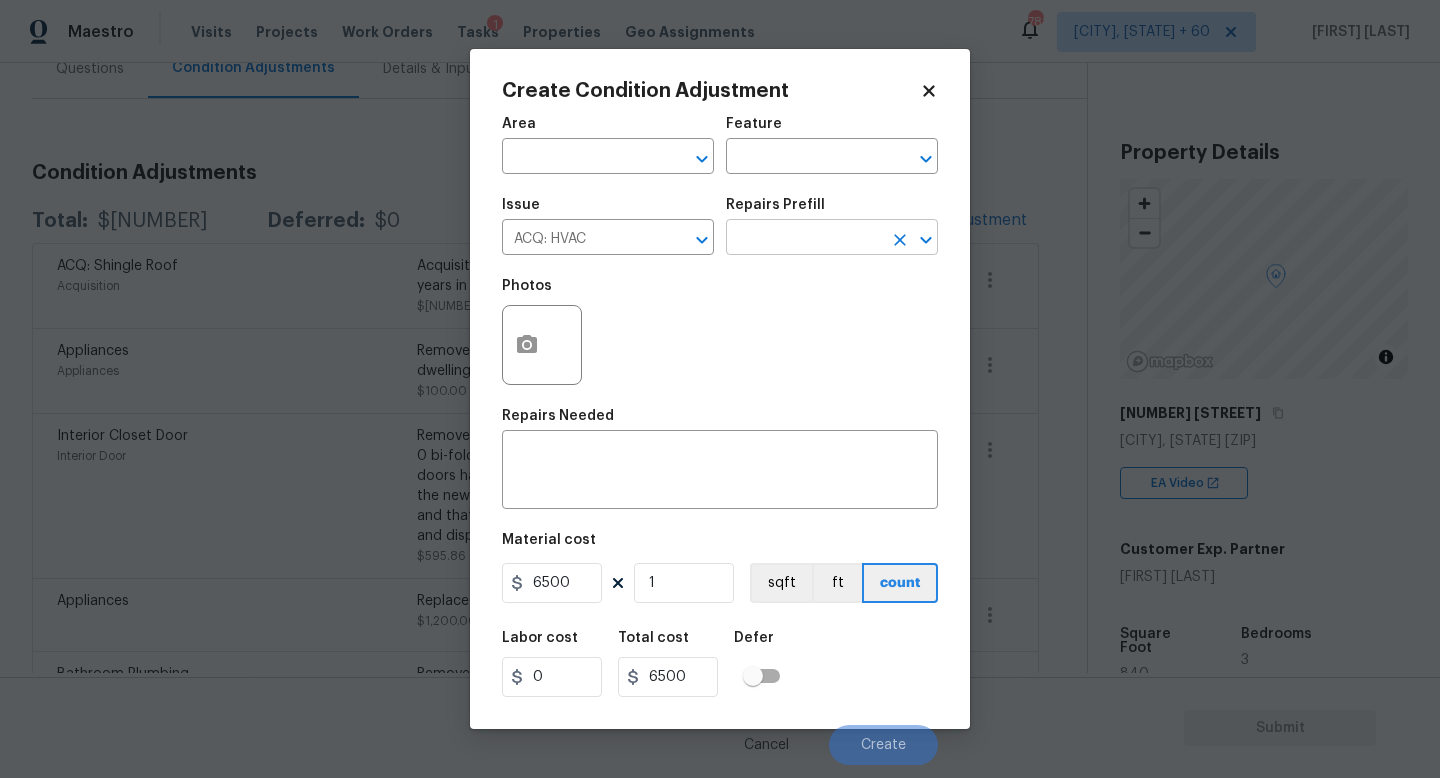 click at bounding box center [804, 239] 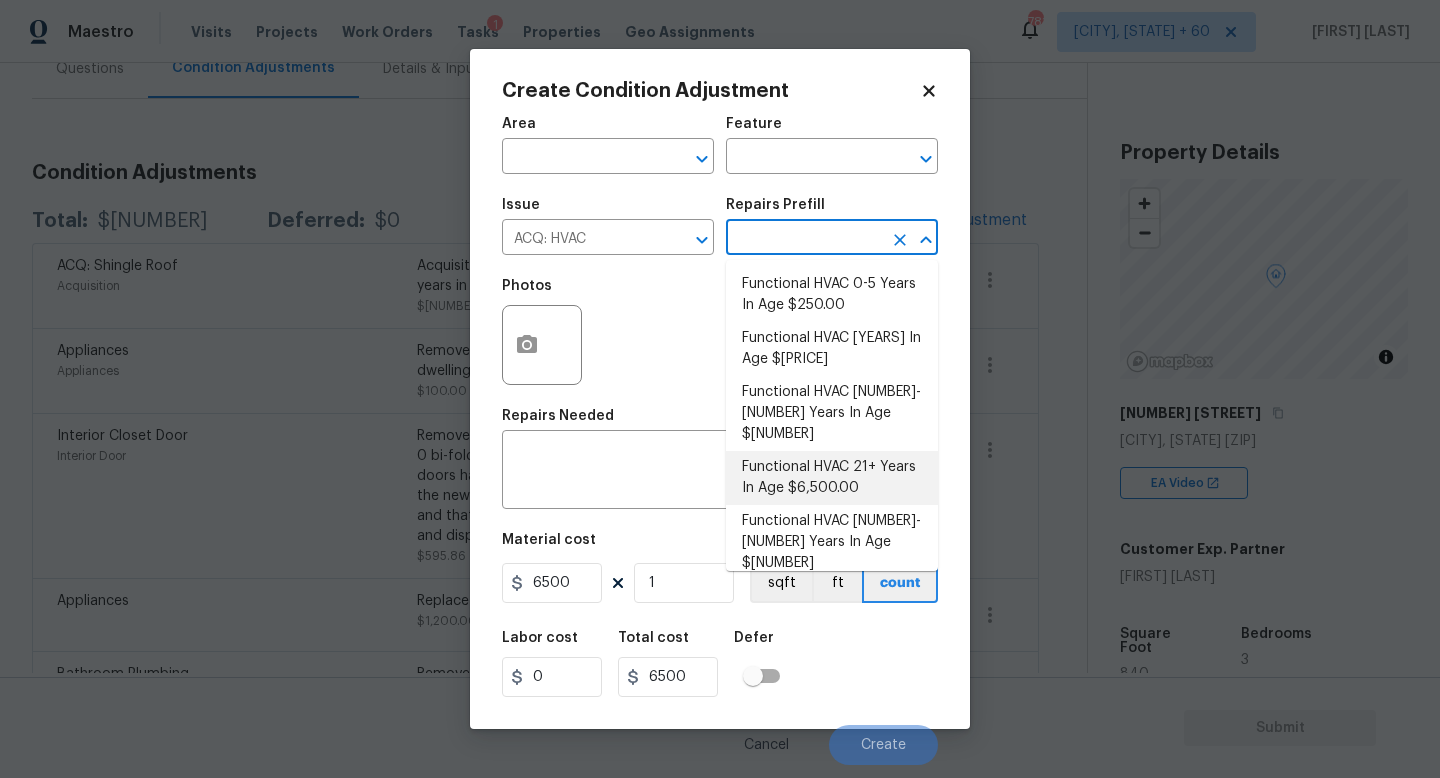 click on "Functional HVAC 21+ Years In Age $6,500.00" at bounding box center (832, 478) 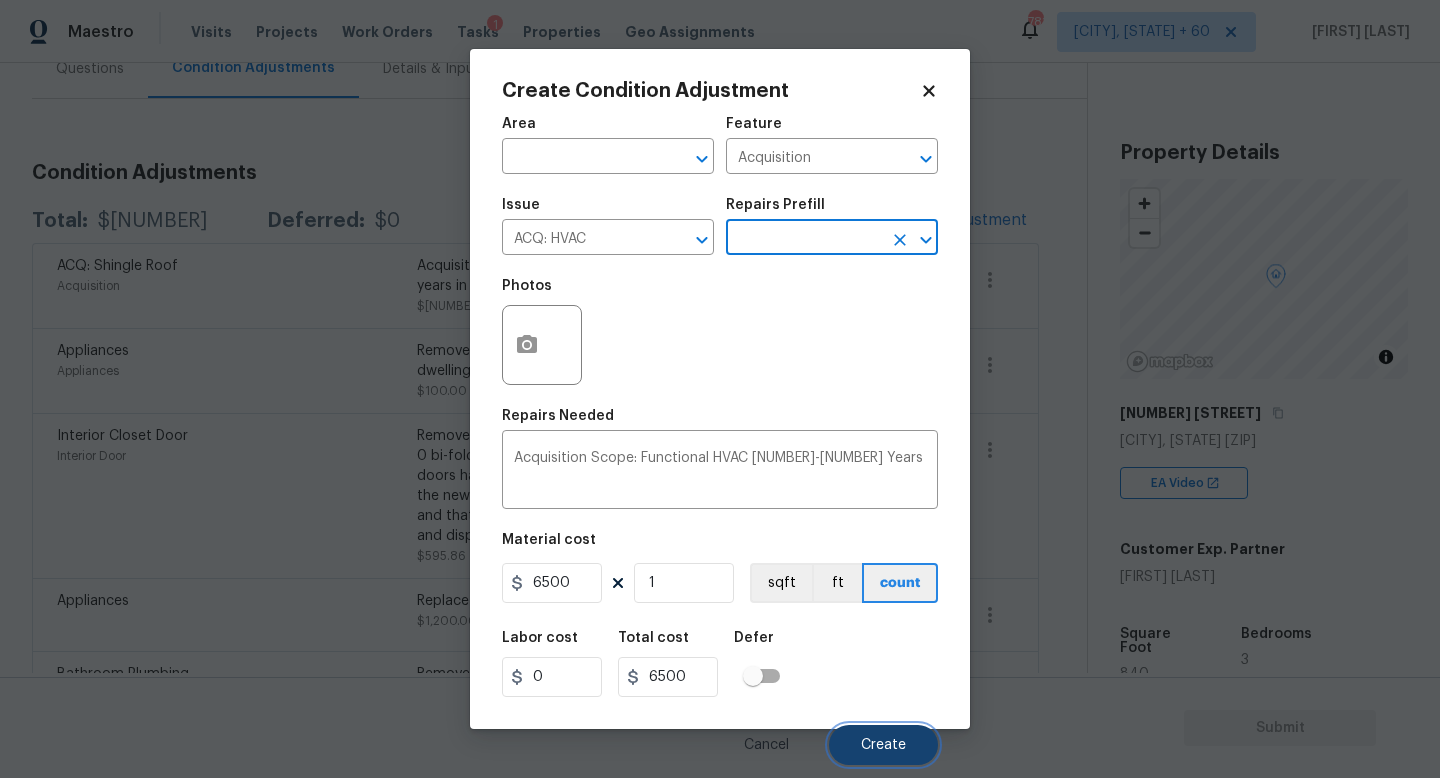 click on "Create" at bounding box center [883, 745] 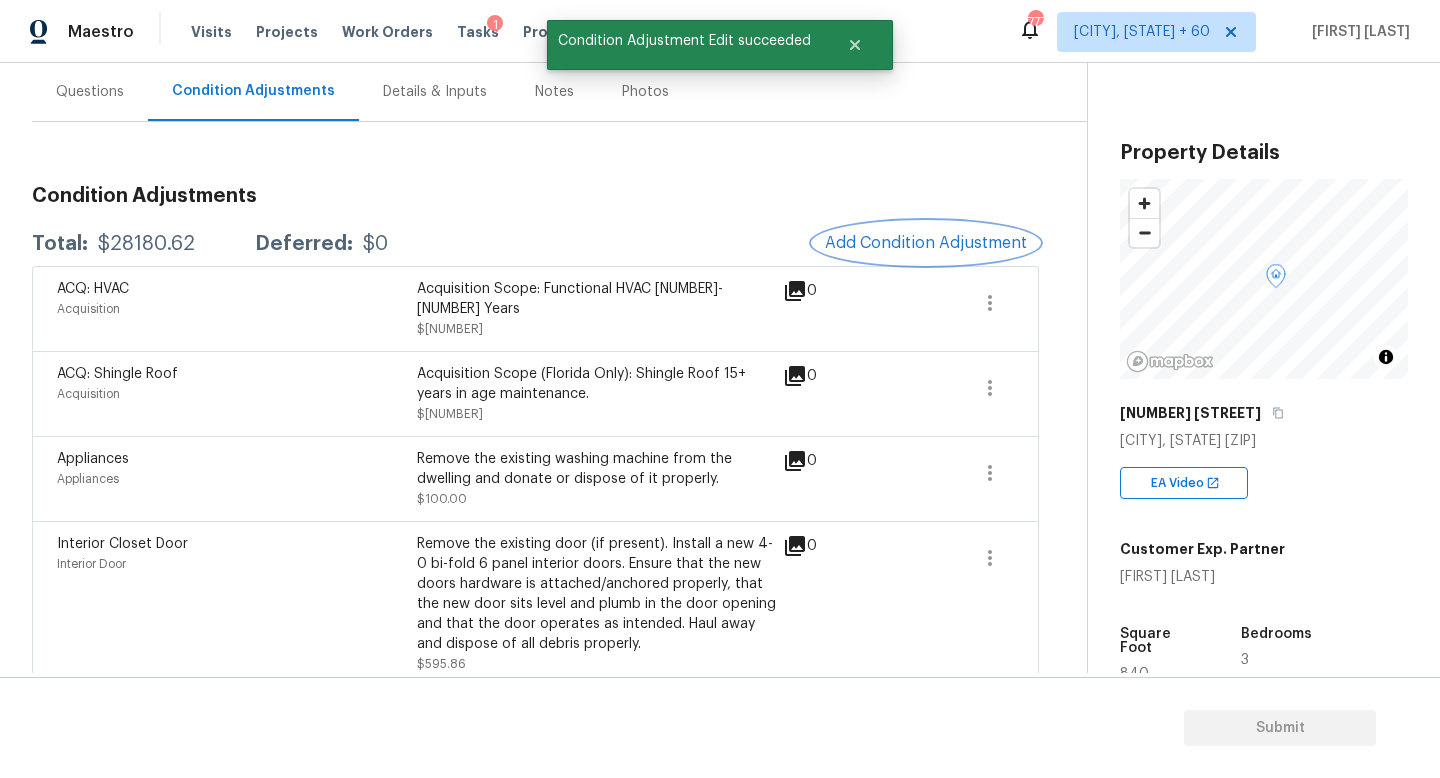 scroll, scrollTop: 179, scrollLeft: 0, axis: vertical 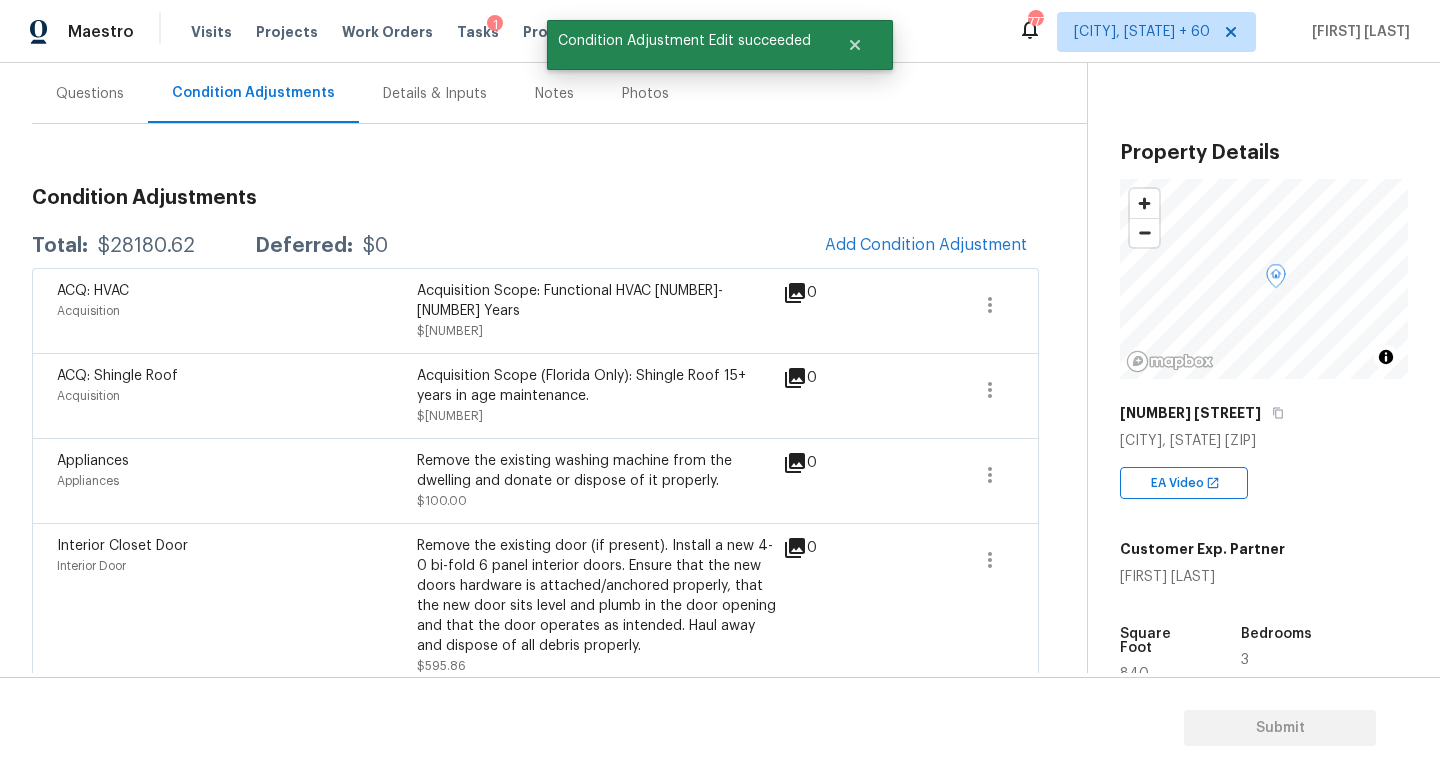 click on "$28180.62" at bounding box center [146, 246] 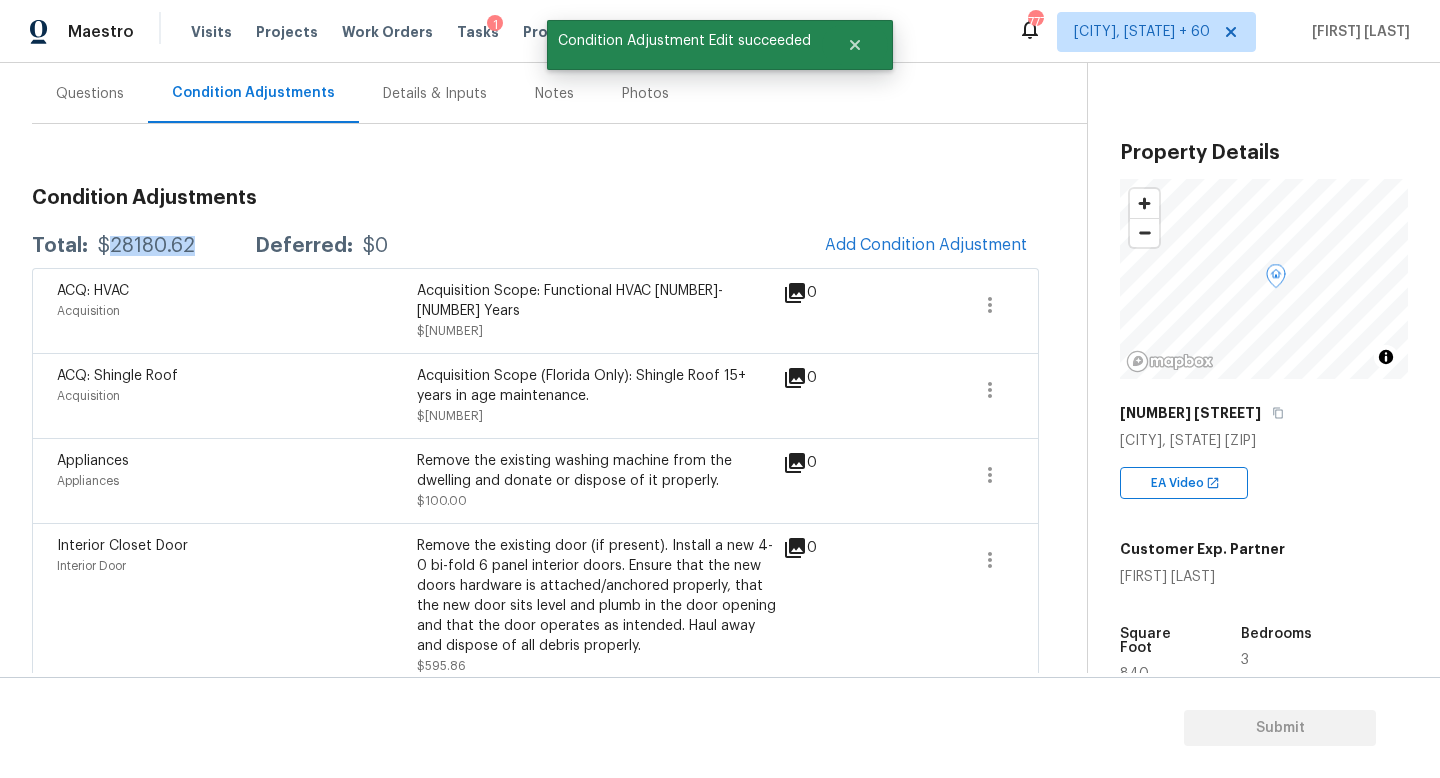 click on "$28180.62" at bounding box center (146, 246) 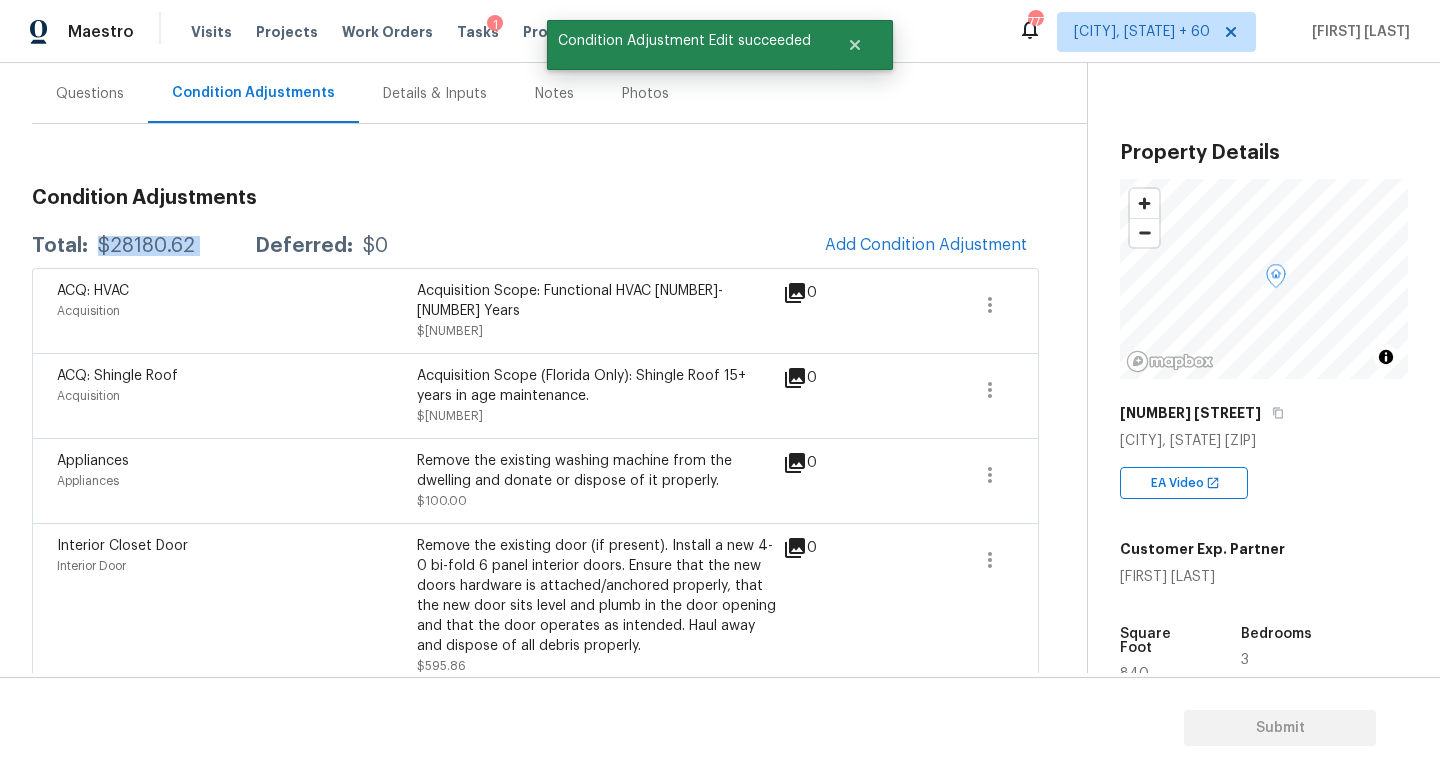 copy on "$28180.62" 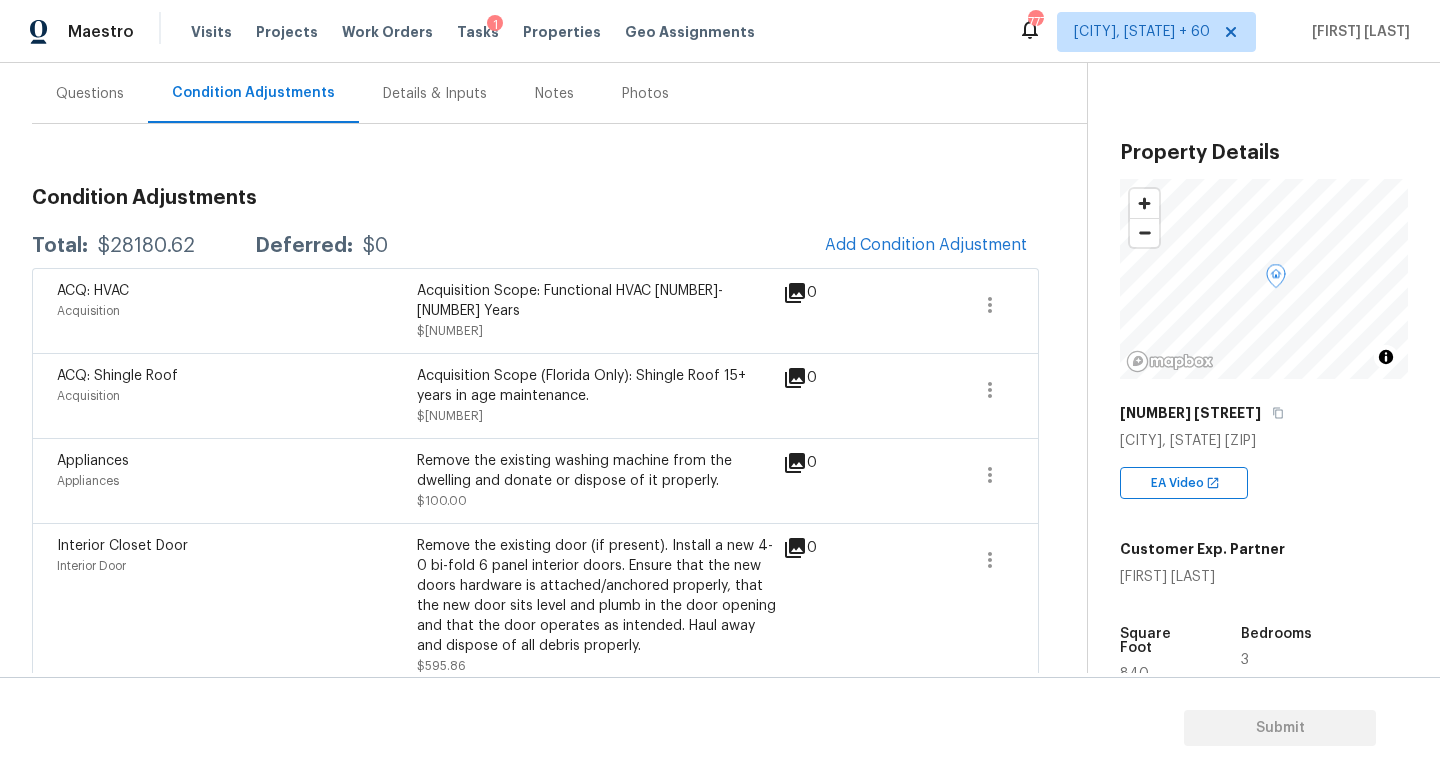 click on "Questions" at bounding box center [90, 94] 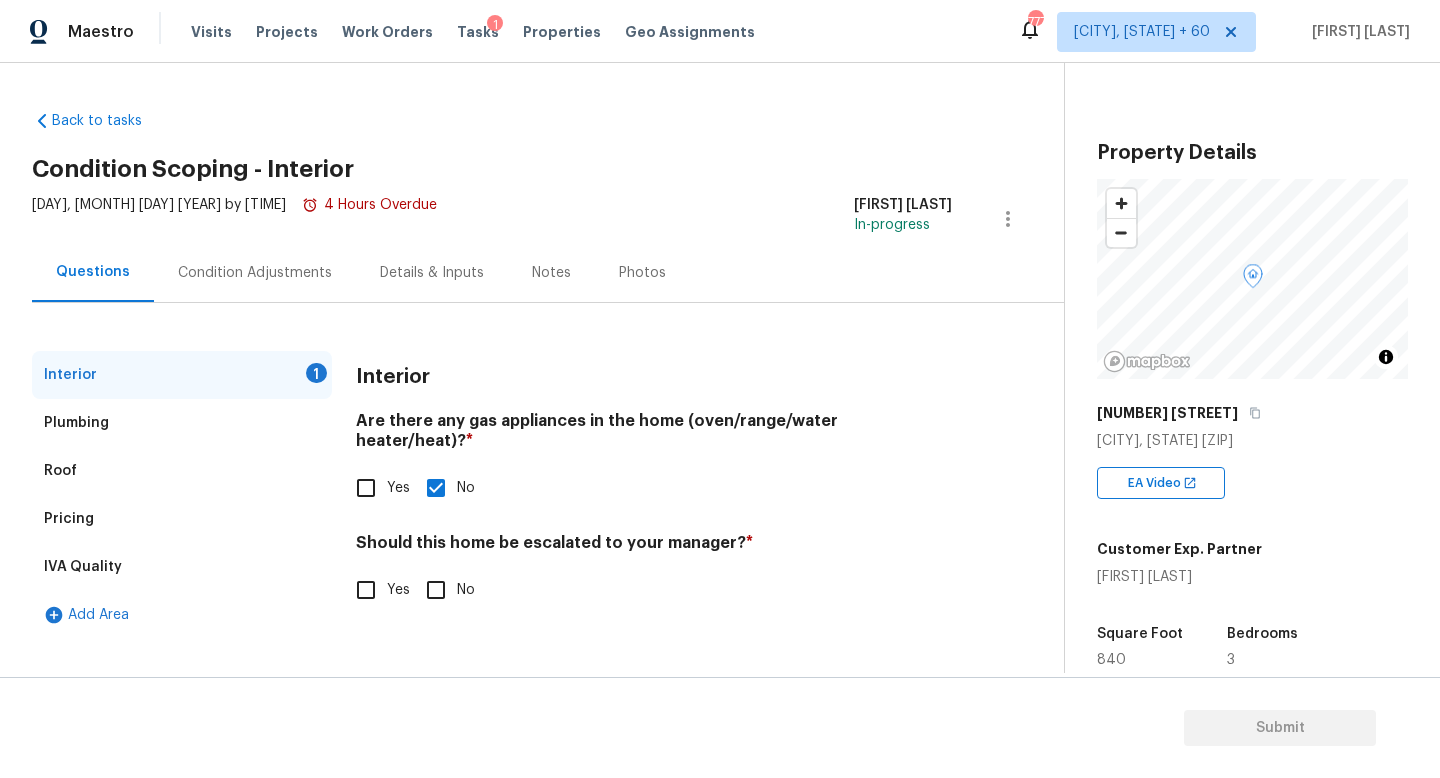 click on "Pricing" at bounding box center (182, 519) 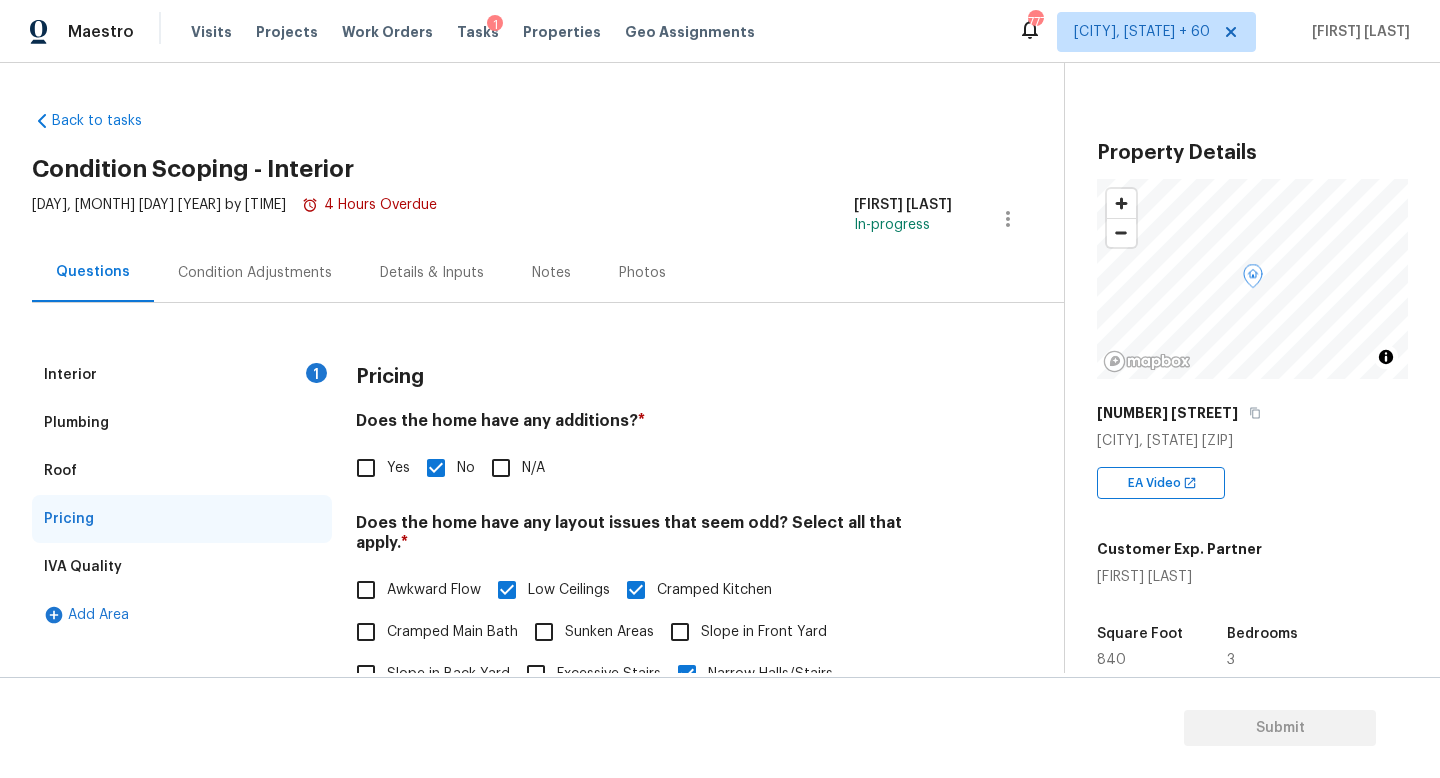 scroll, scrollTop: 65, scrollLeft: 0, axis: vertical 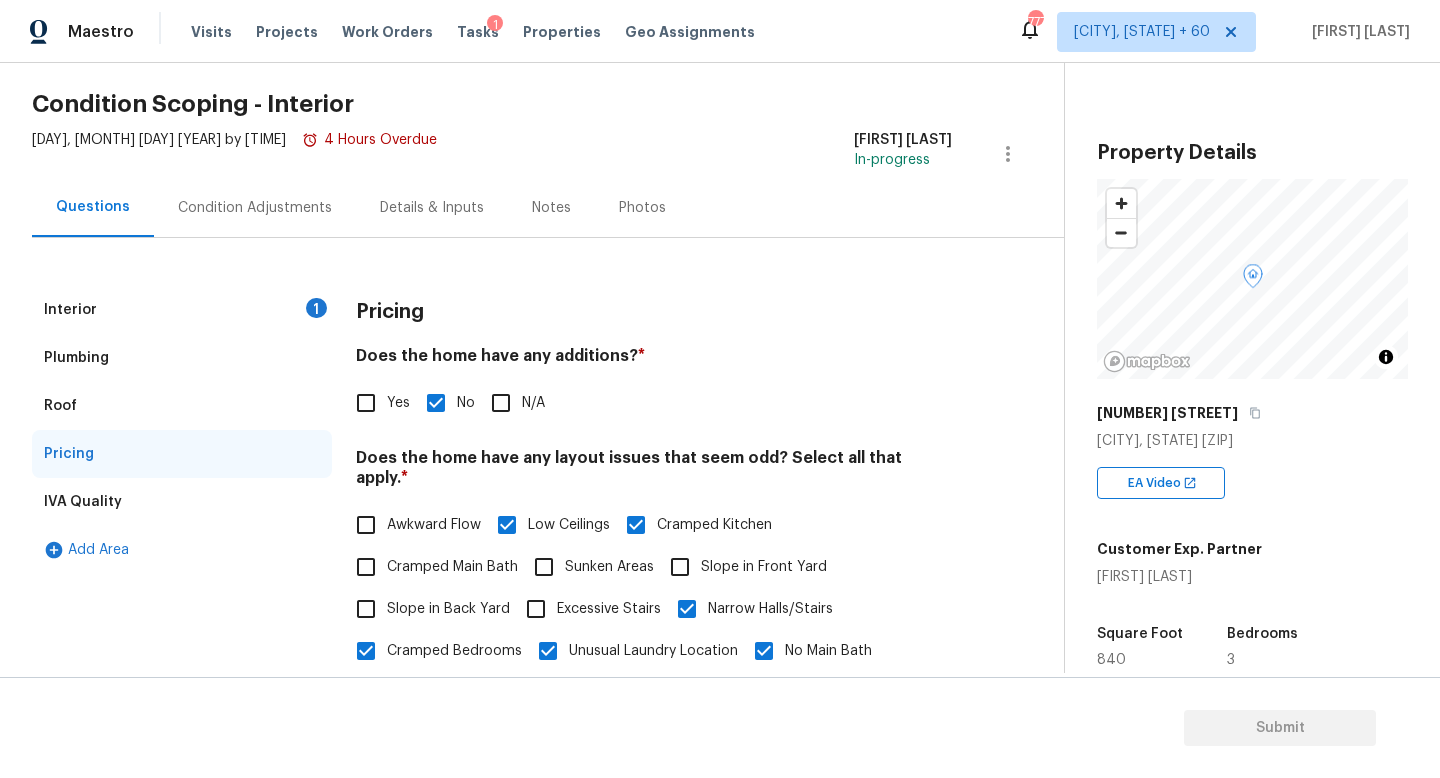 click on "Condition Adjustments" at bounding box center (255, 207) 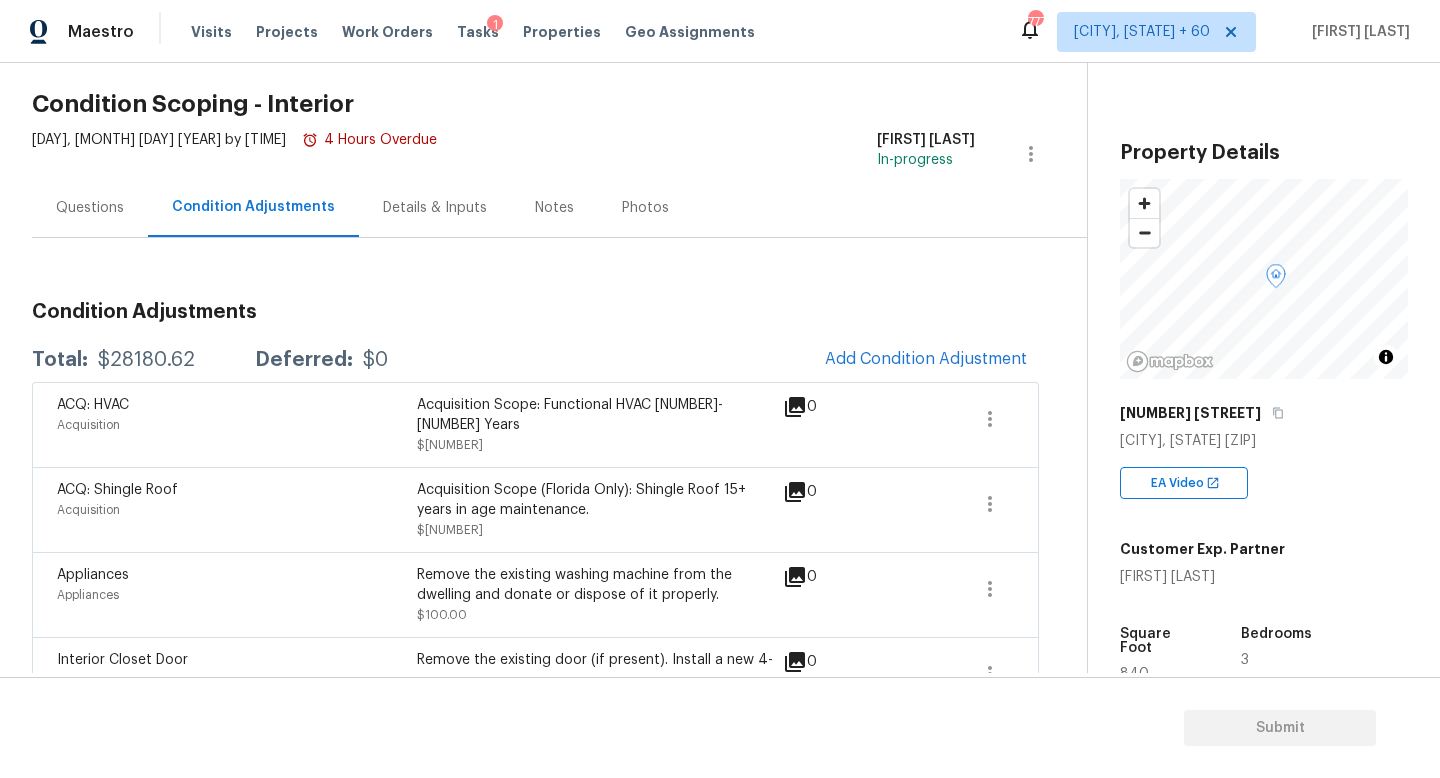 click on "$28180.62" at bounding box center (146, 360) 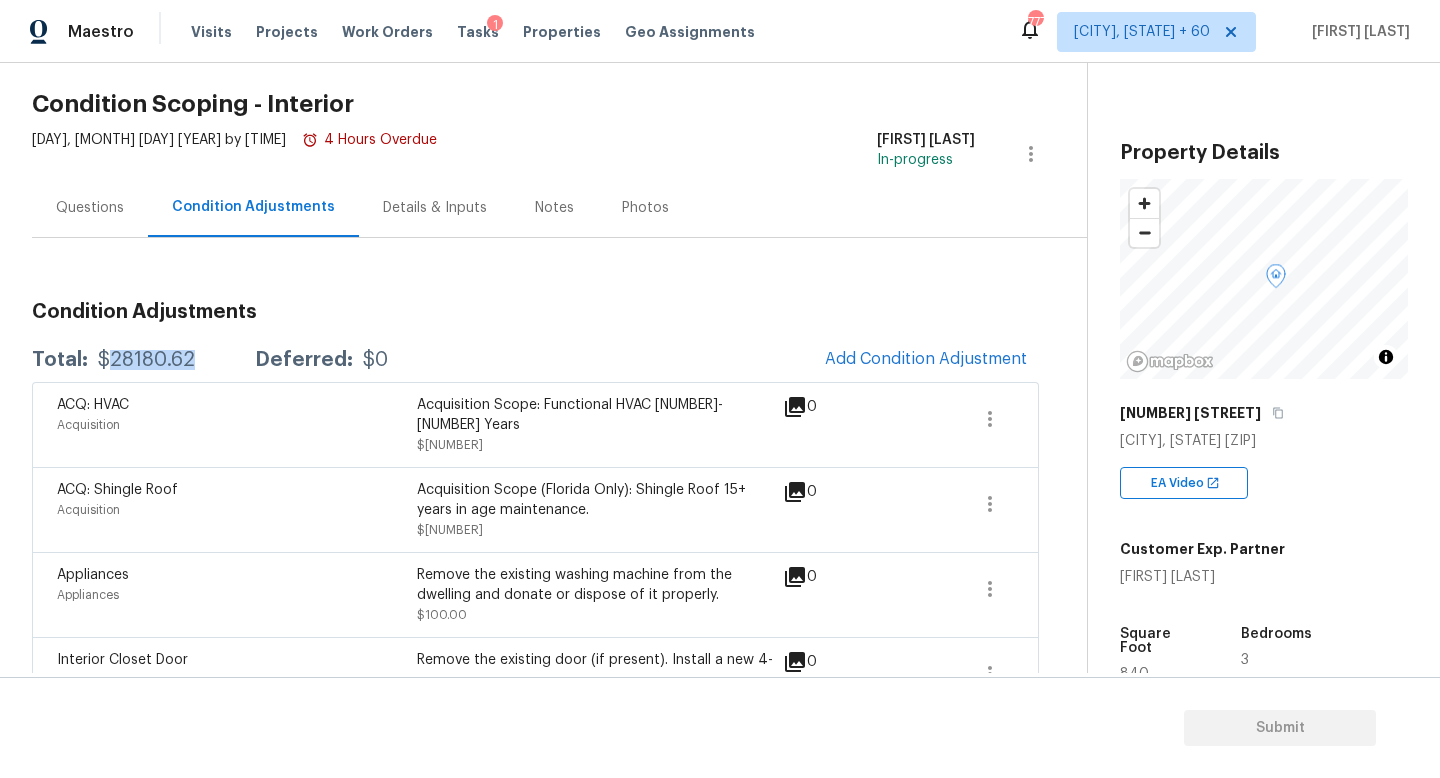 click on "$28180.62" at bounding box center (146, 360) 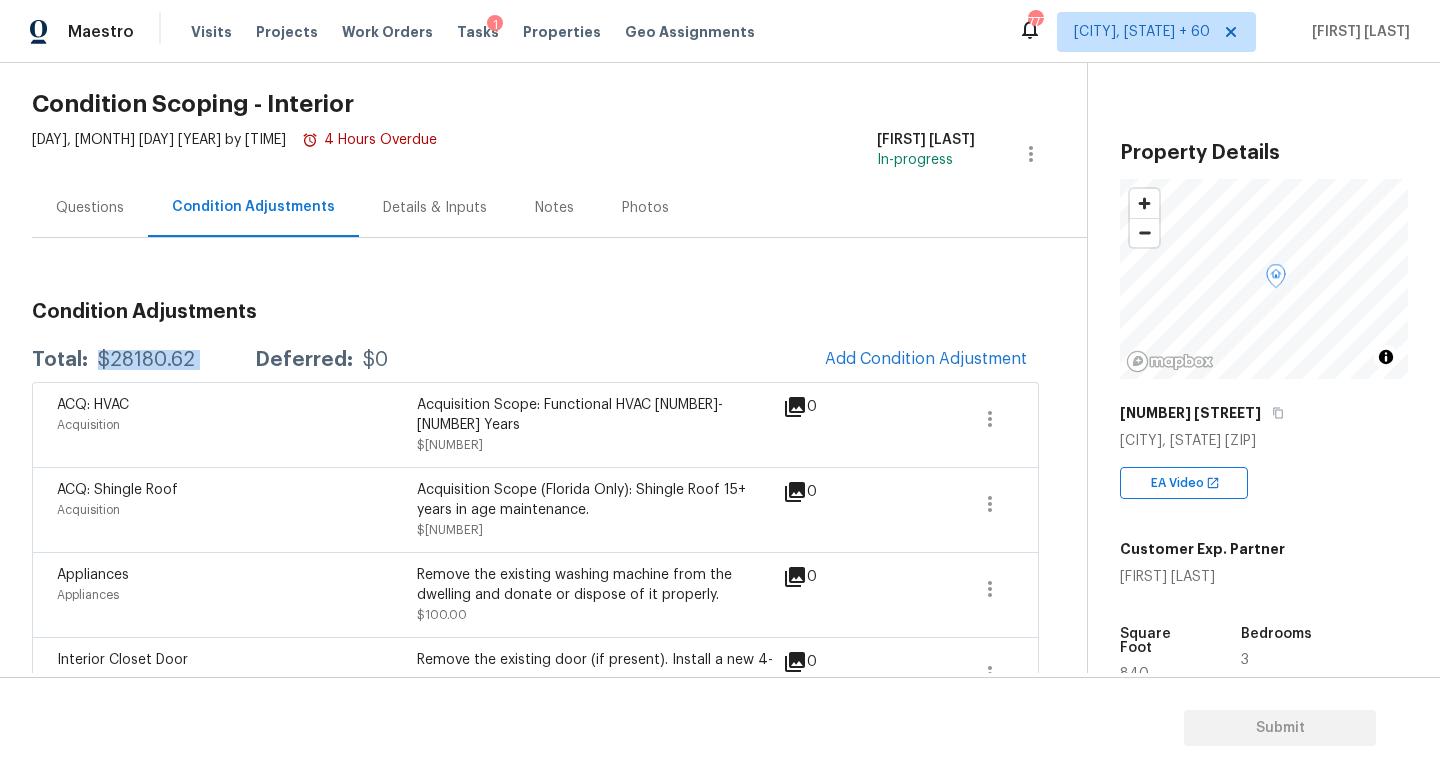 copy on "$28180.62" 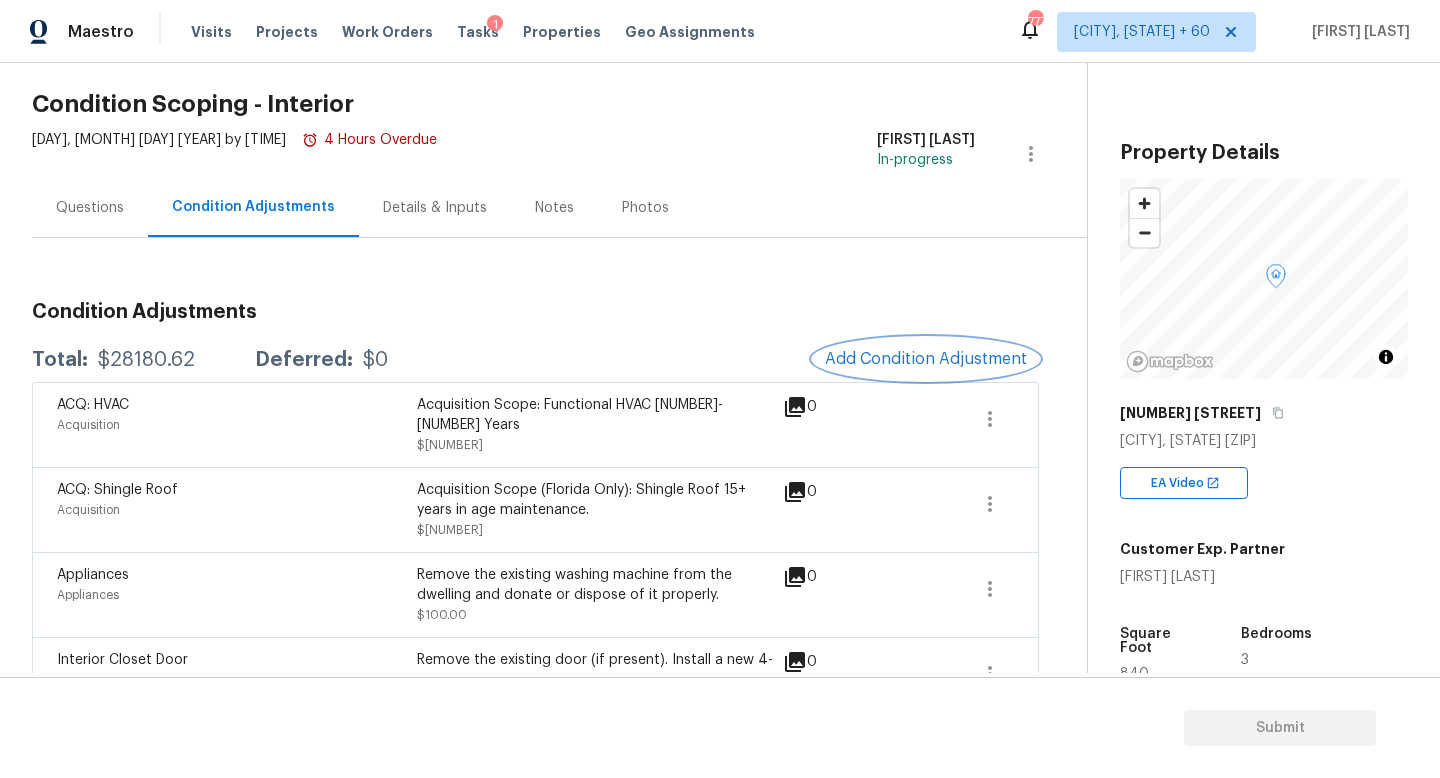 click on "Add Condition Adjustment" at bounding box center [926, 359] 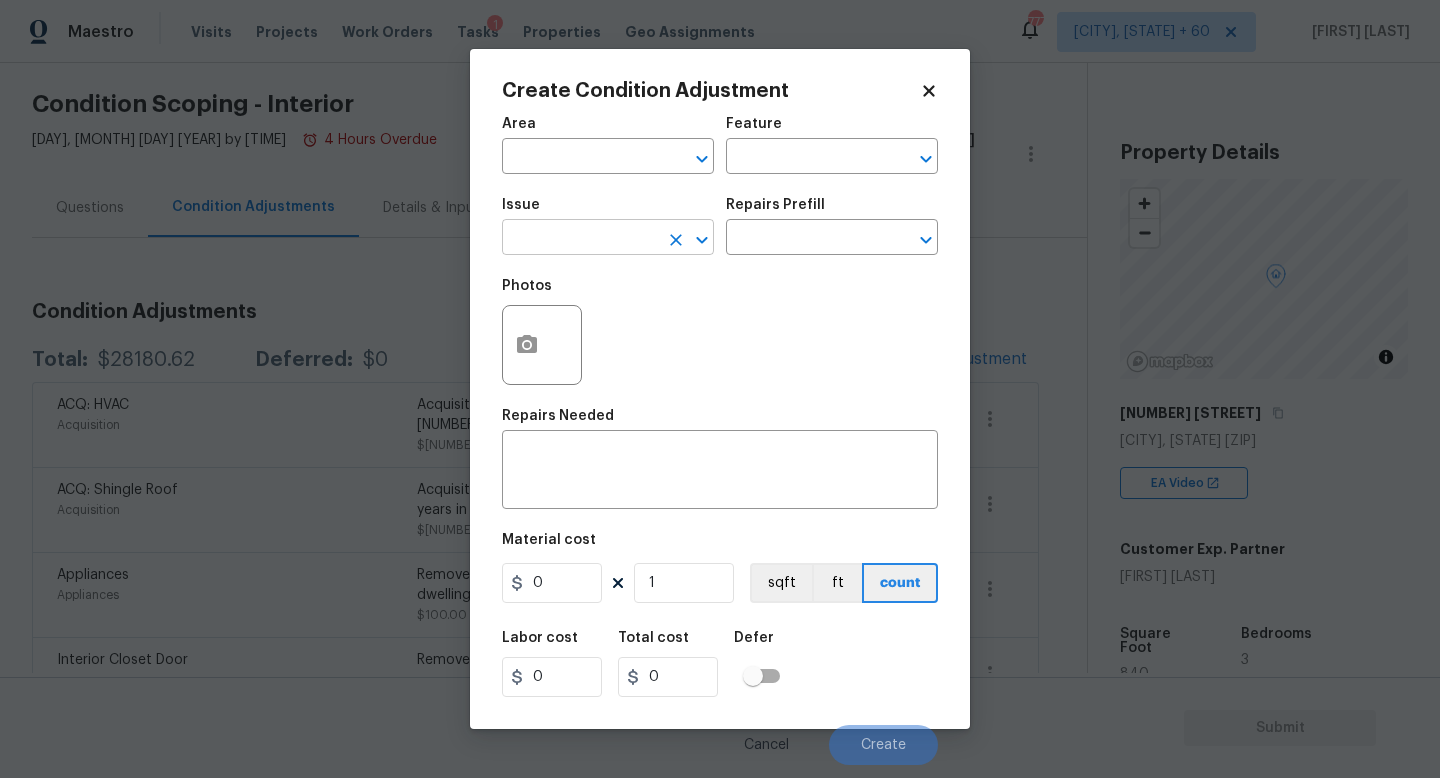 click at bounding box center [580, 239] 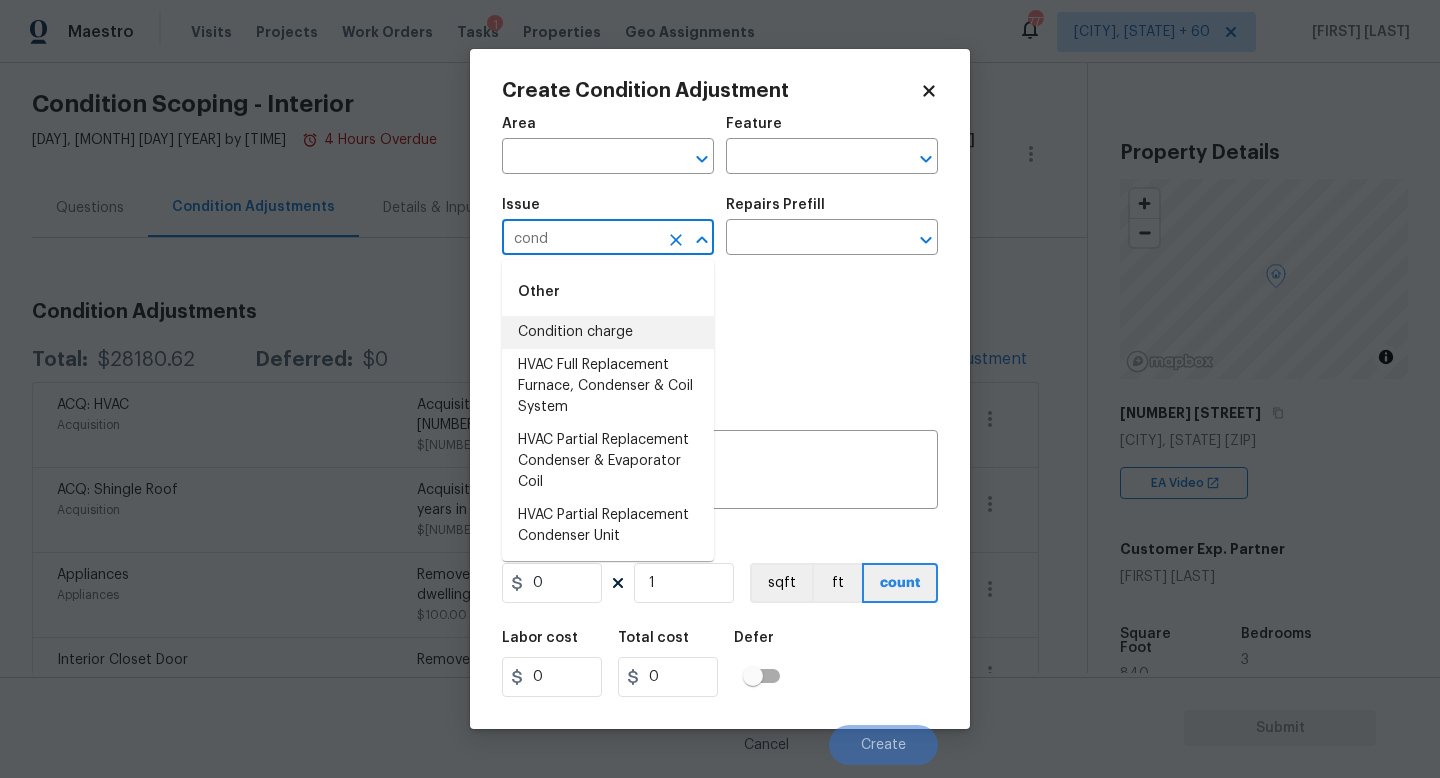 click on "Condition charge" at bounding box center (608, 332) 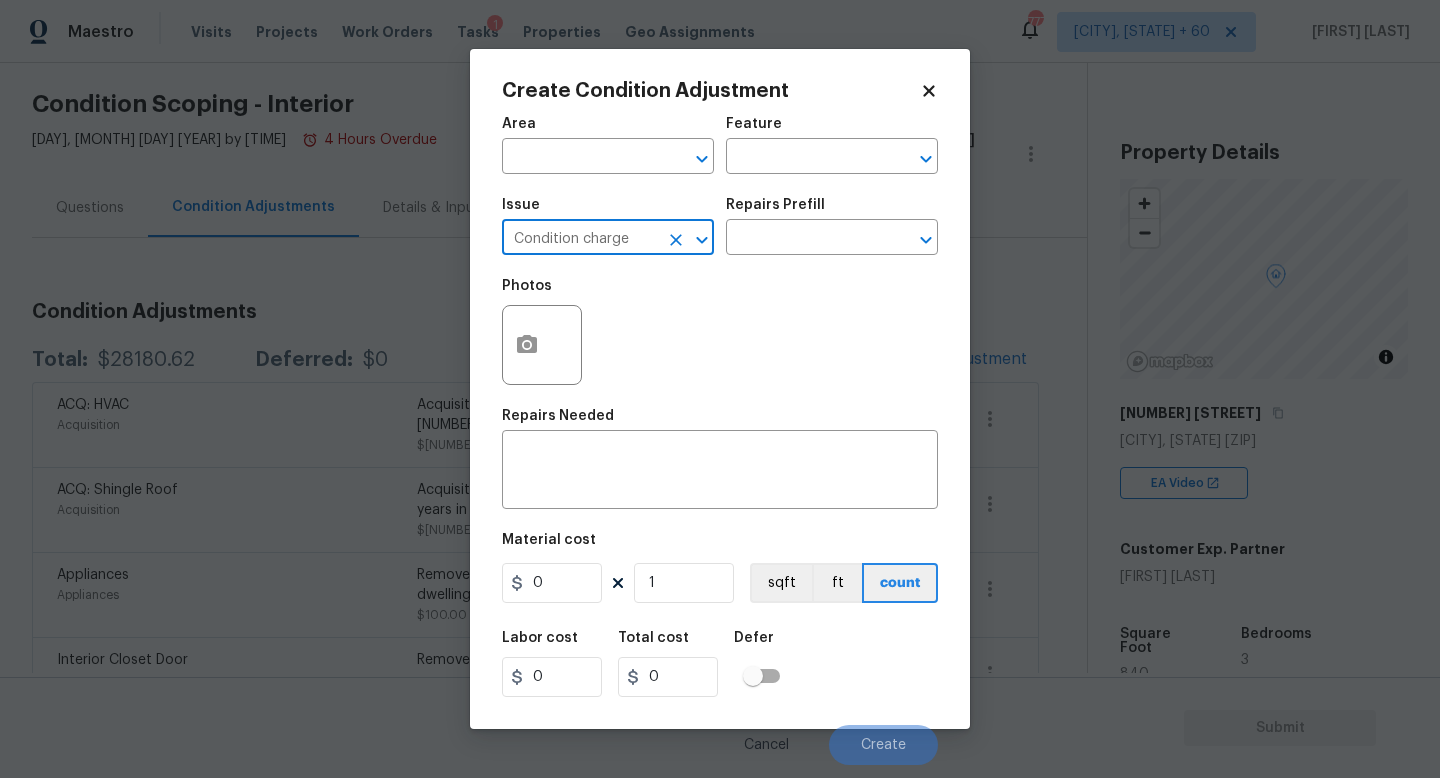 type on "Condition charge" 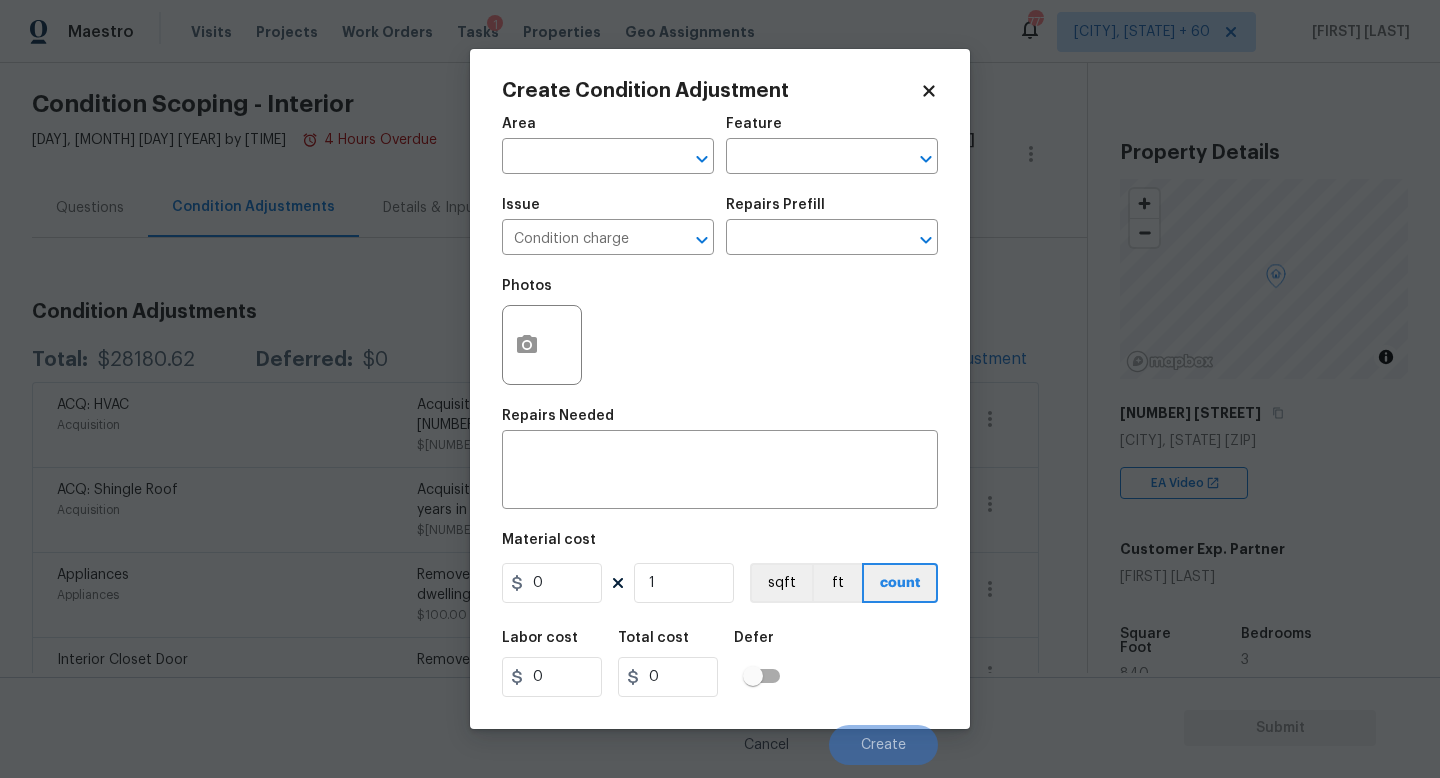 click on "Photos" at bounding box center [720, 332] 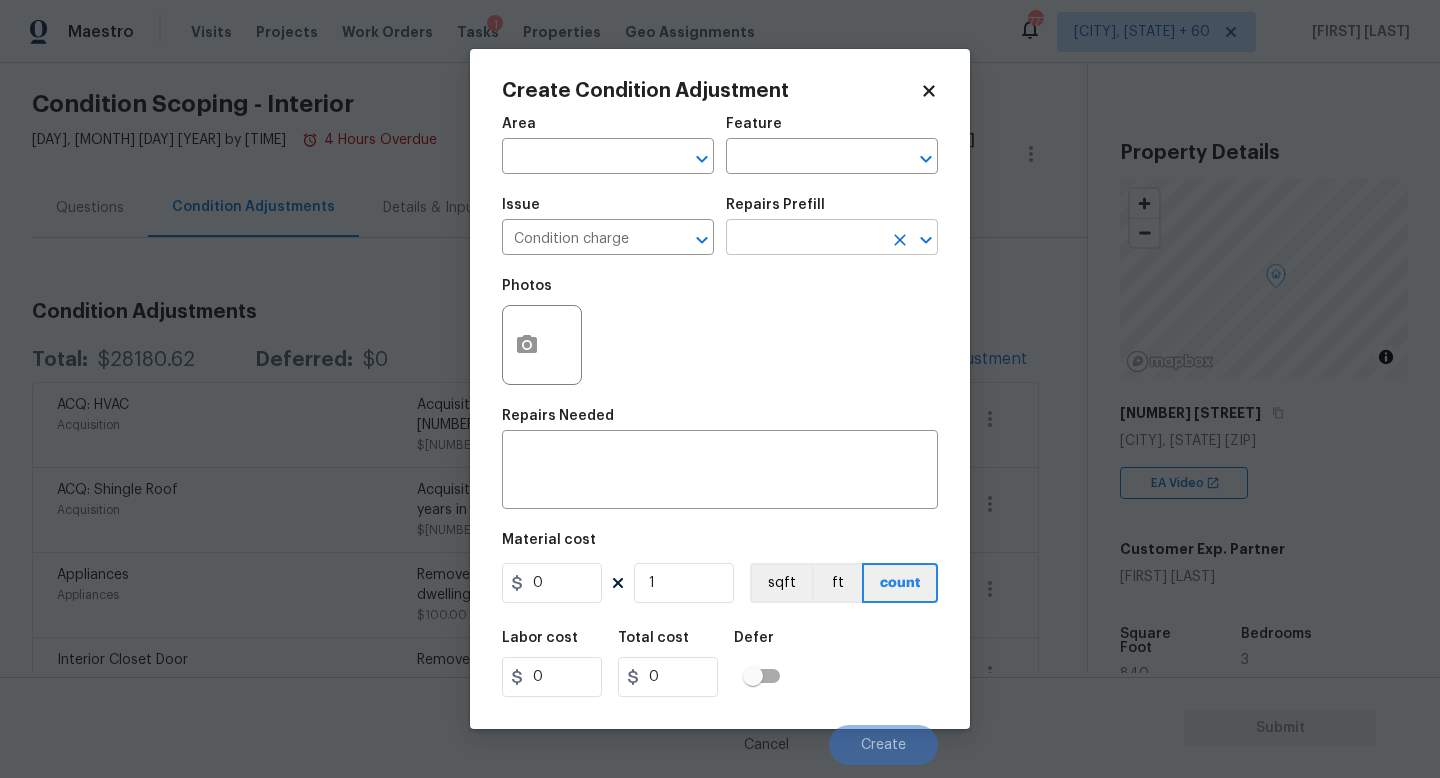 click at bounding box center [804, 239] 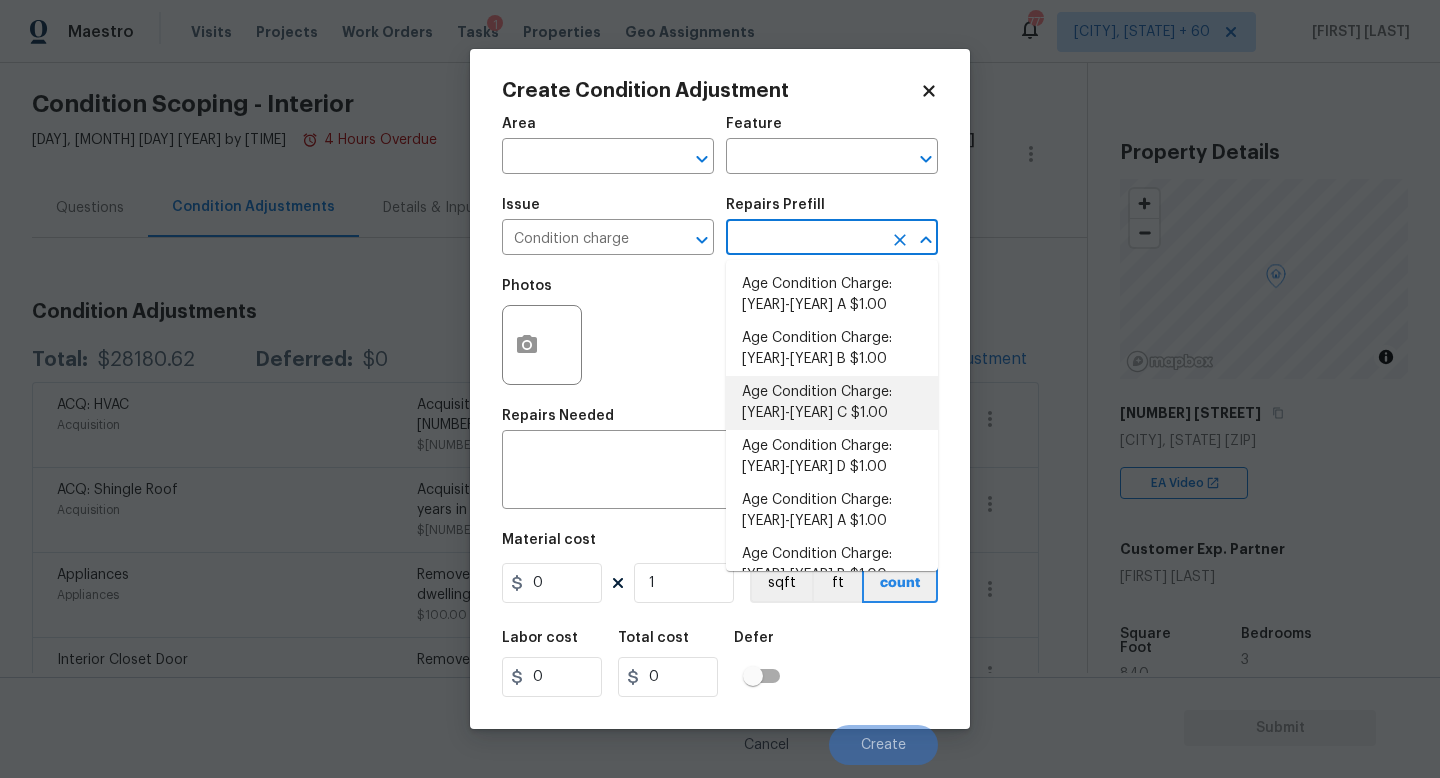 scroll, scrollTop: 656, scrollLeft: 0, axis: vertical 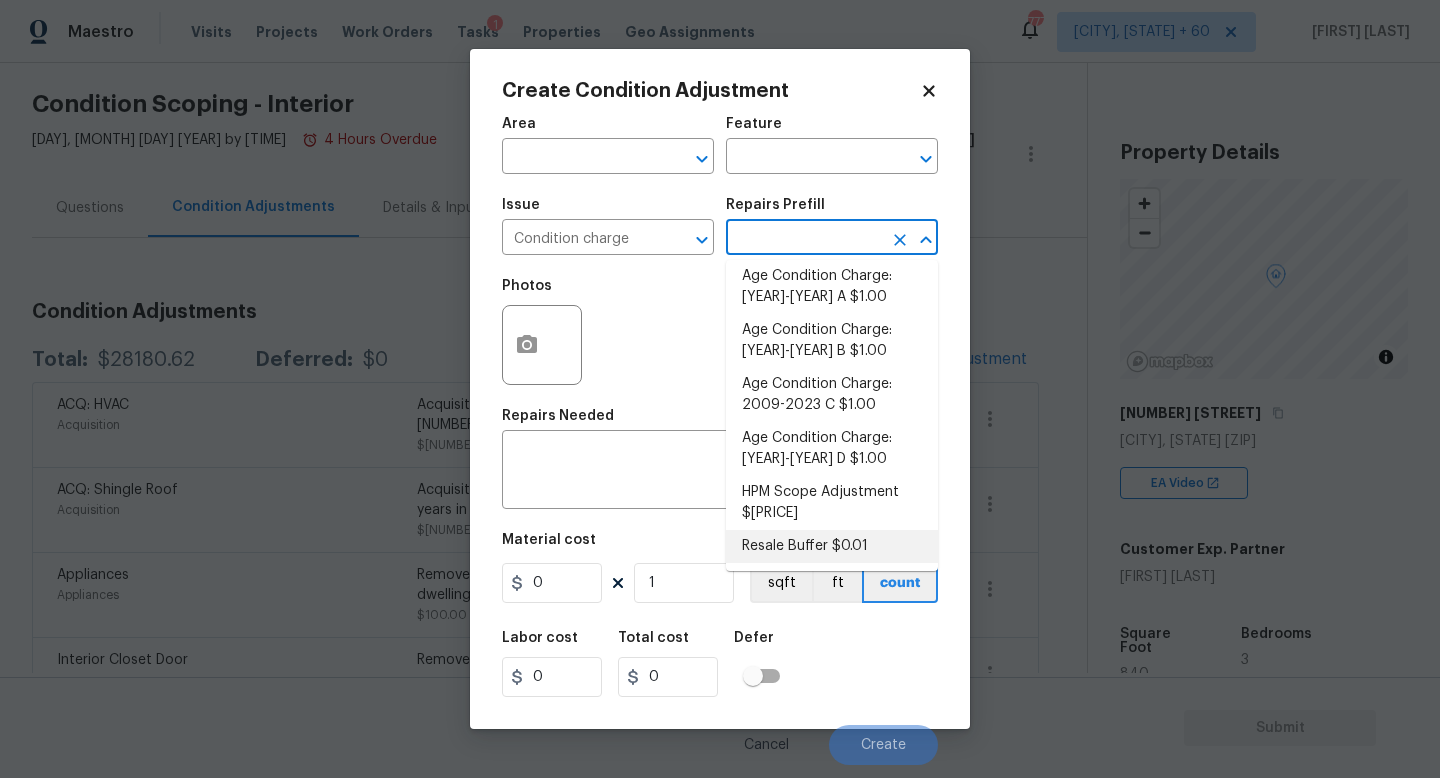 click on "Resale Buffer $0.01" at bounding box center (832, 546) 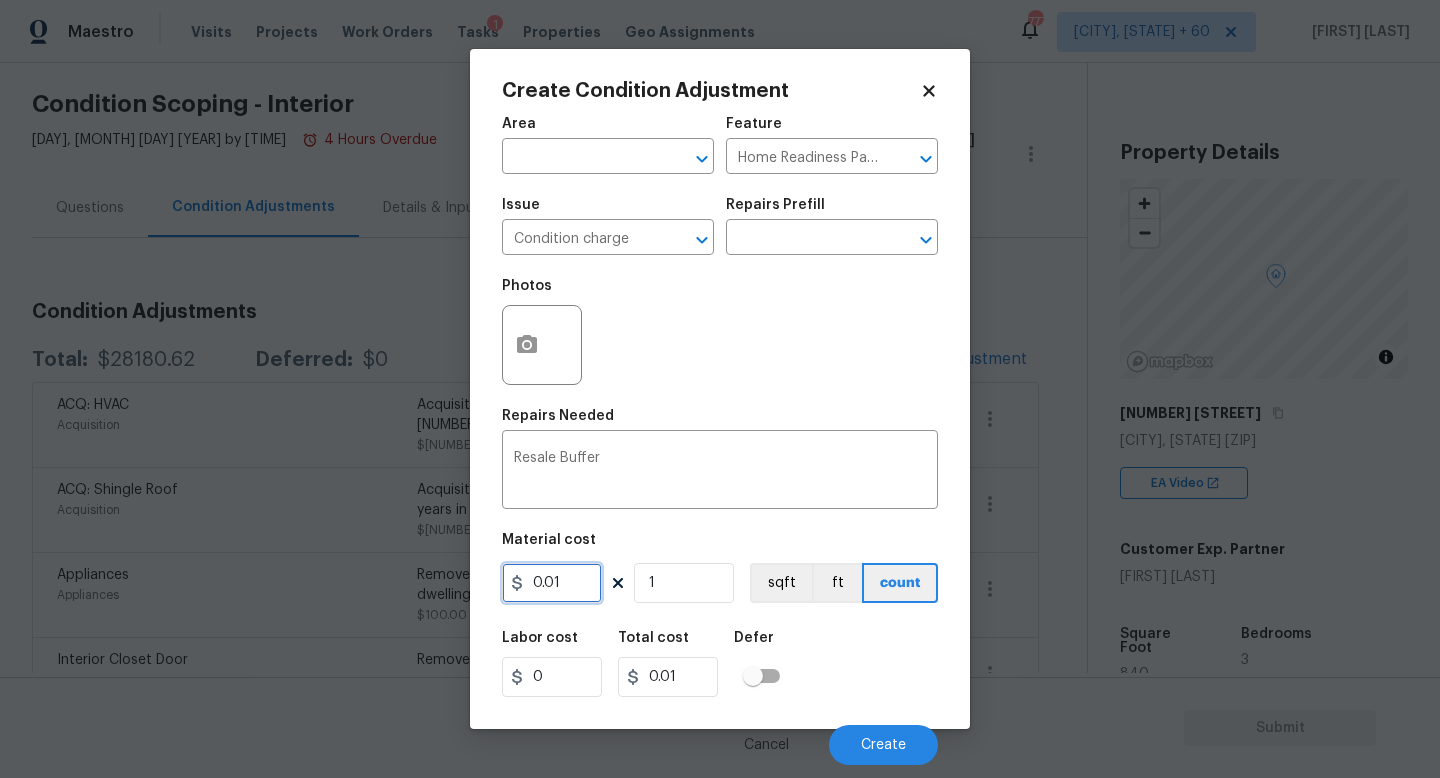 drag, startPoint x: 578, startPoint y: 585, endPoint x: 118, endPoint y: 577, distance: 460.06955 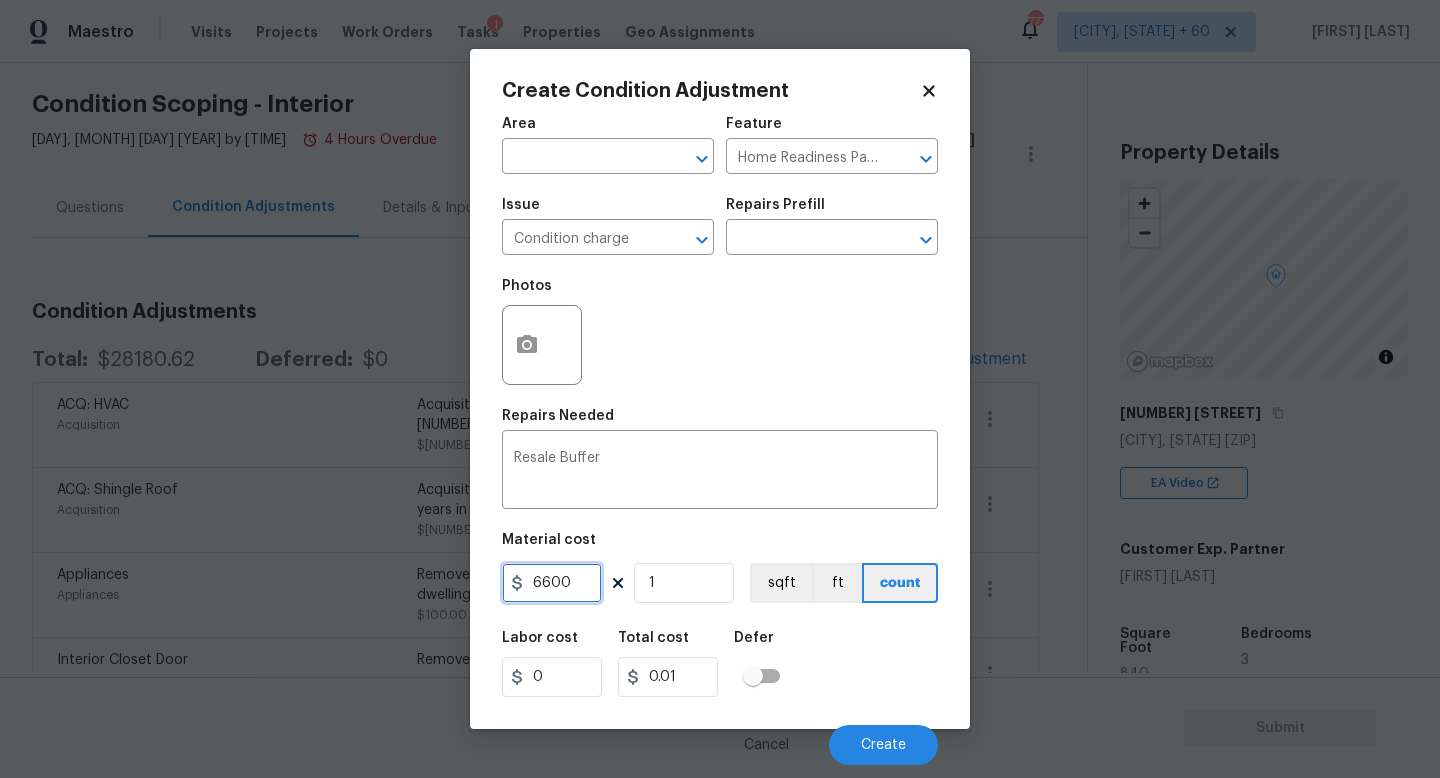 type on "6600" 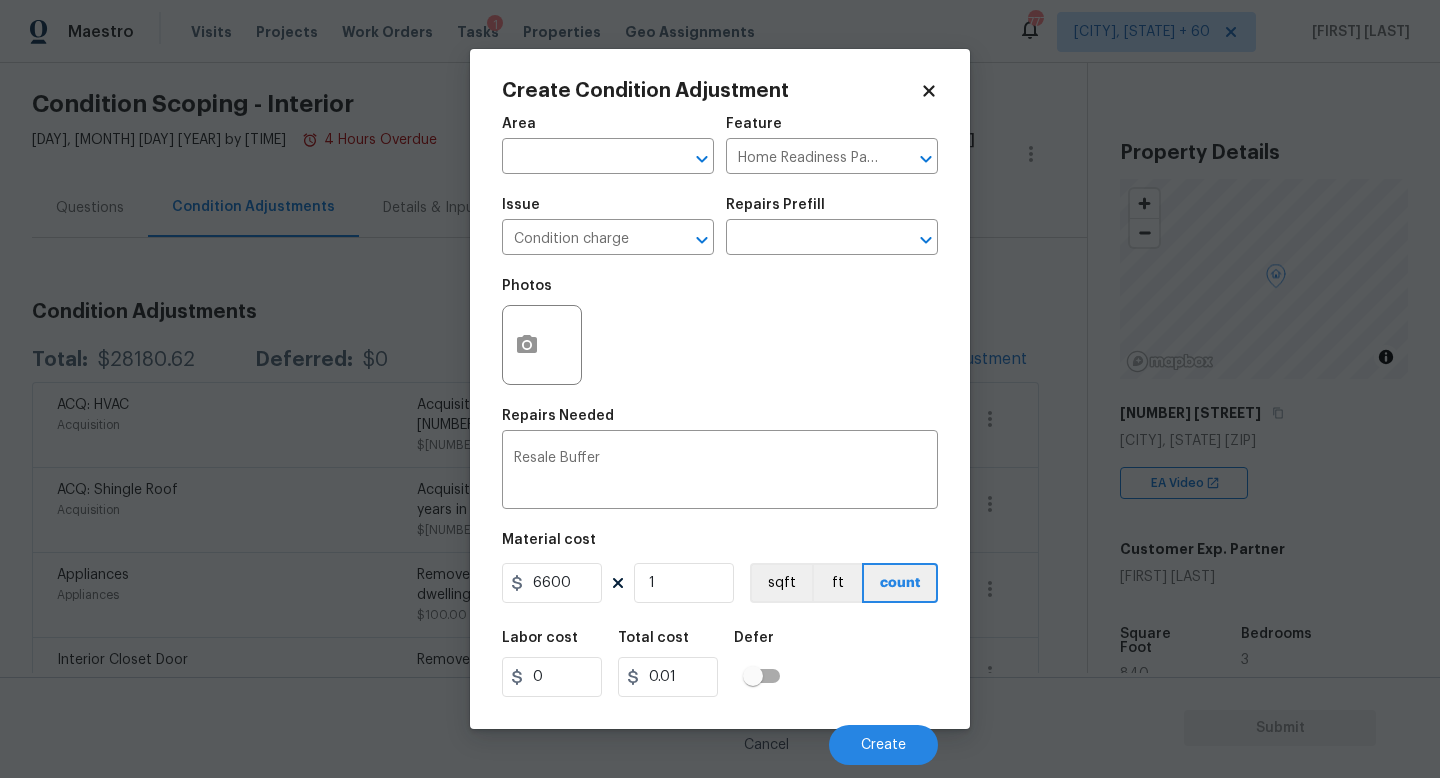 type on "6600" 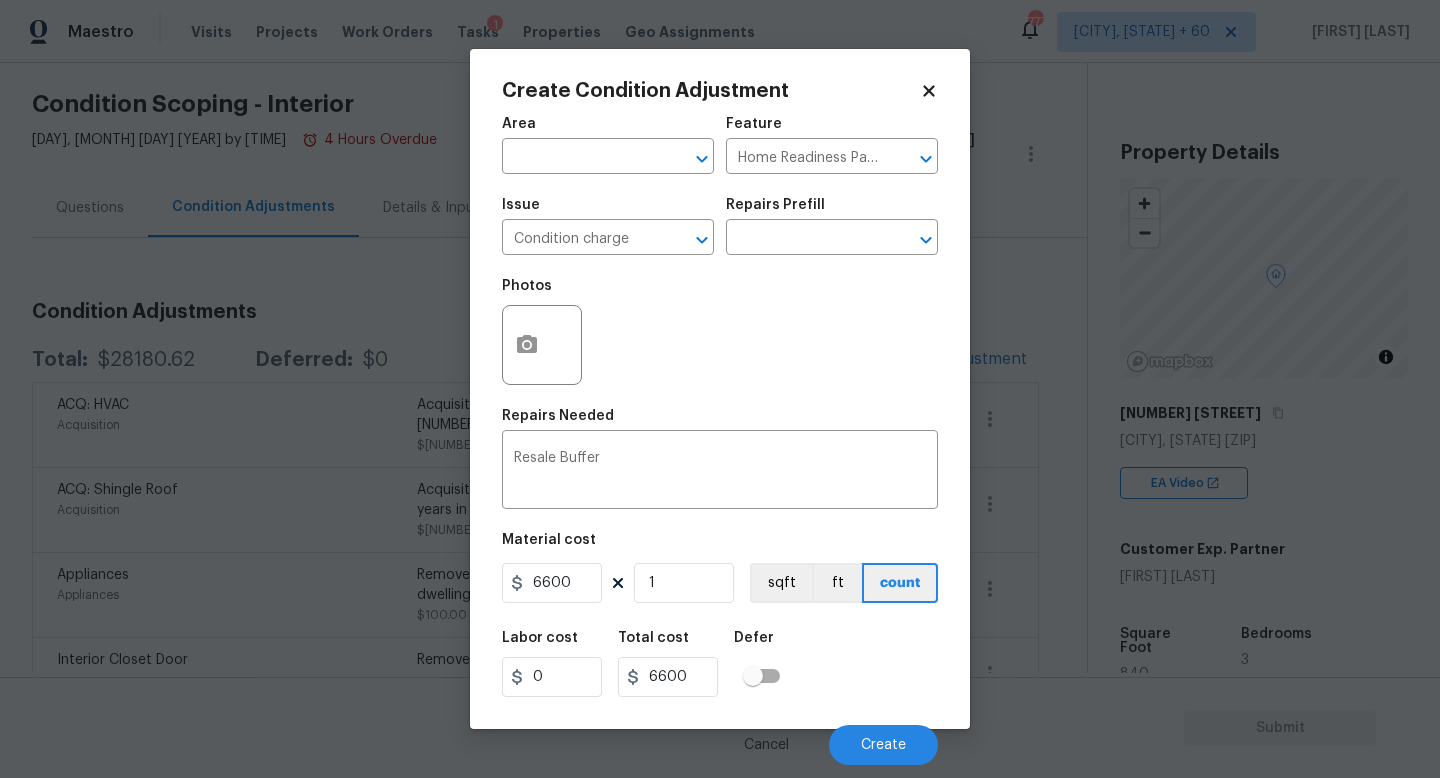 click on "Labor cost 0 Total cost [NUMBER] Defer" at bounding box center [720, 664] 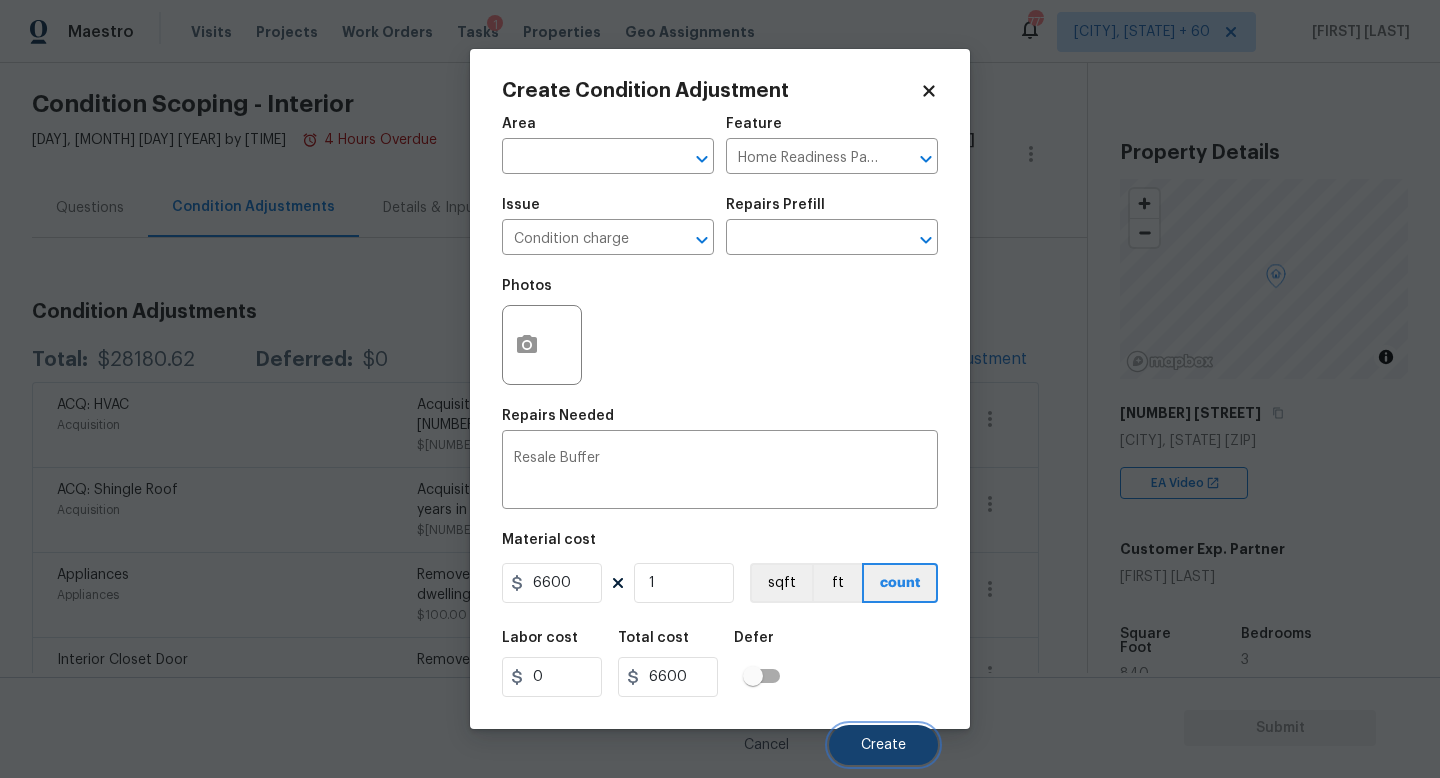 click on "Create" at bounding box center [883, 745] 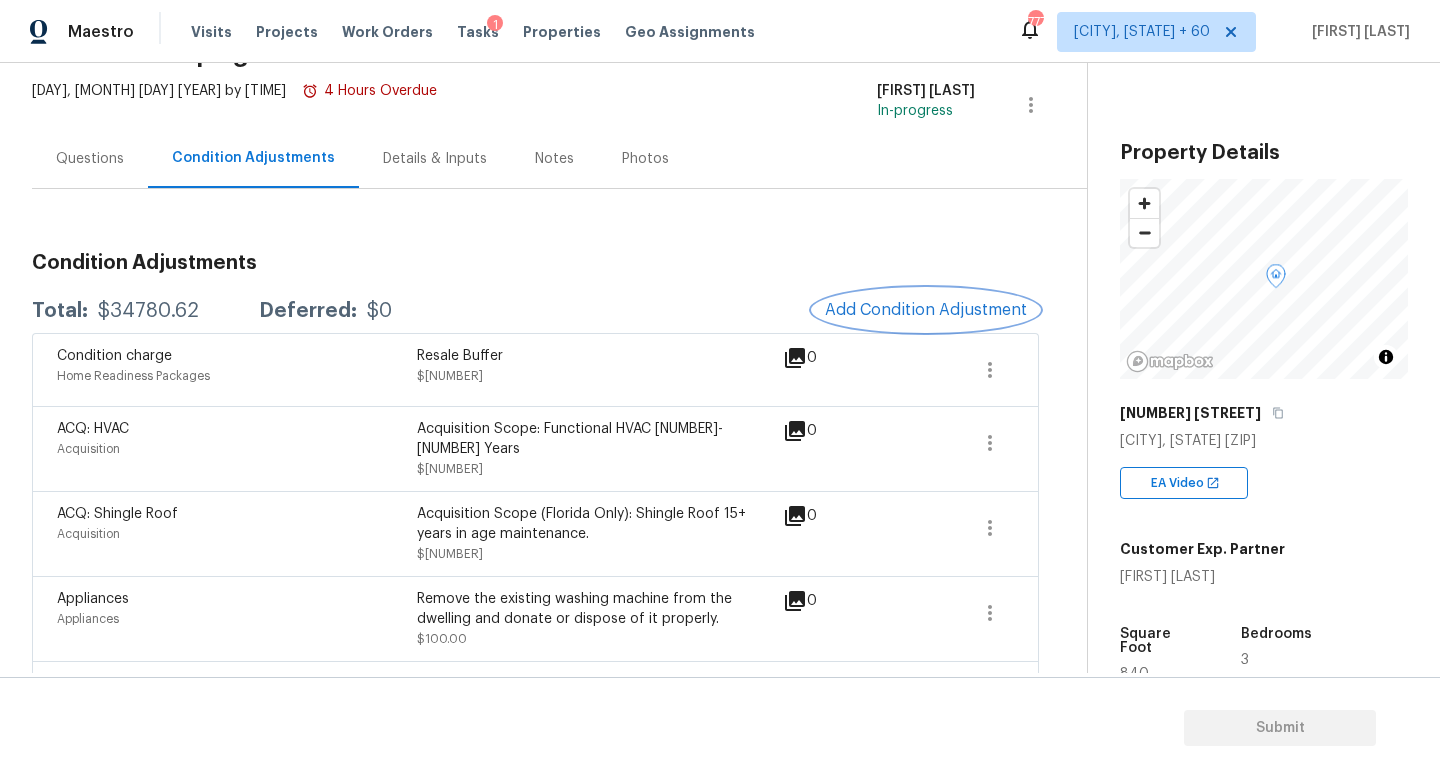scroll, scrollTop: 122, scrollLeft: 0, axis: vertical 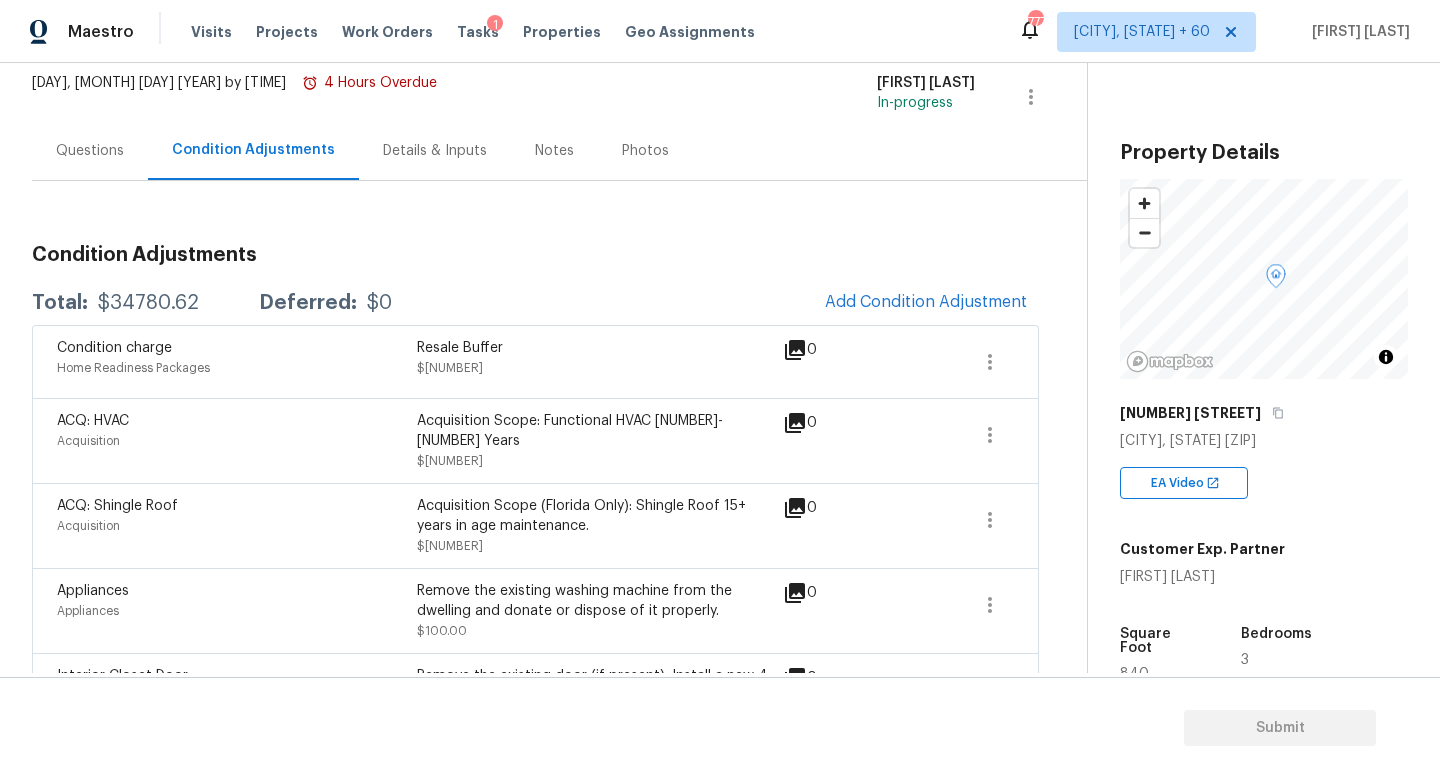 click on "Questions" at bounding box center (90, 151) 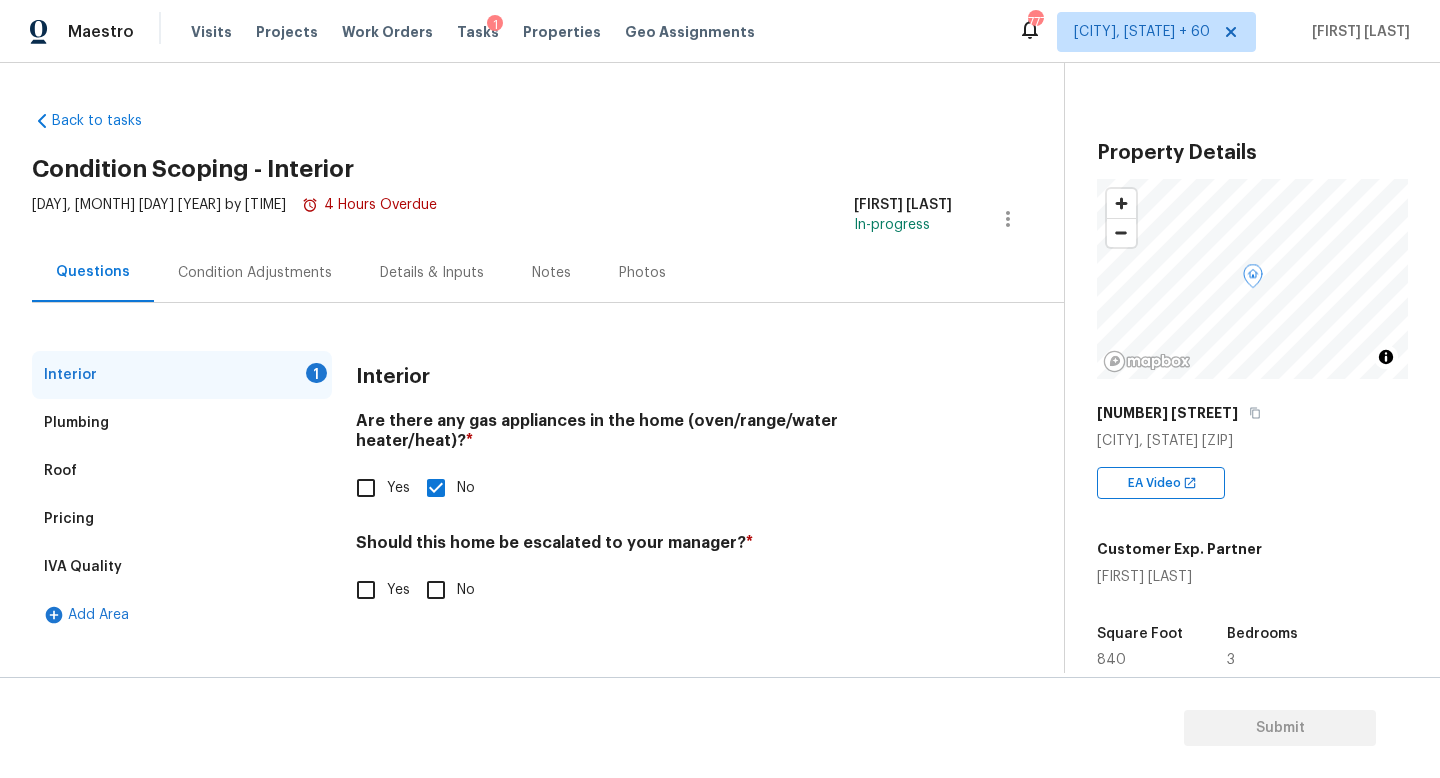 scroll, scrollTop: 0, scrollLeft: 0, axis: both 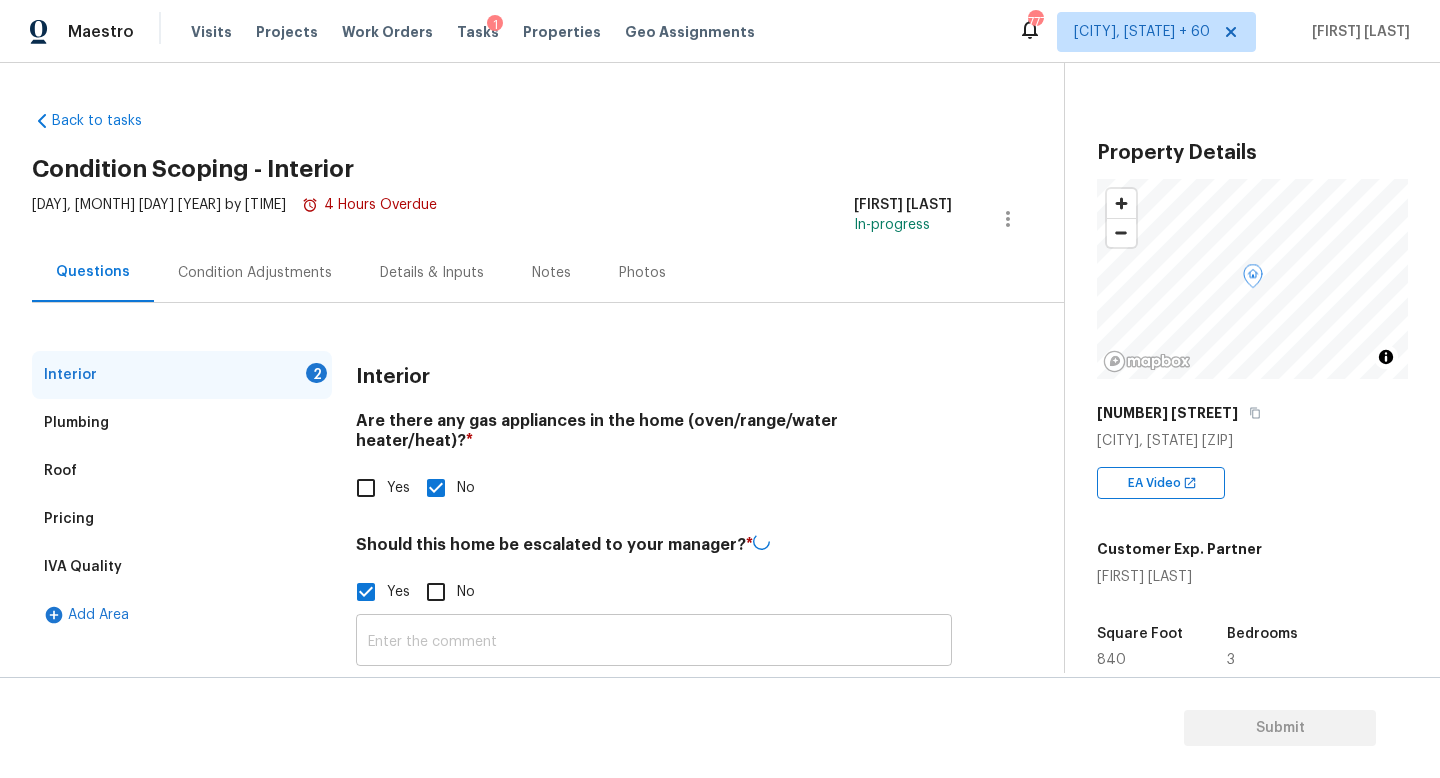 click at bounding box center (654, 642) 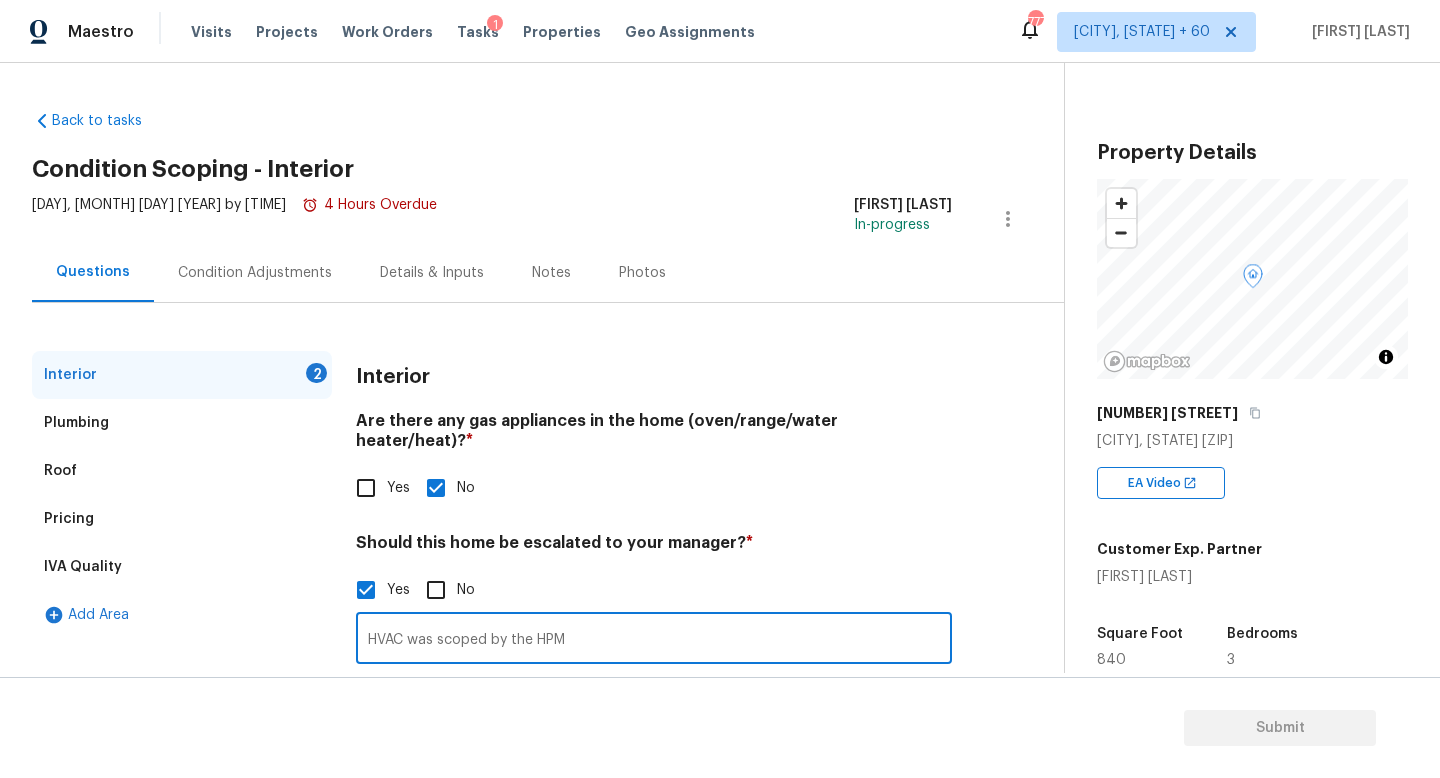 click on "HVAC was scoped by the HPM" at bounding box center [654, 640] 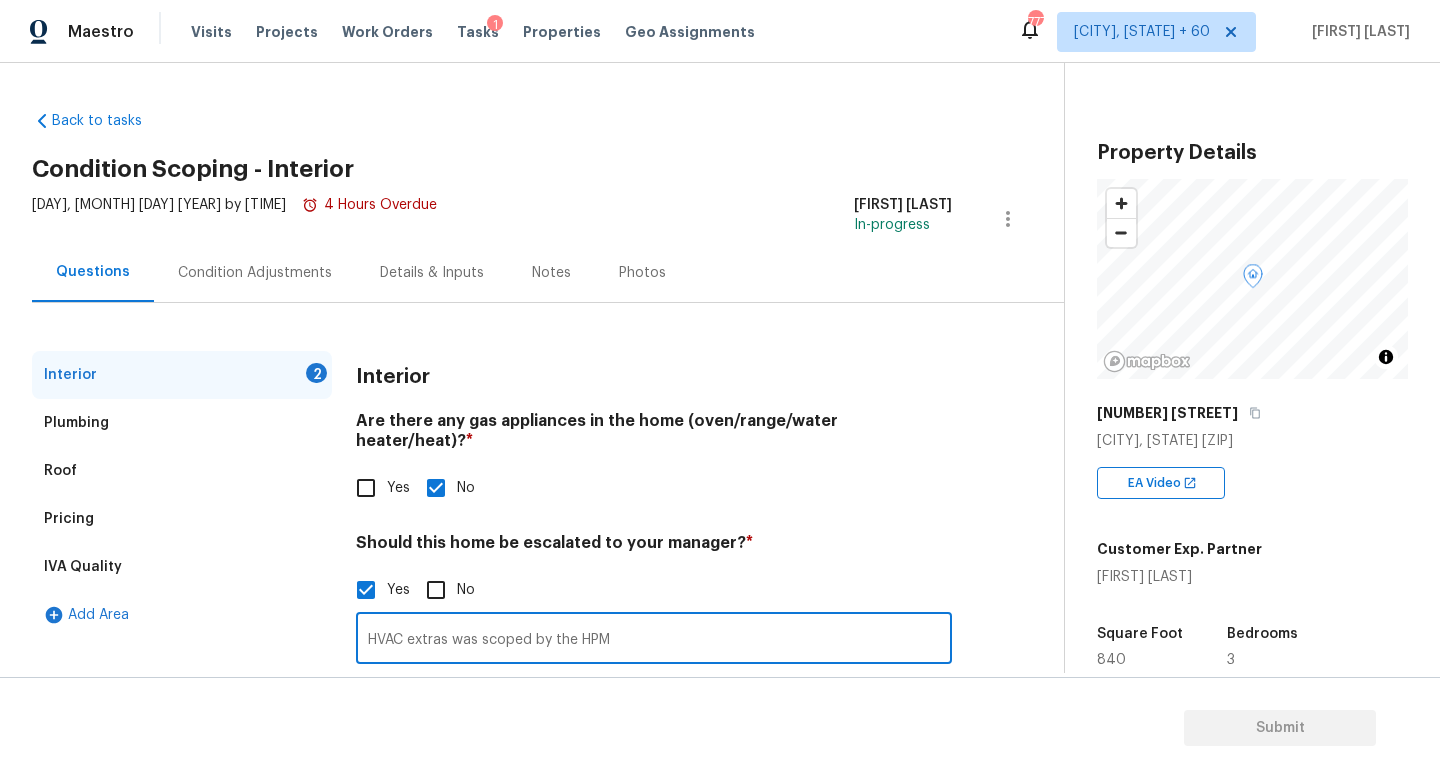 click on "HVAC extras was scoped by the HPM" at bounding box center [654, 640] 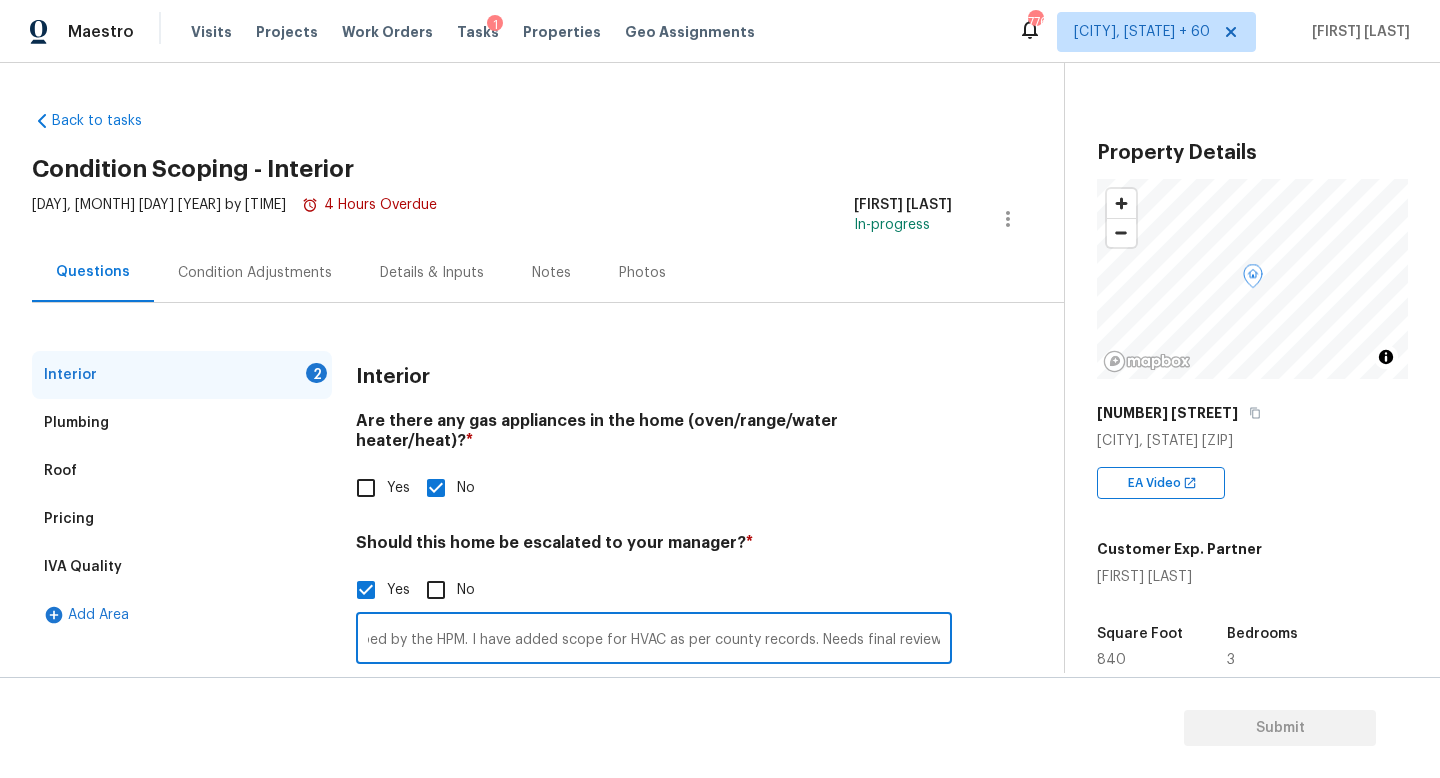 scroll, scrollTop: 0, scrollLeft: 148, axis: horizontal 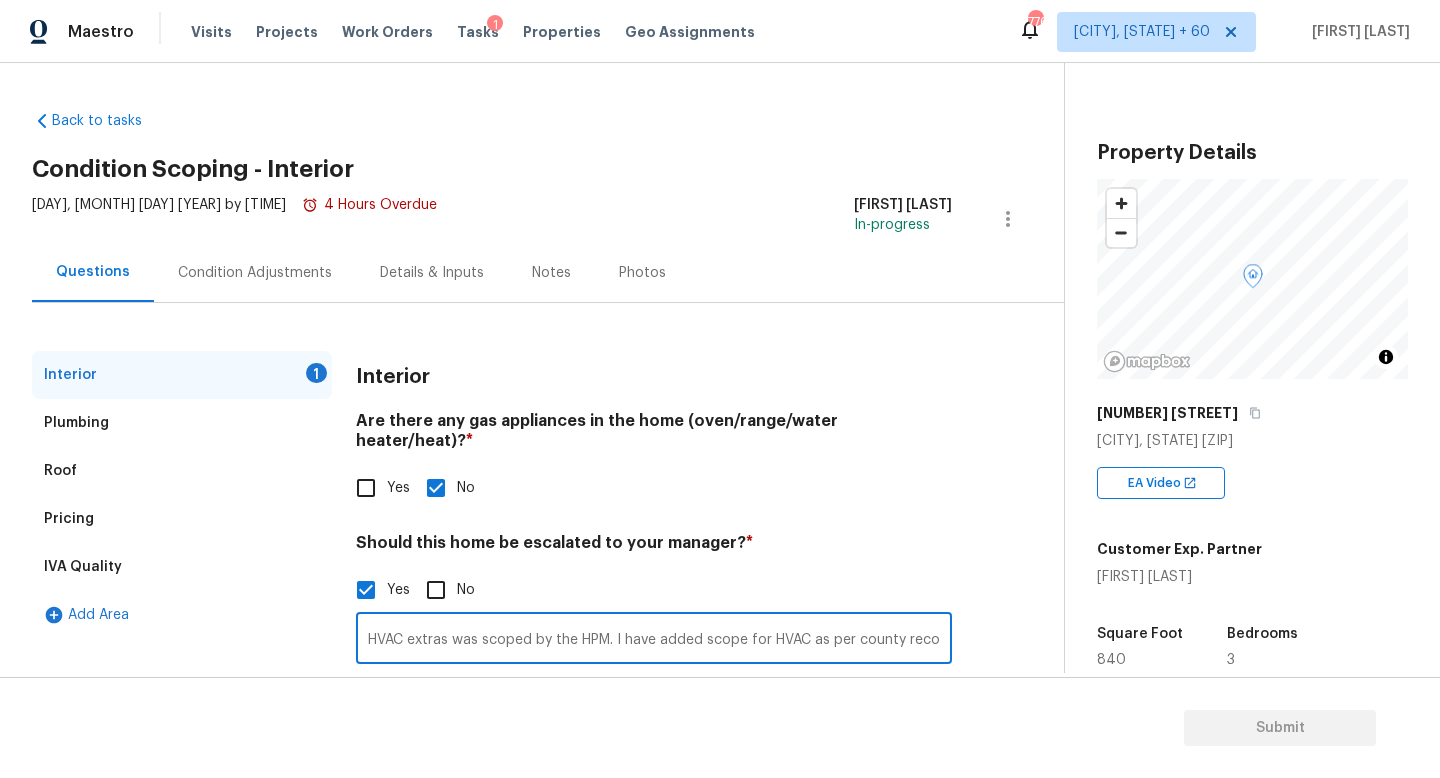 click on "HVAC extras was scoped by the HPM. I have added scope for HVAC as per county records. Needs final review." at bounding box center (654, 640) 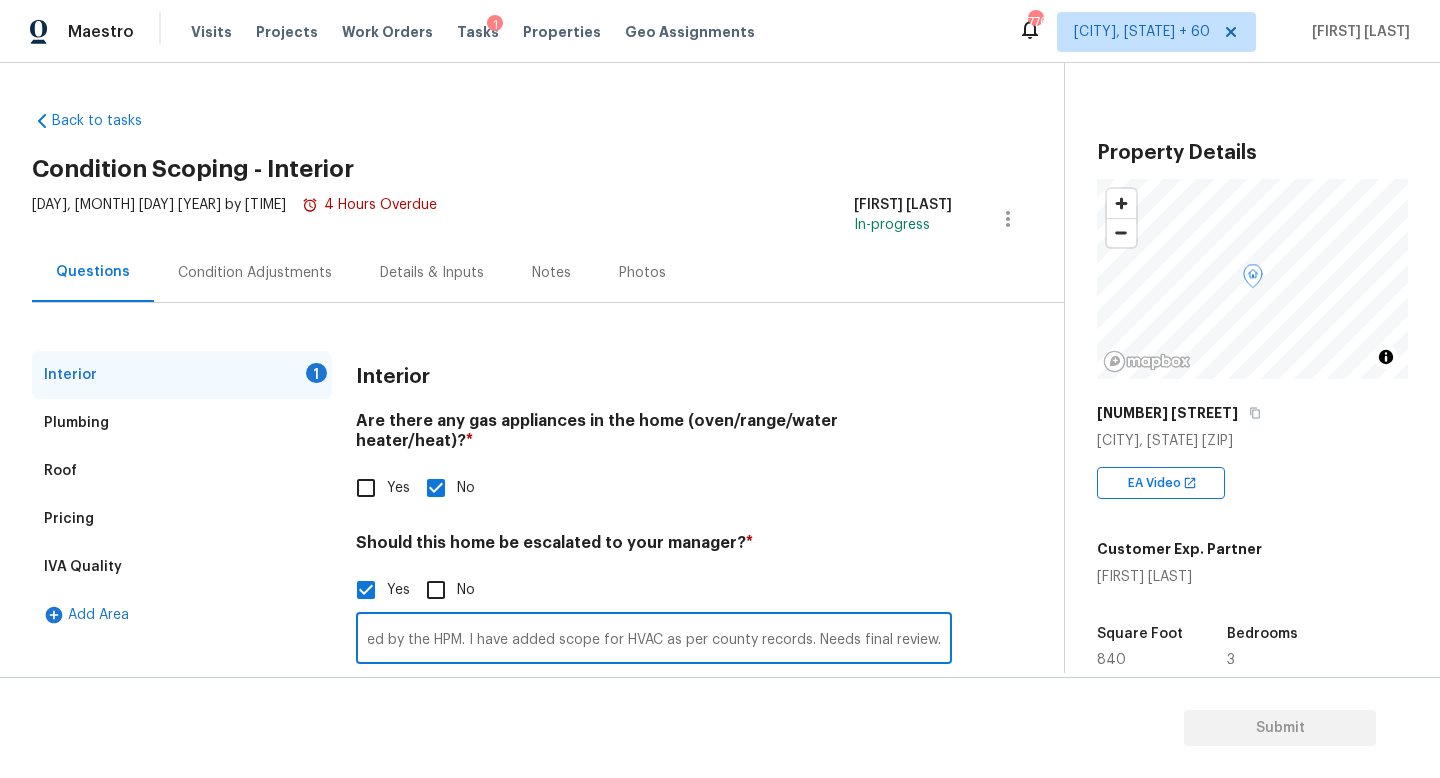 paste on "HPM Scope Adjustment is negative; please remove $XXX from scope" 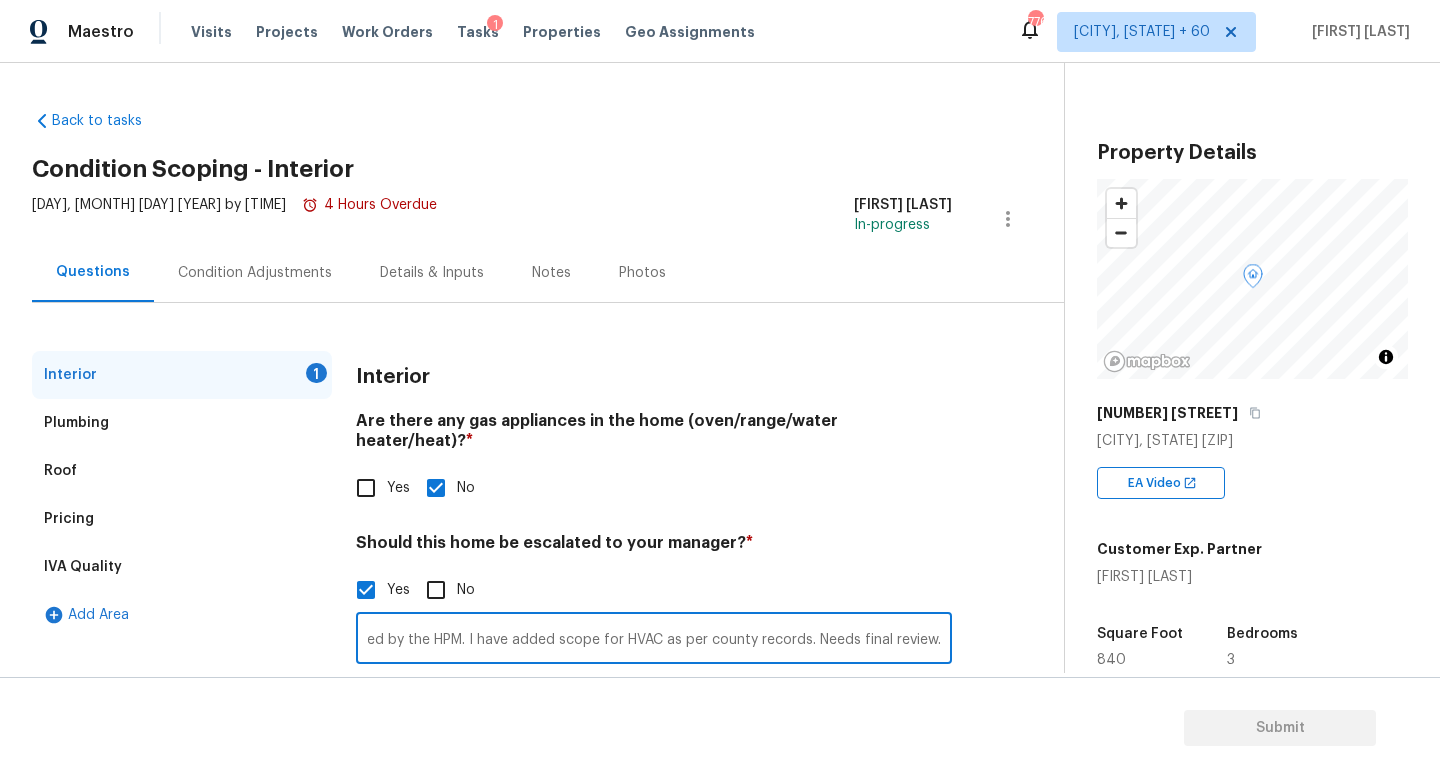 scroll, scrollTop: 0, scrollLeft: 599, axis: horizontal 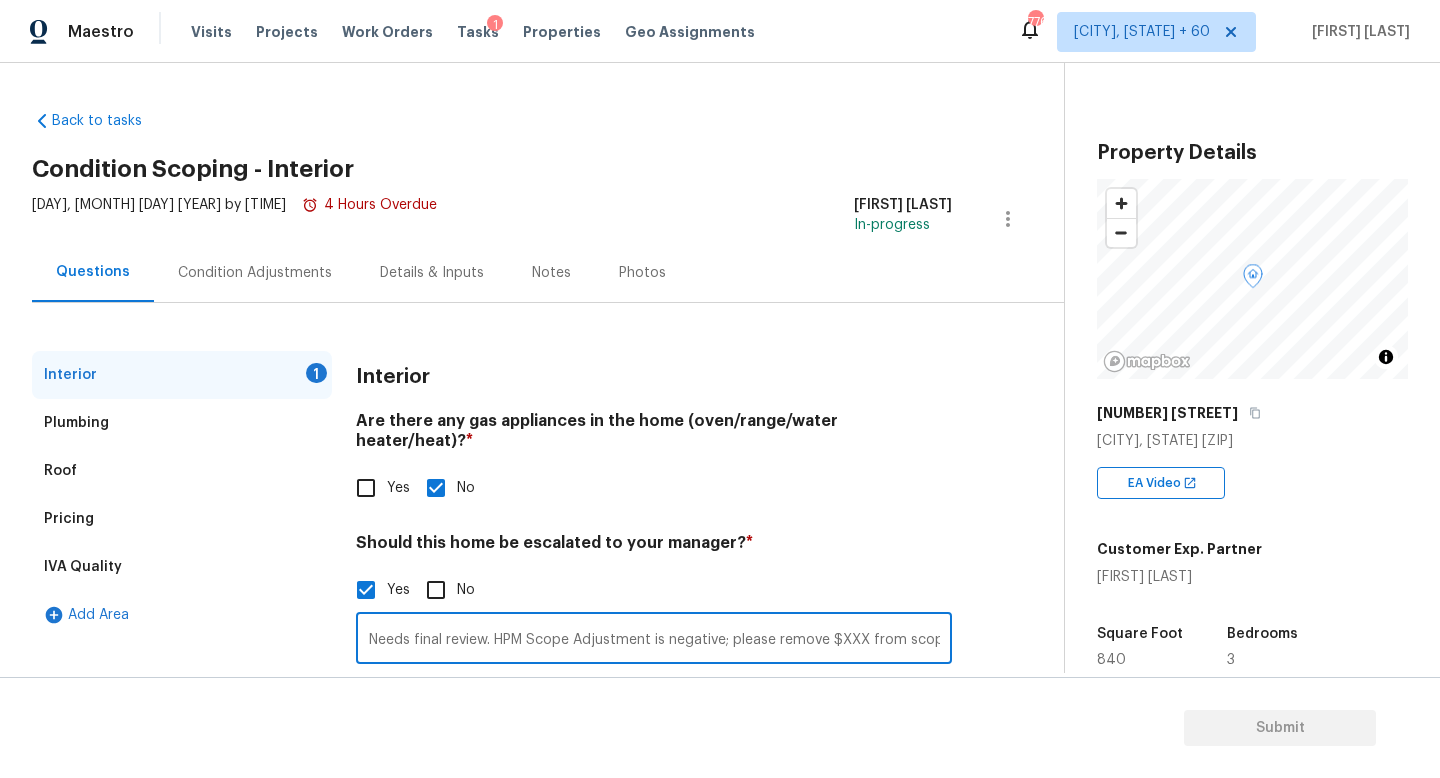 click on "HVAC extras was scoped by the HPM. I have added scope for HVAC as per county records. Needs final review. HPM Scope Adjustment is negative; please remove $XXX from scope" at bounding box center (654, 640) 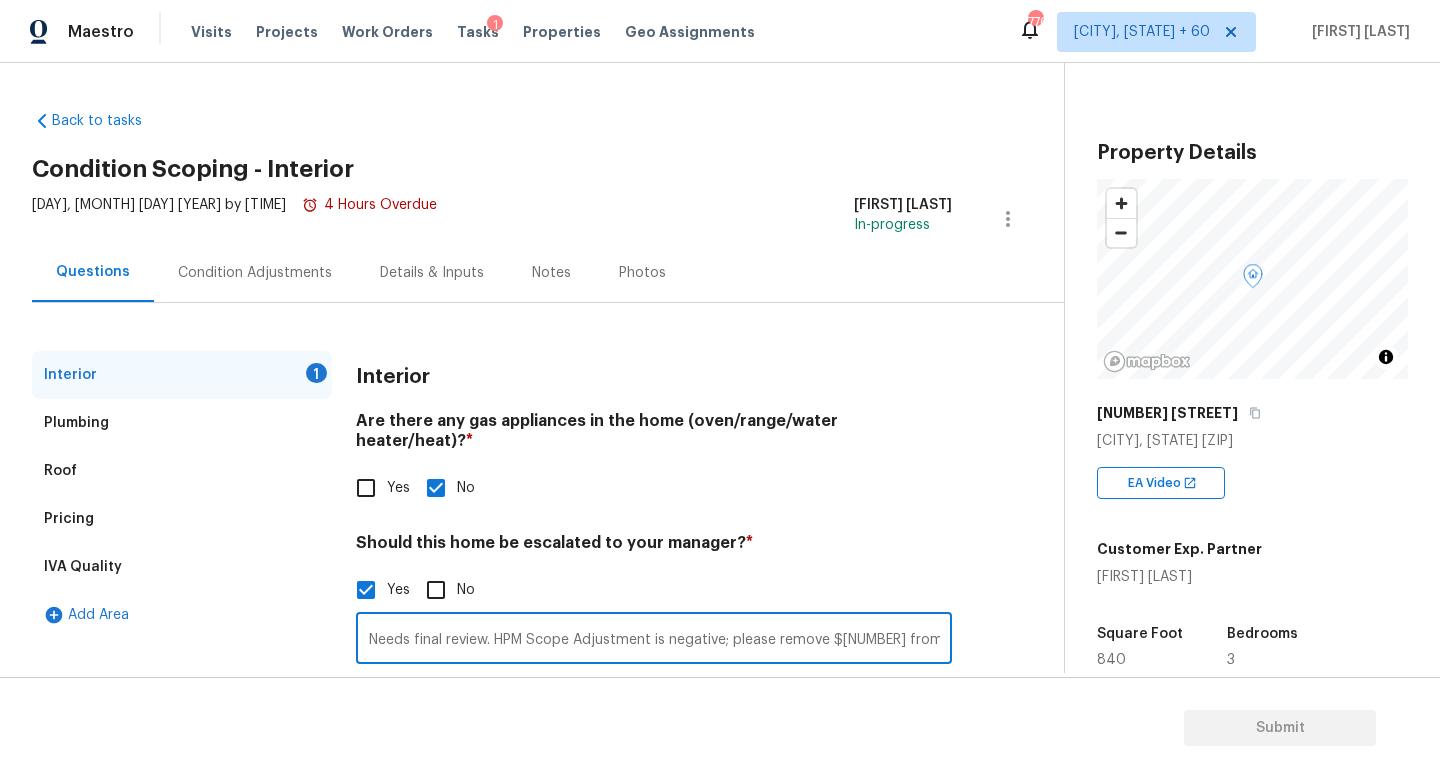 scroll, scrollTop: 0, scrollLeft: 577, axis: horizontal 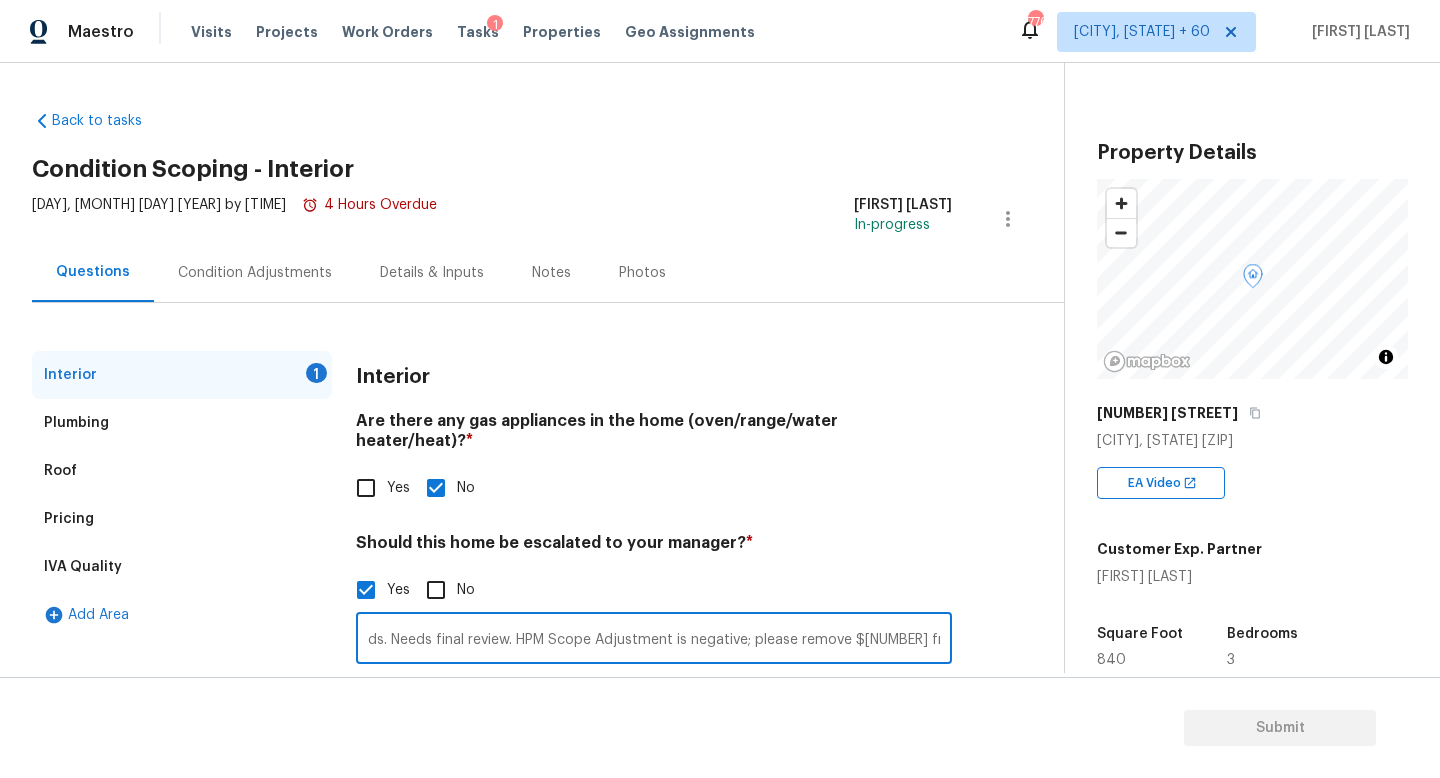 type on "HVAC extras was scoped by the HPM. I have added scope for HVAC as per county records. Needs final review. HPM Scope Adjustment is negative; please remove $[NUMBER] from scope" 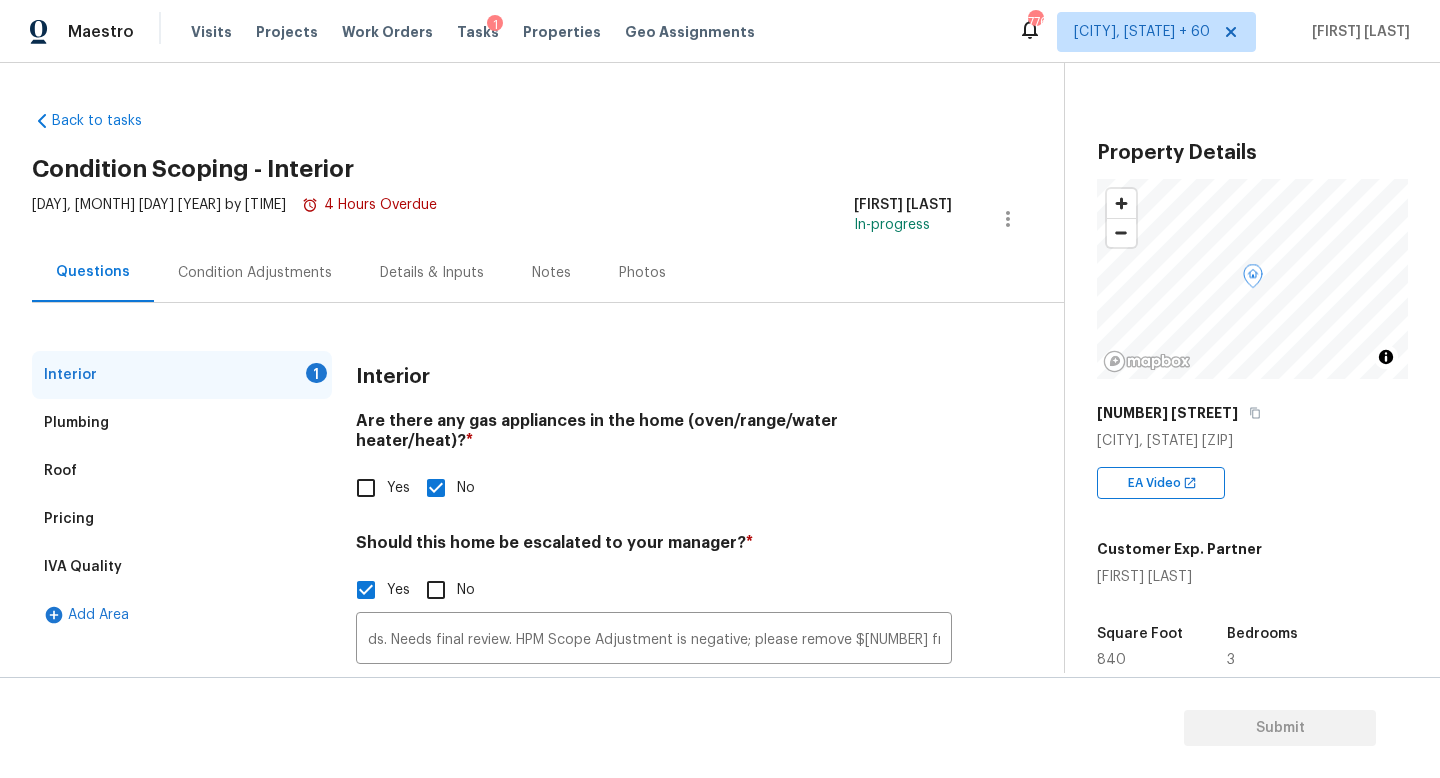 scroll, scrollTop: 0, scrollLeft: 0, axis: both 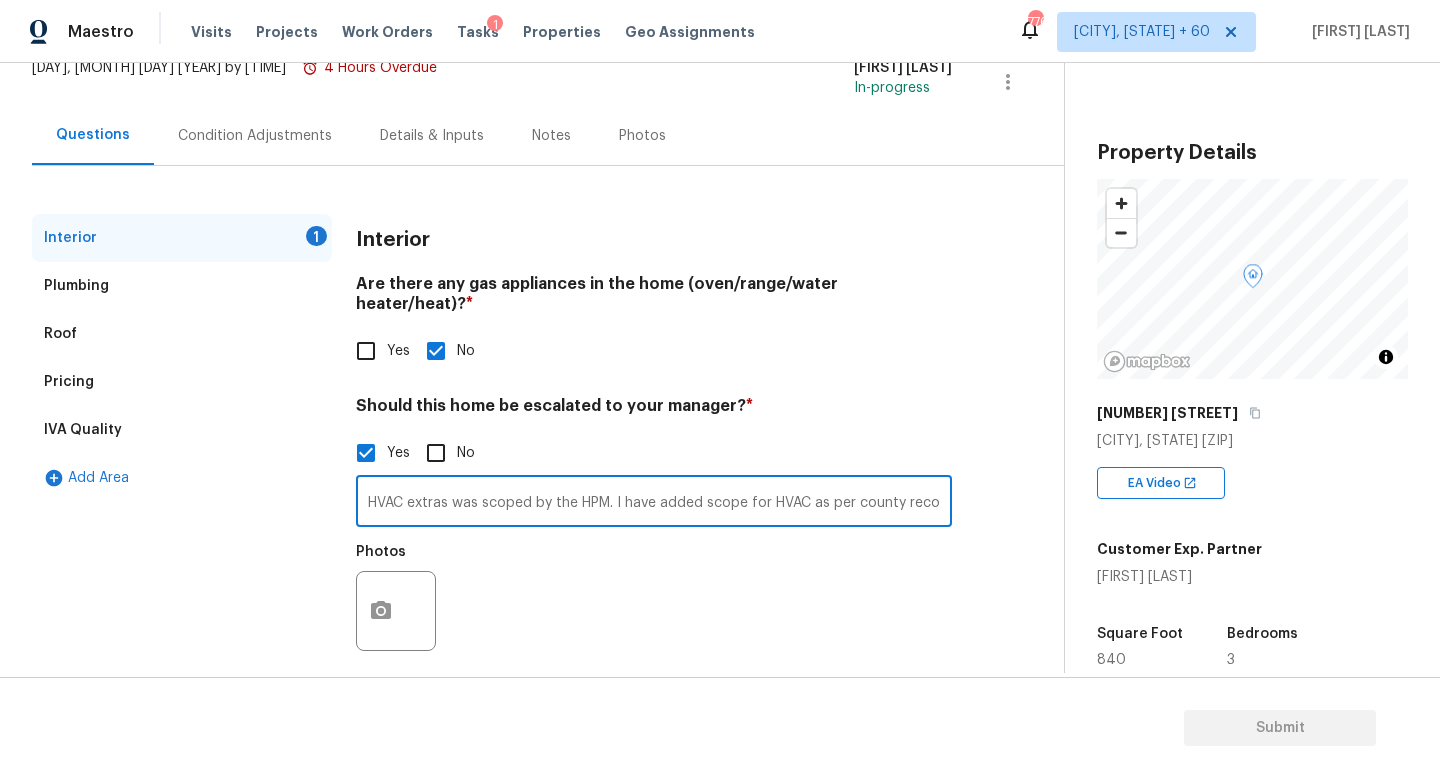 click on "Interior 1 Plumbing Roof Pricing IVA Quality Add Area Interior Are there any gas appliances in the home (oven/range/water heater/heat)?  * Yes No Should this home be escalated to your manager?  * Yes No HVAC extras was scoped by the HPM. I have added scope for HVAC as per county records. Needs final review. HPM Scope Adjustment is negative; please remove $[NUMBER] from scope ​ Photos" at bounding box center [524, 450] 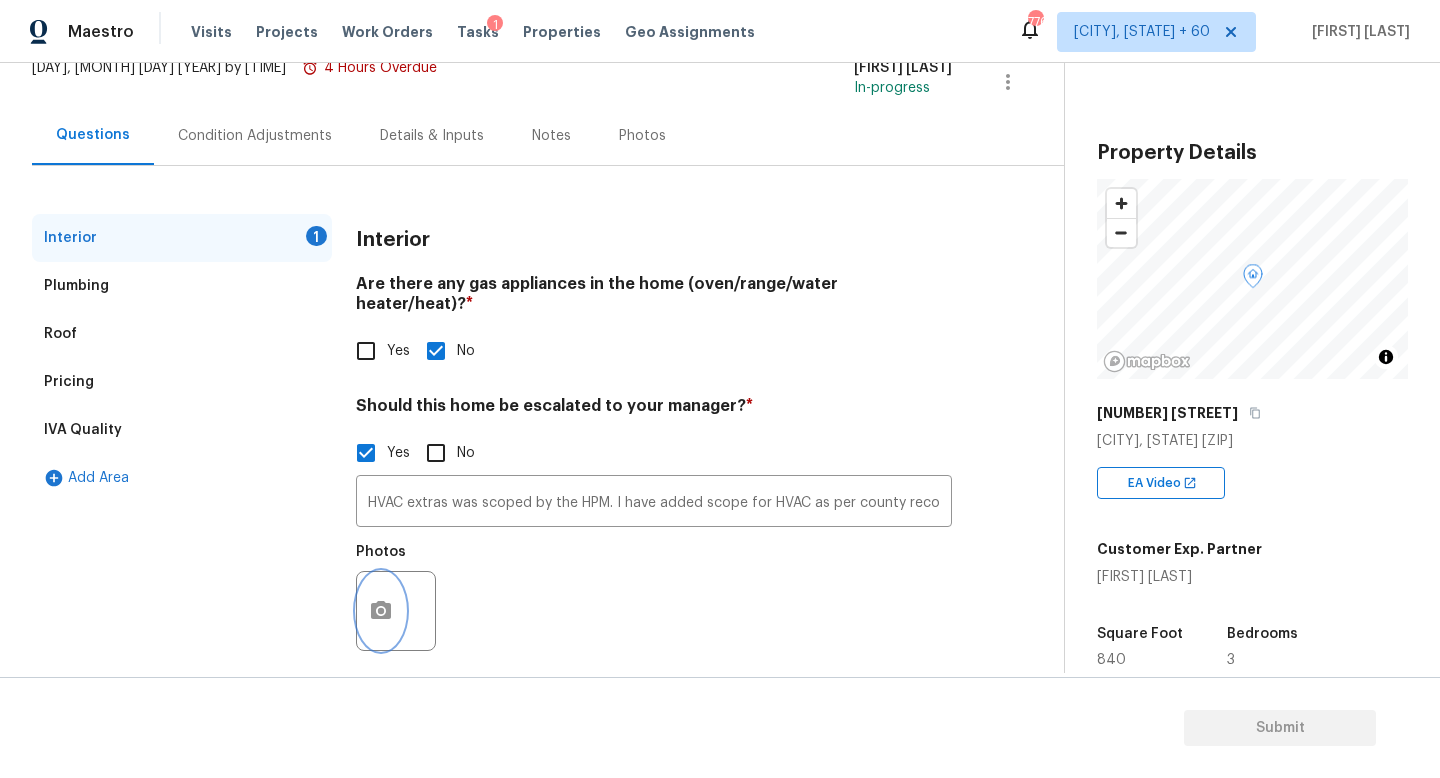 click at bounding box center [381, 611] 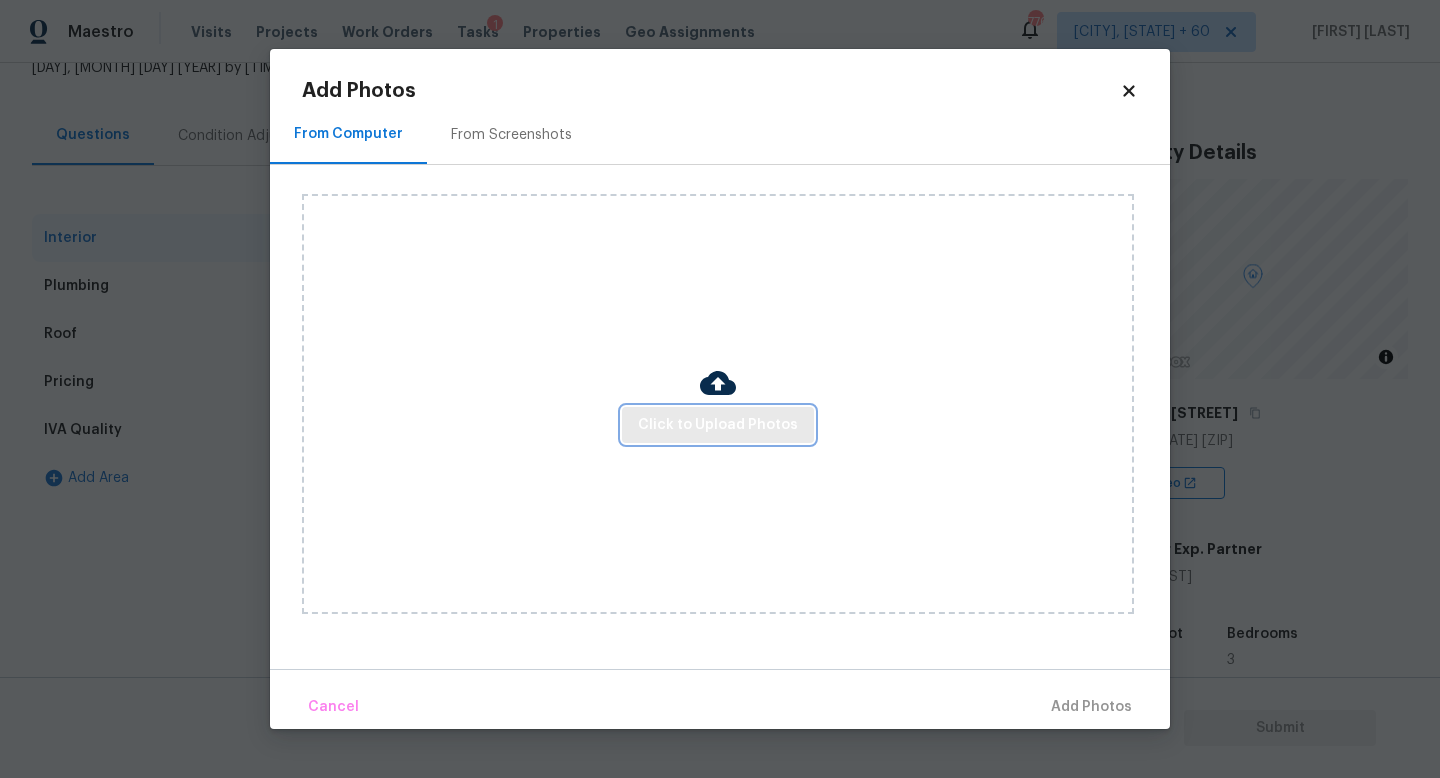 click on "Click to Upload Photos" at bounding box center (718, 425) 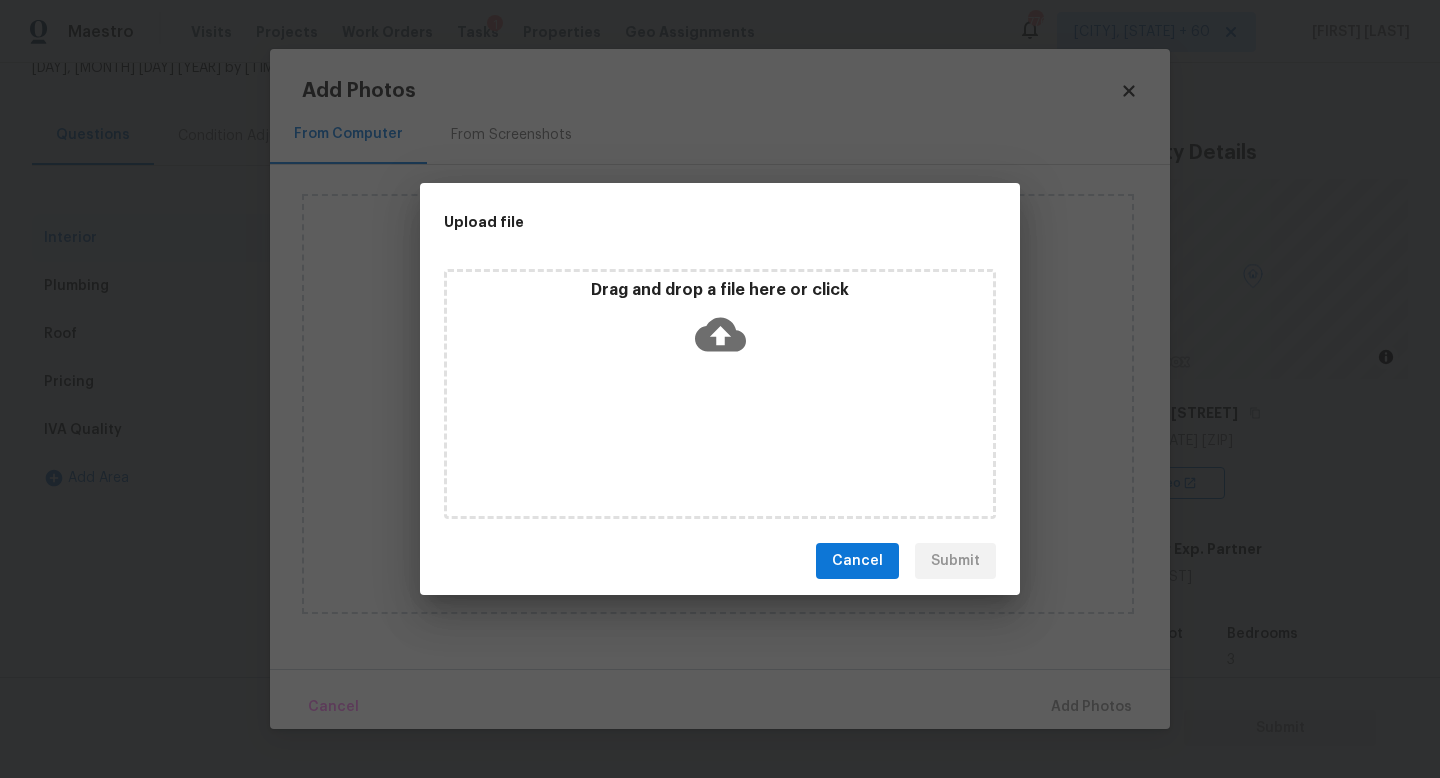 click 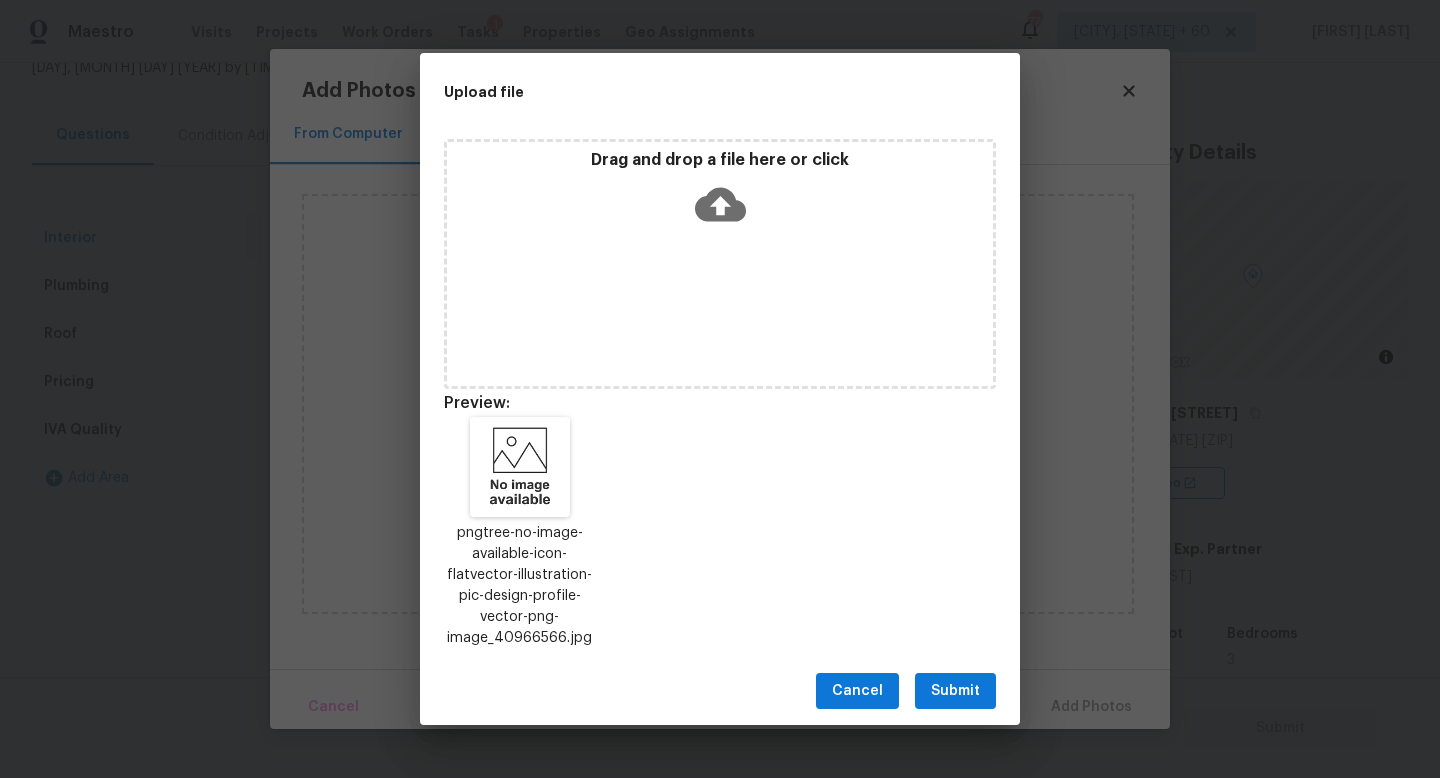 click on "Submit" at bounding box center (955, 691) 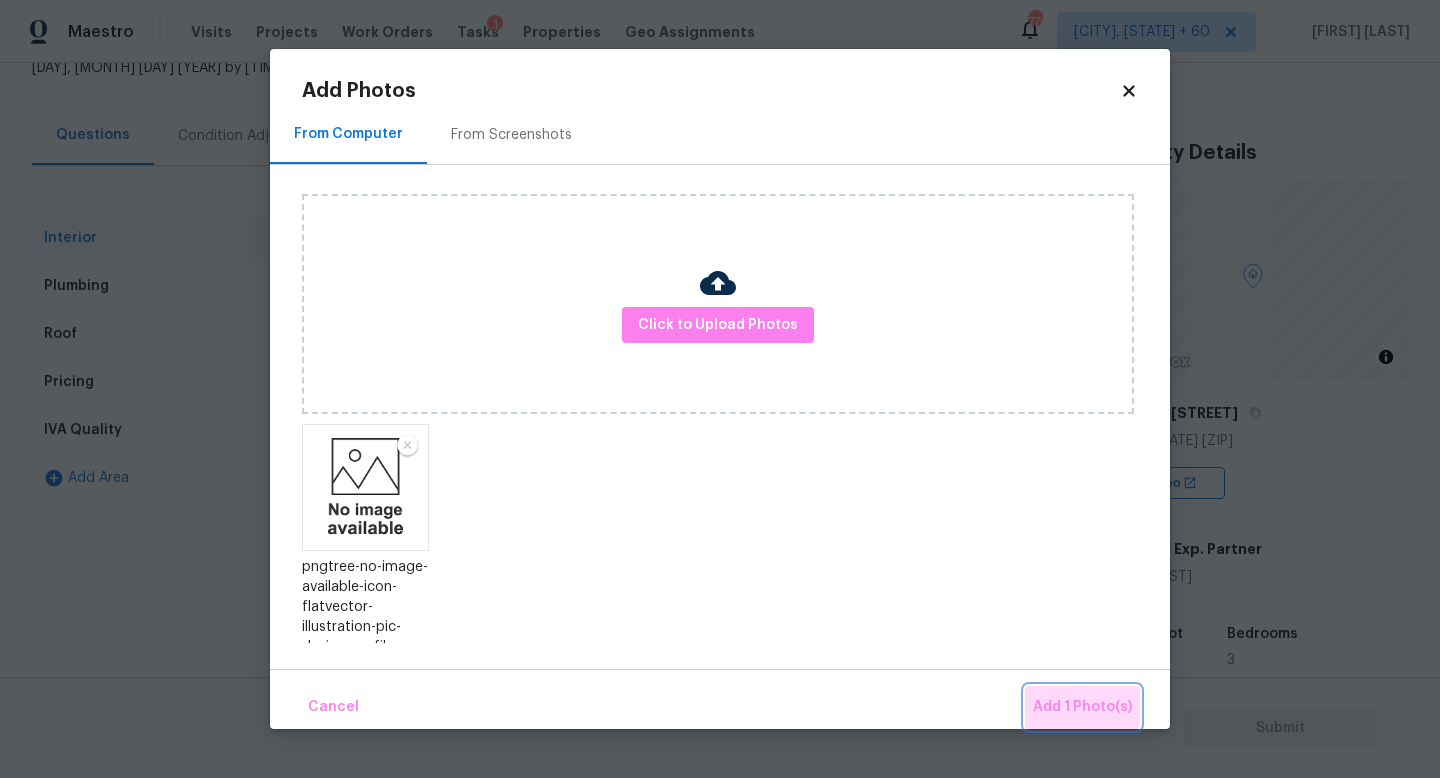 click on "Add 1 Photo(s)" at bounding box center (1082, 707) 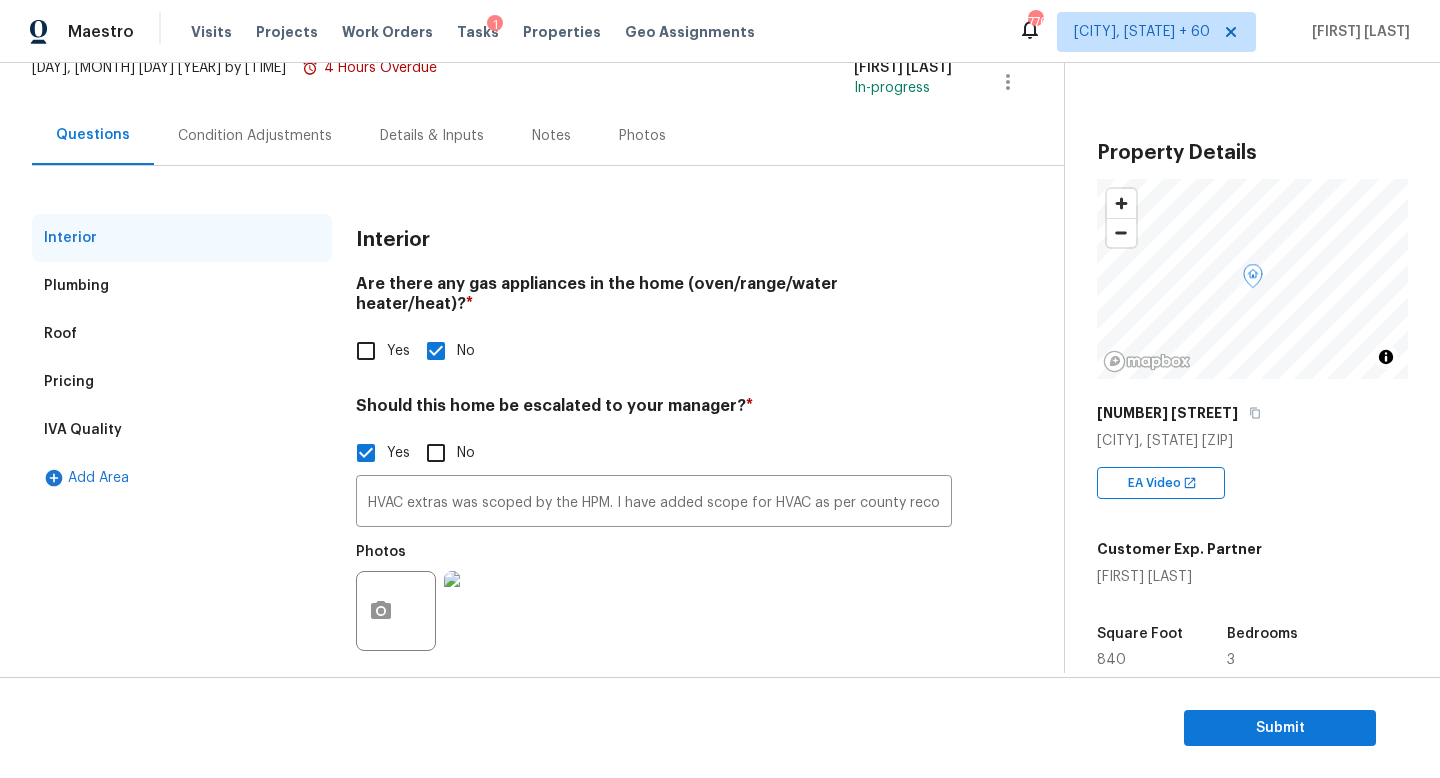 click on "Condition Adjustments" at bounding box center [255, 136] 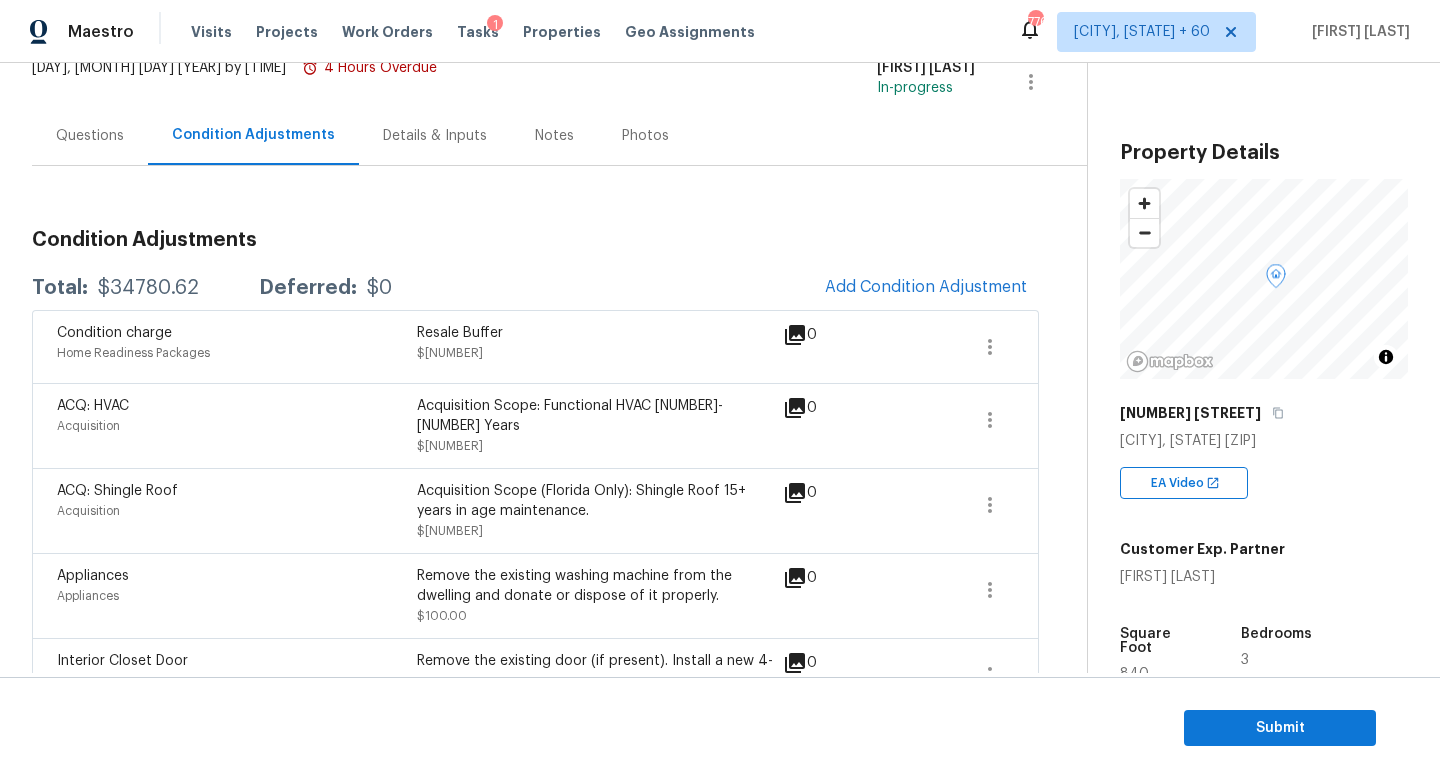 click on "$34780.62" at bounding box center [148, 288] 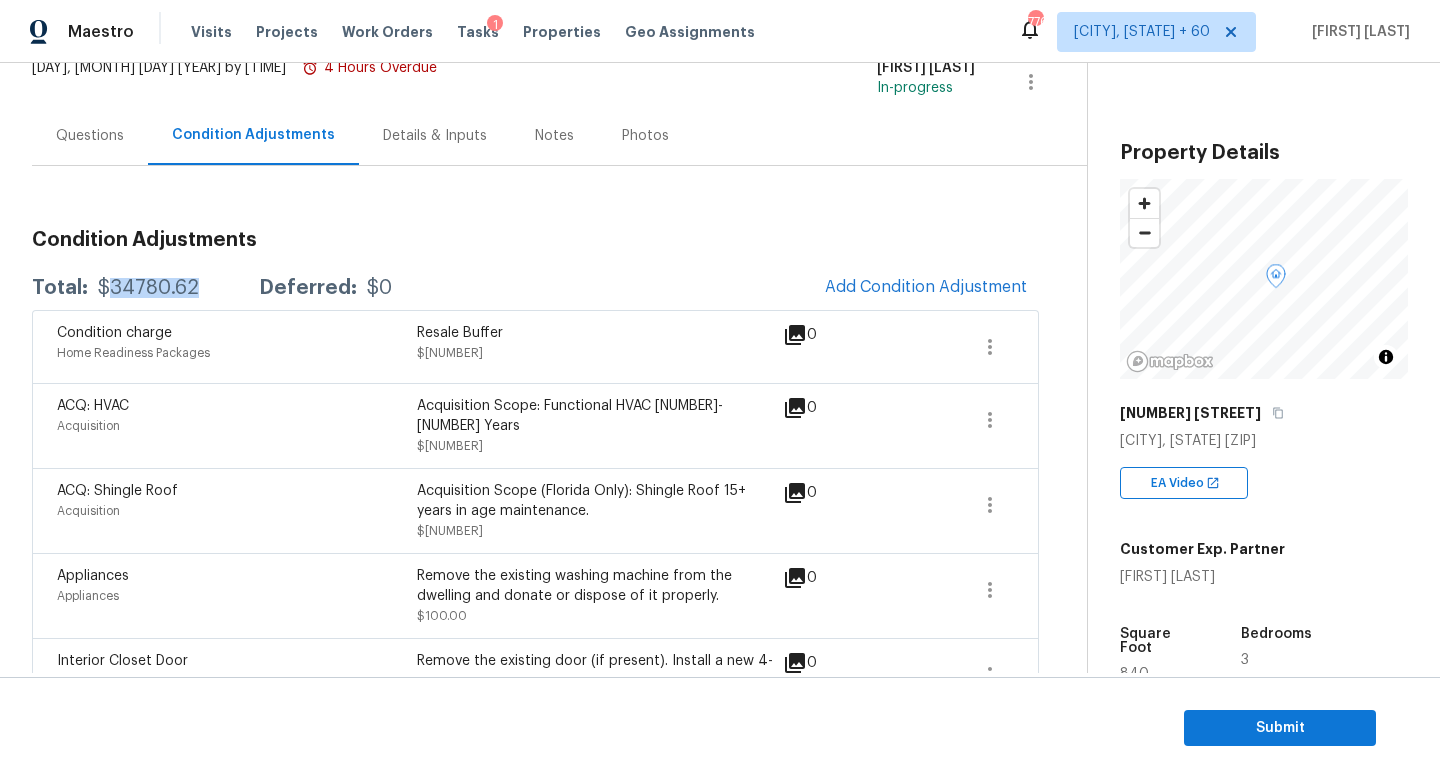 click on "$34780.62" at bounding box center [148, 288] 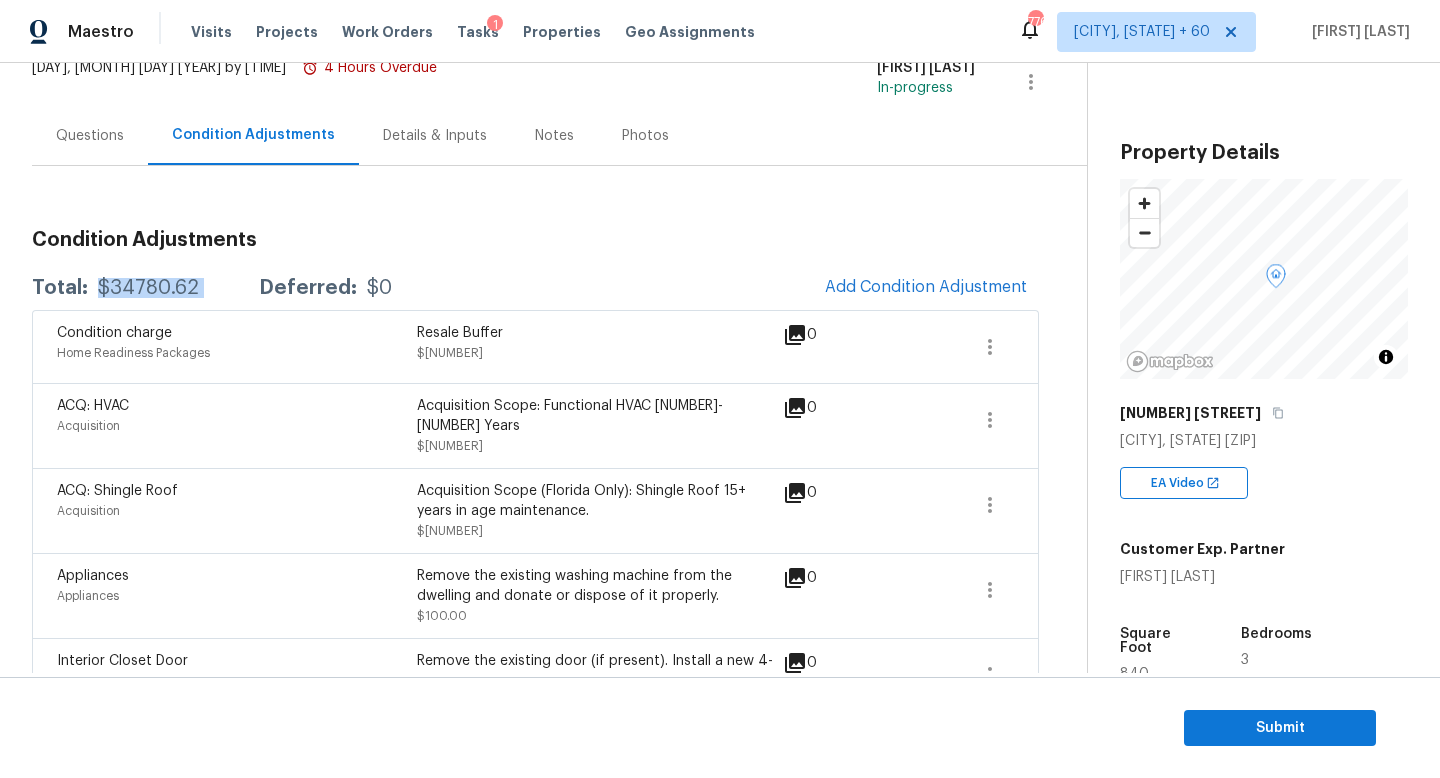 copy on "$34780.62" 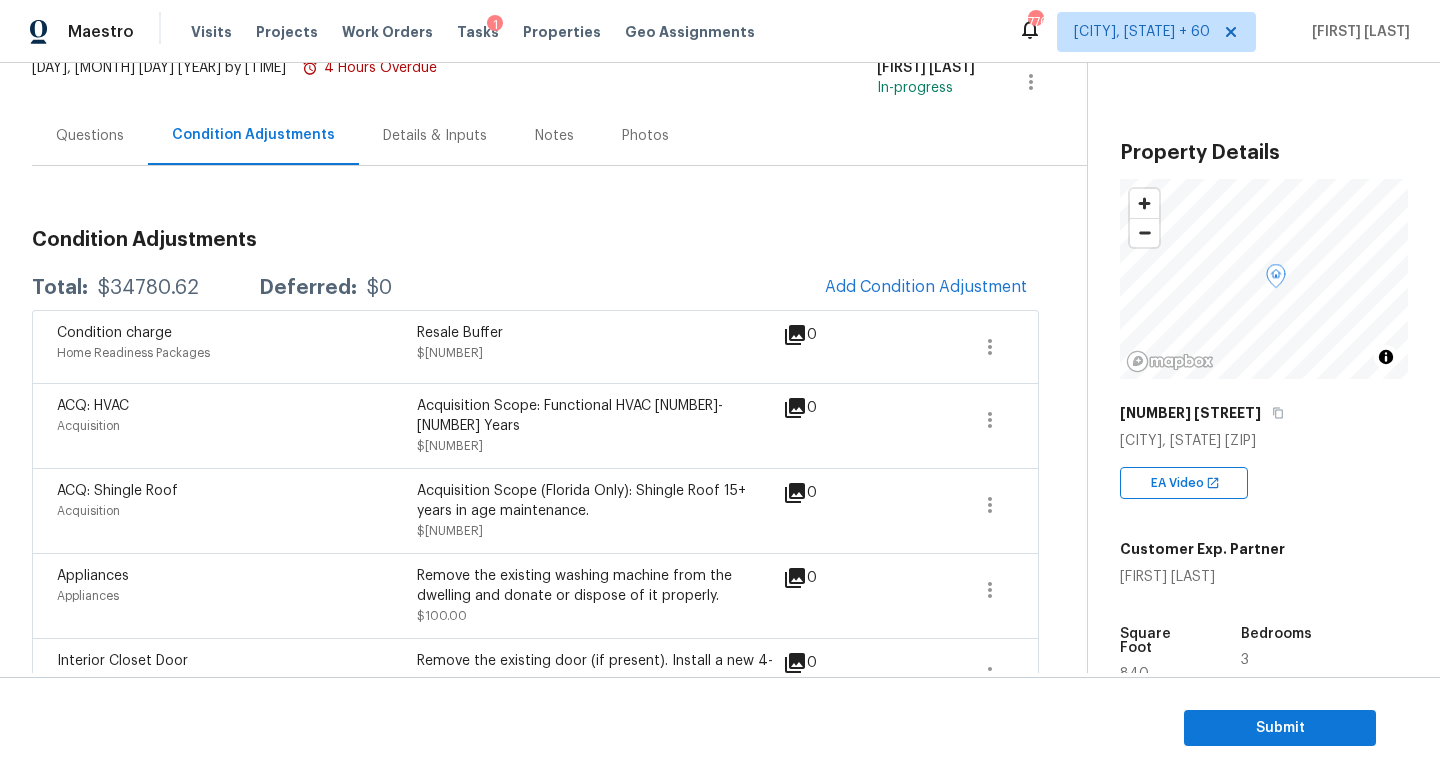 click on "Questions" at bounding box center [90, 136] 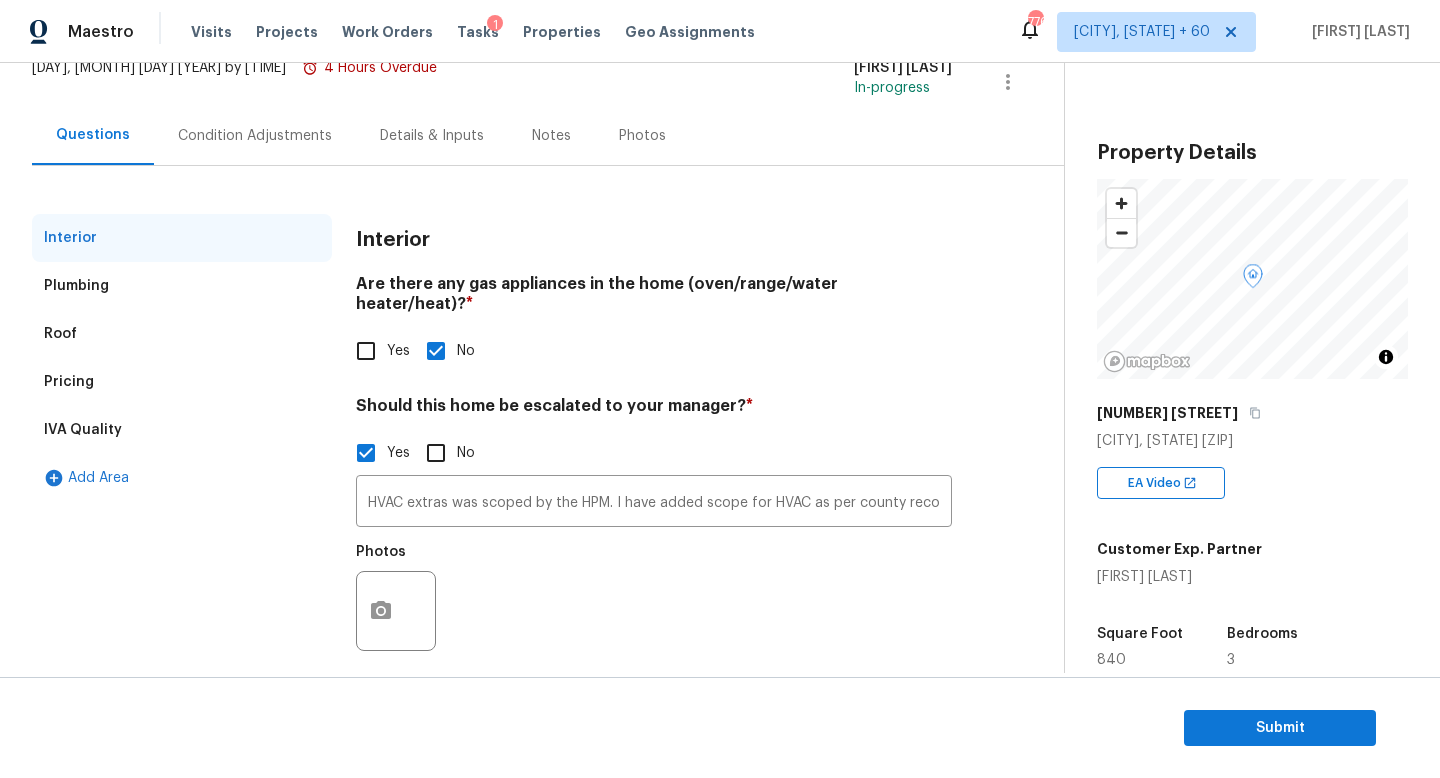 scroll, scrollTop: 0, scrollLeft: 0, axis: both 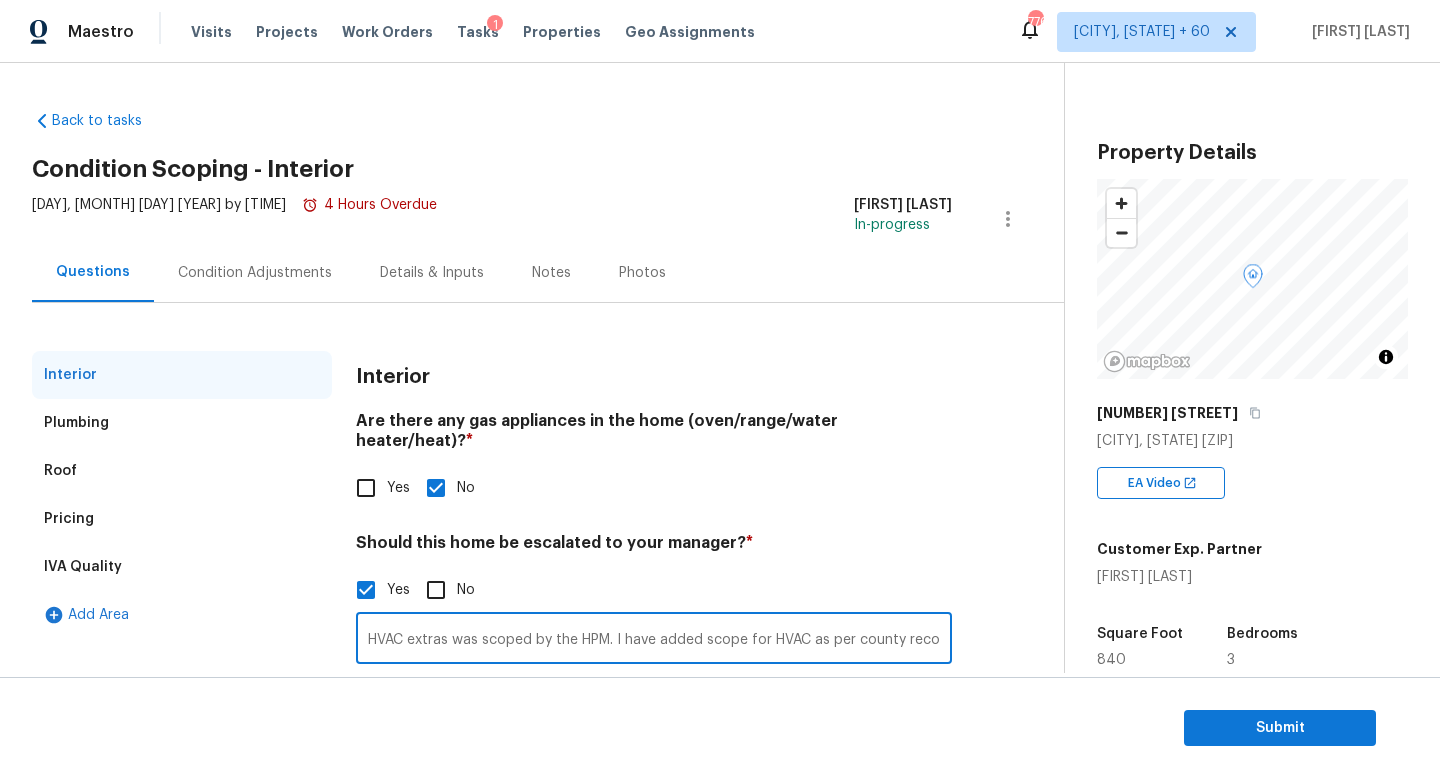 click on "HVAC extras was scoped by the HPM. I have added scope for HVAC as per county records. Needs final review. HPM Scope Adjustment is negative; please remove $[NUMBER] from scope" at bounding box center [654, 640] 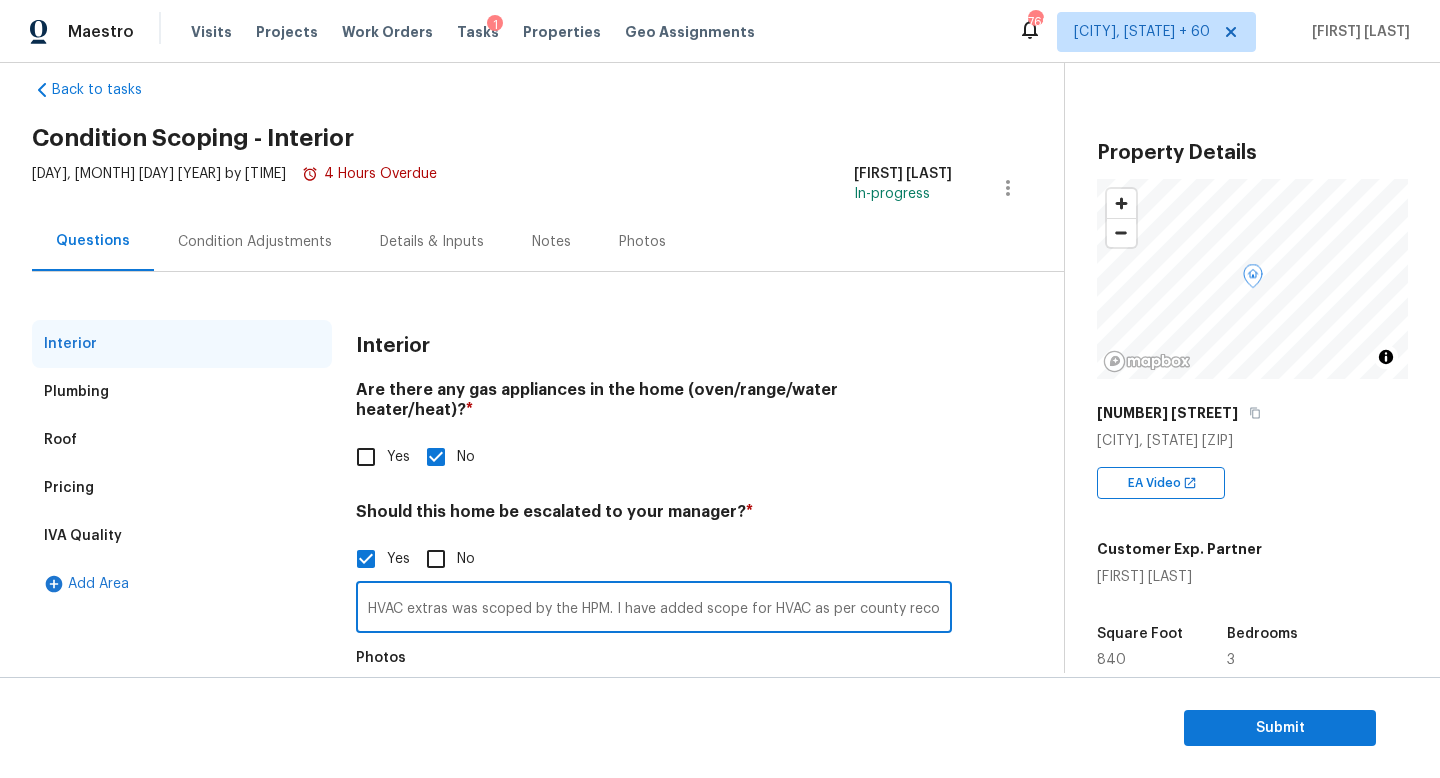 scroll, scrollTop: 34, scrollLeft: 0, axis: vertical 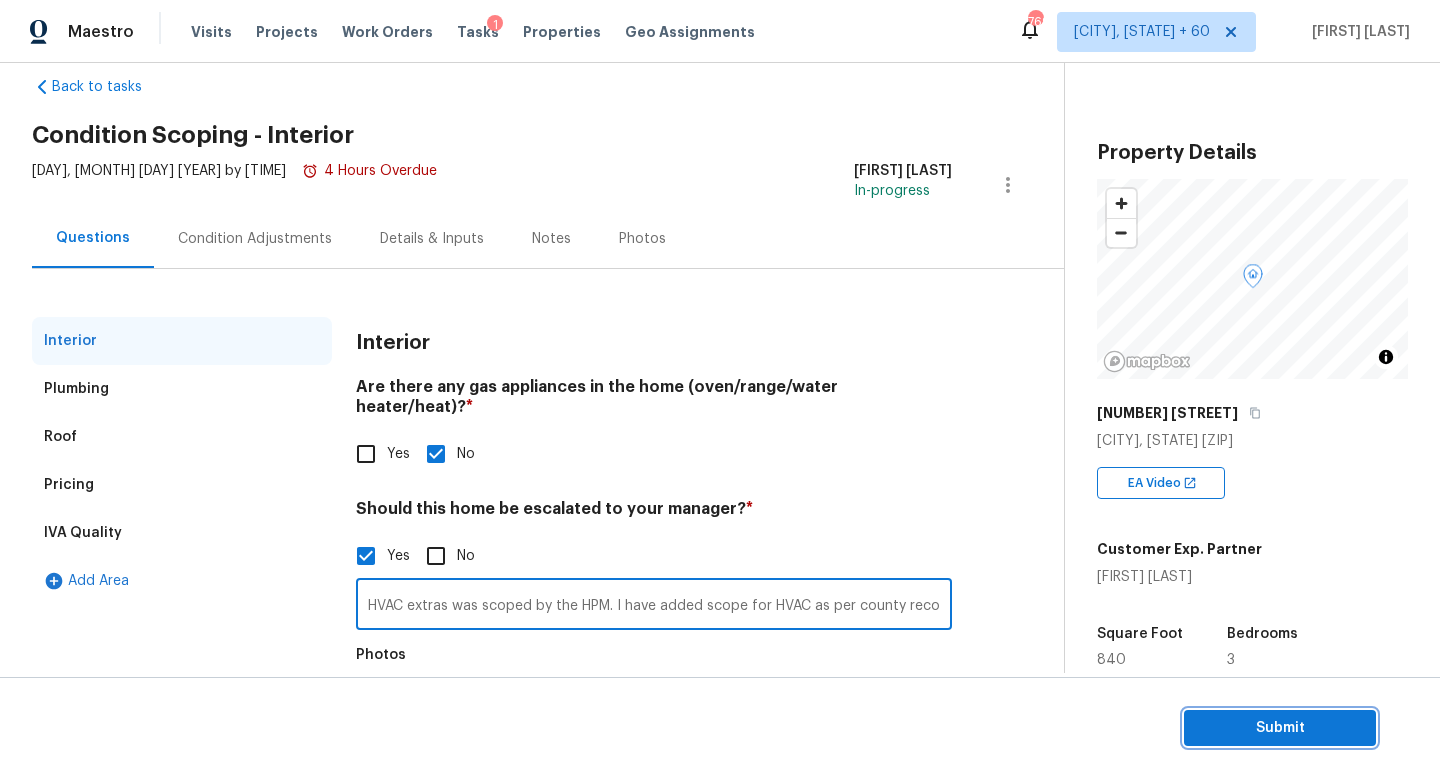 click on "Submit" at bounding box center [1280, 728] 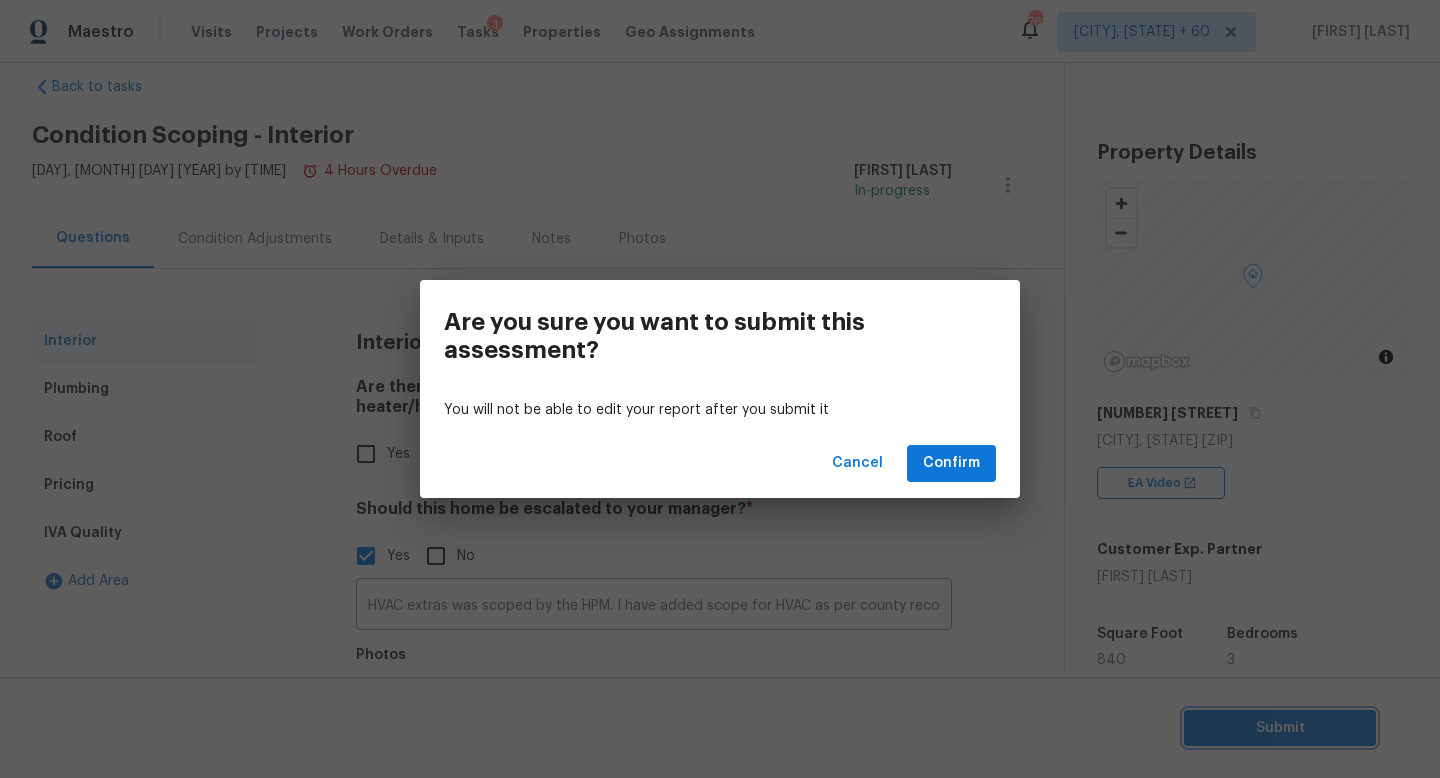 click on "Are you sure you want to submit this assessment? You will not be able to edit your report after you submit it Cancel Confirm" at bounding box center (720, 389) 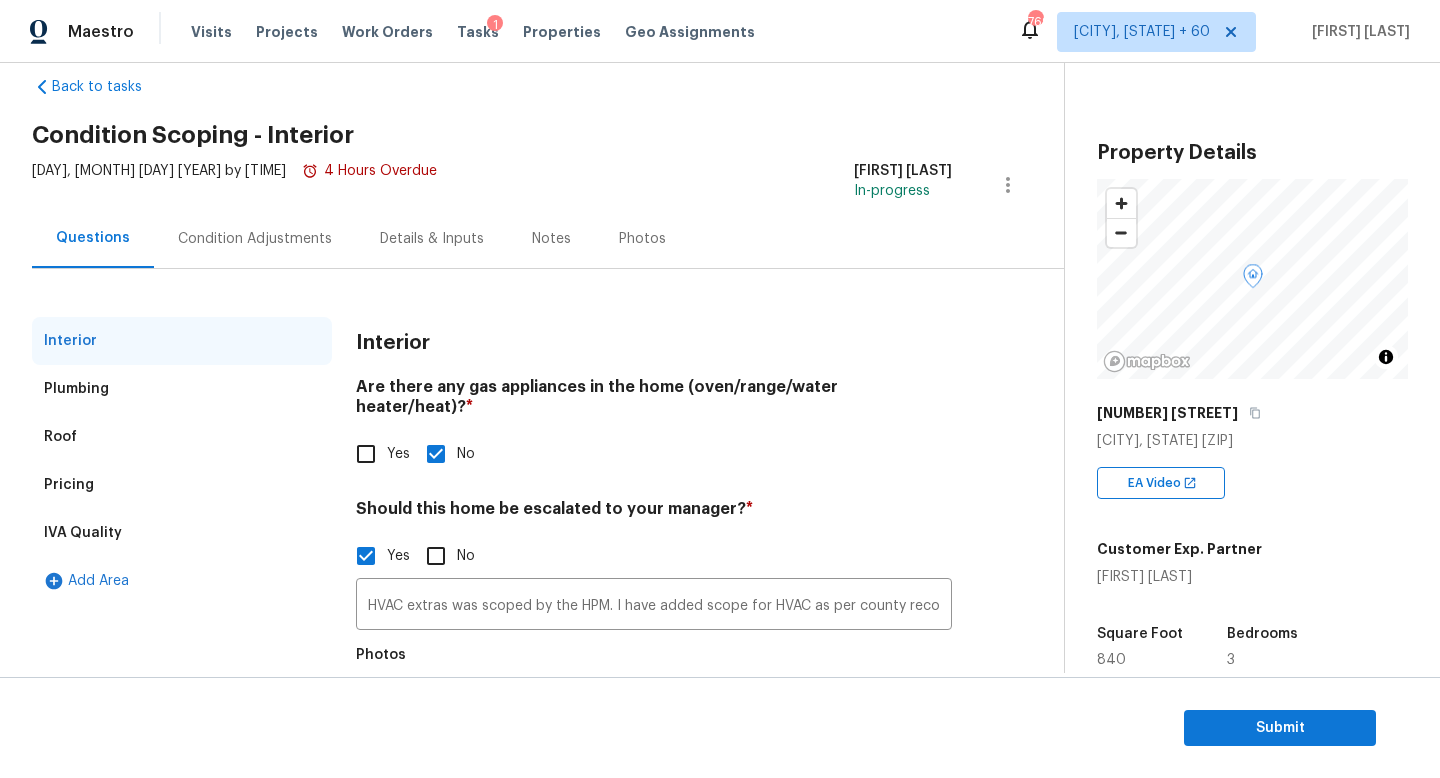 click on "Condition Adjustments" at bounding box center (255, 239) 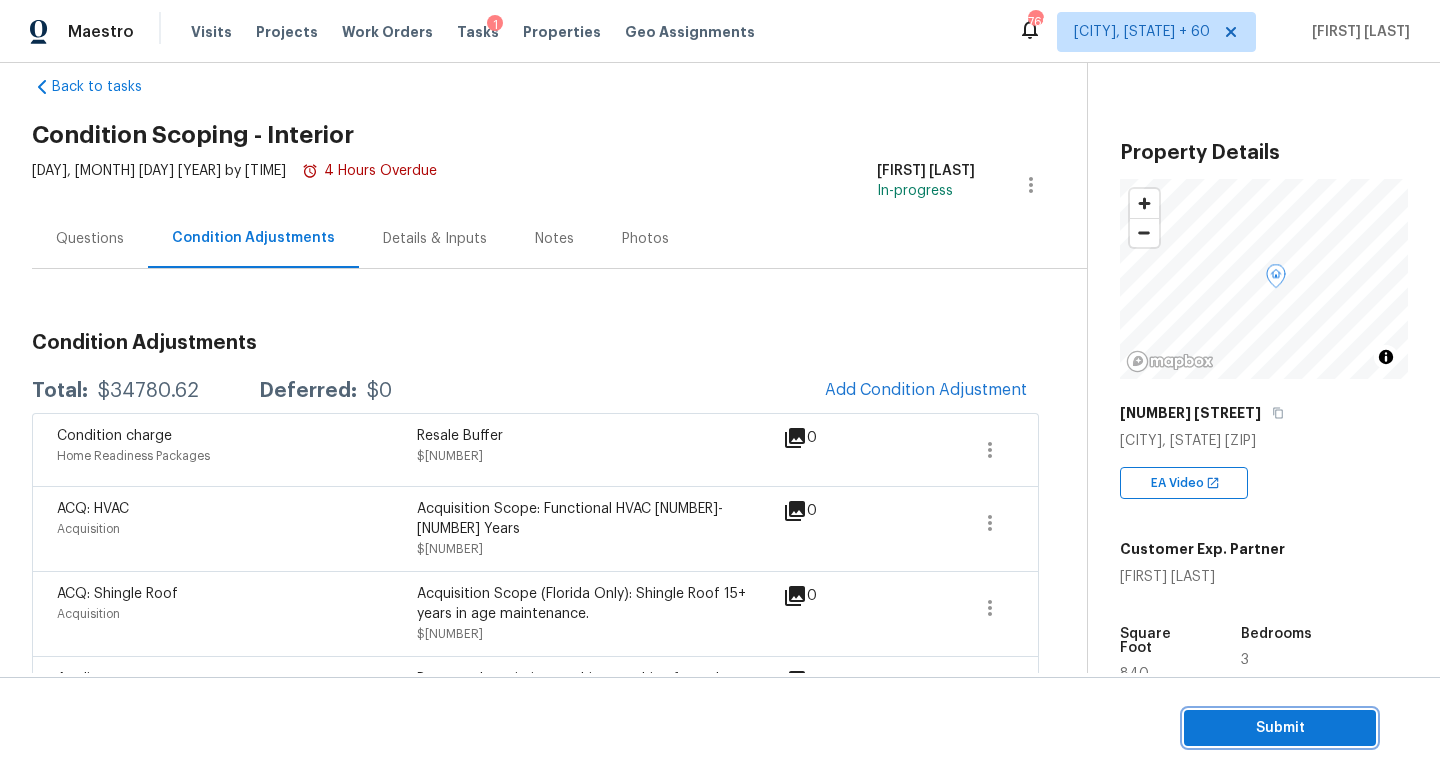 click on "Submit" at bounding box center [1280, 728] 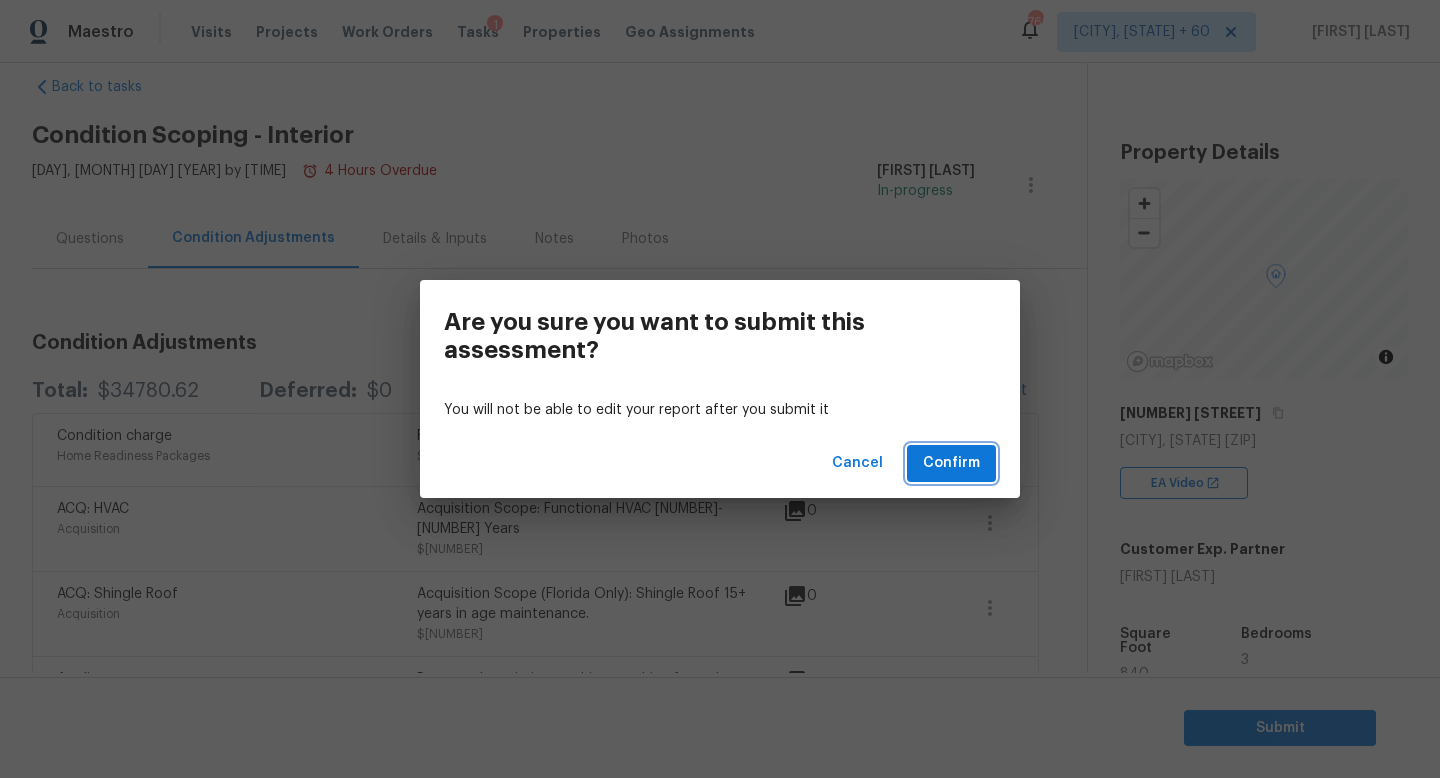 click on "Confirm" at bounding box center [951, 463] 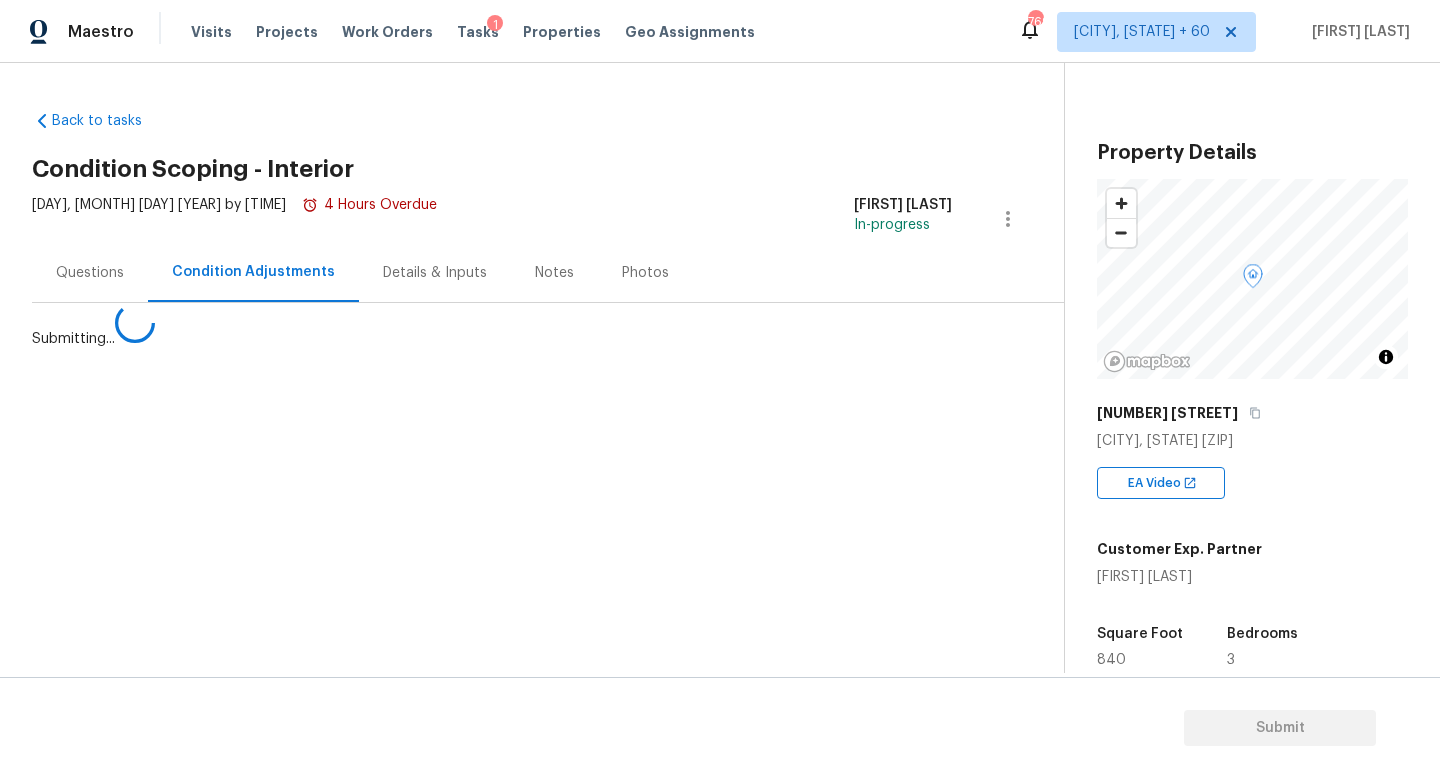 scroll, scrollTop: 0, scrollLeft: 0, axis: both 